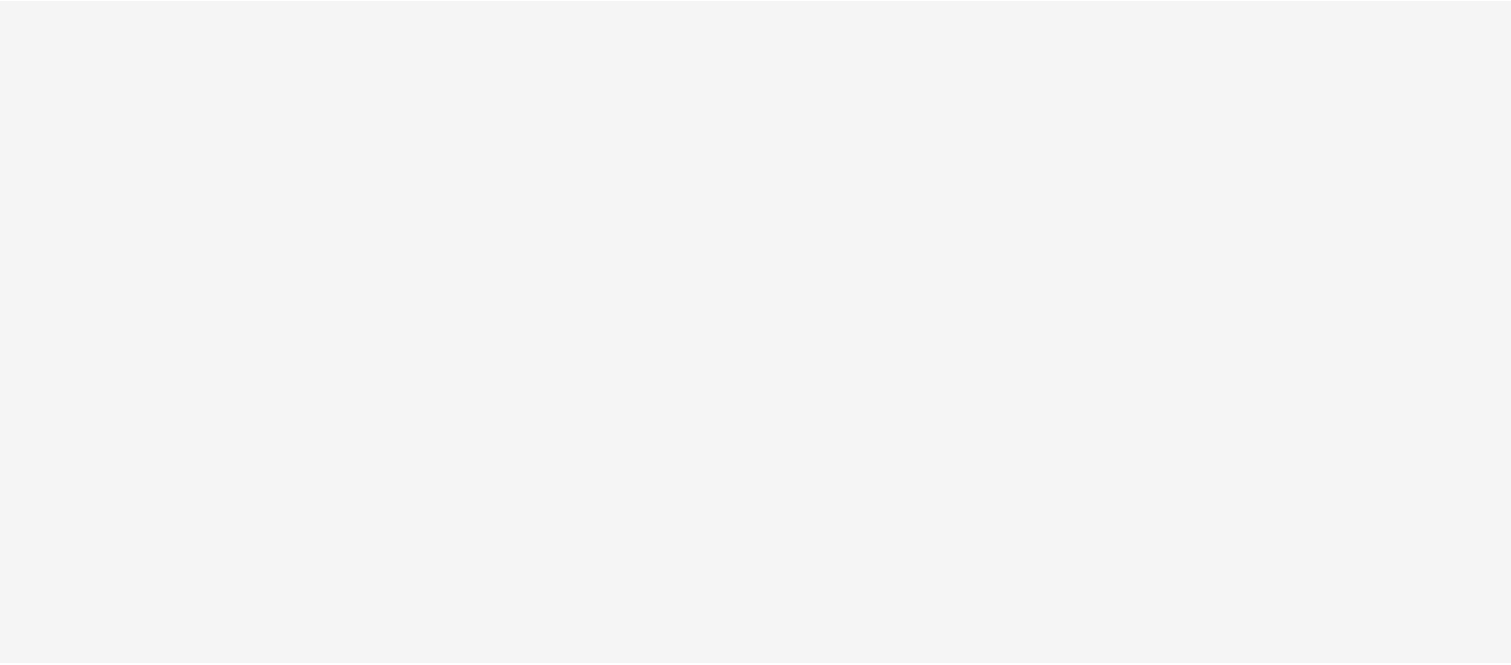 scroll, scrollTop: 0, scrollLeft: 0, axis: both 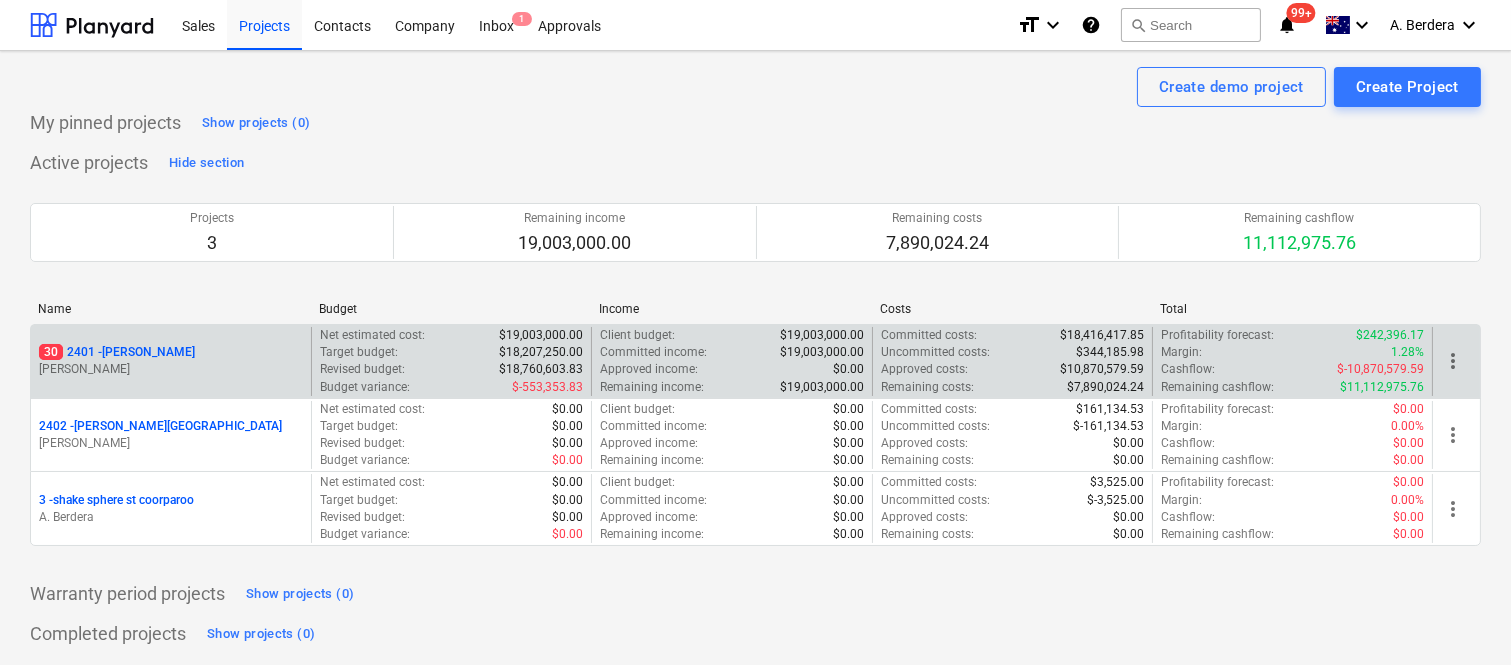click on "30  2401 -  Della Rosa M. Williams" at bounding box center (171, 361) 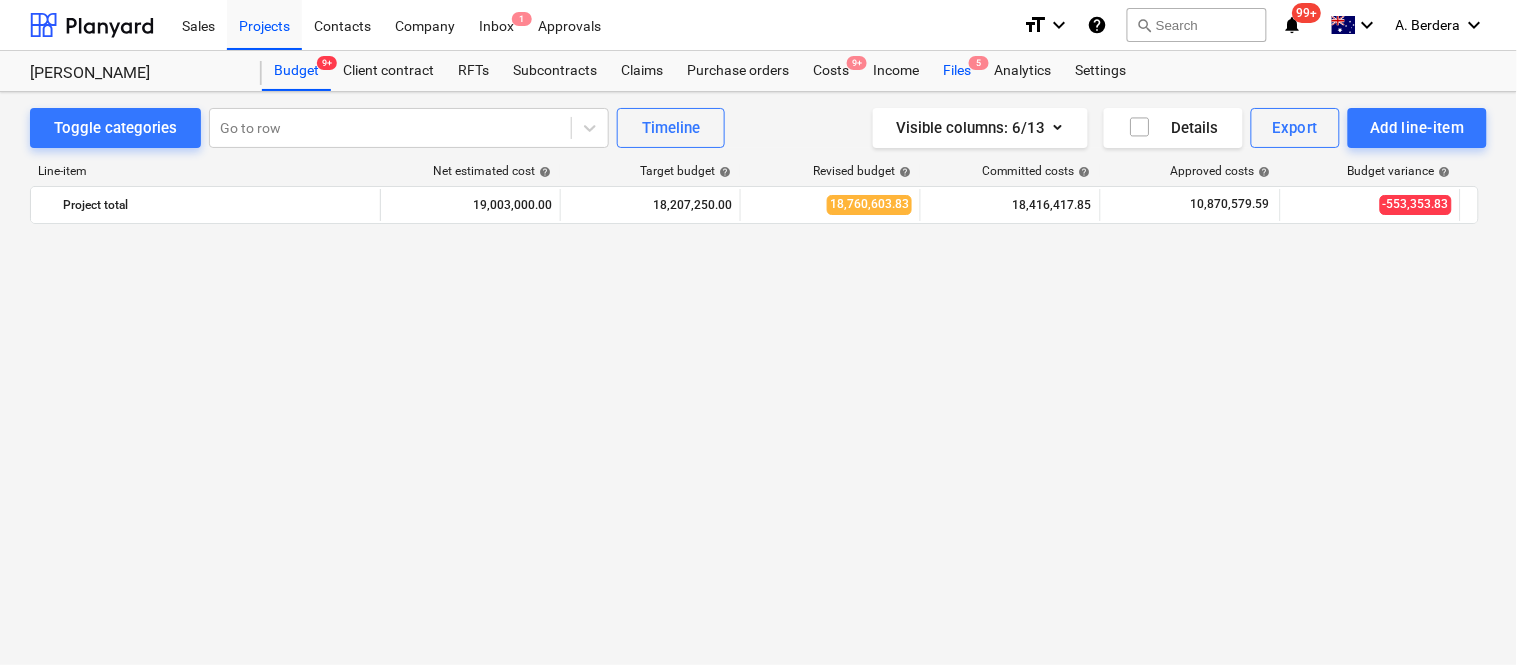click on "Files 5" at bounding box center [957, 71] 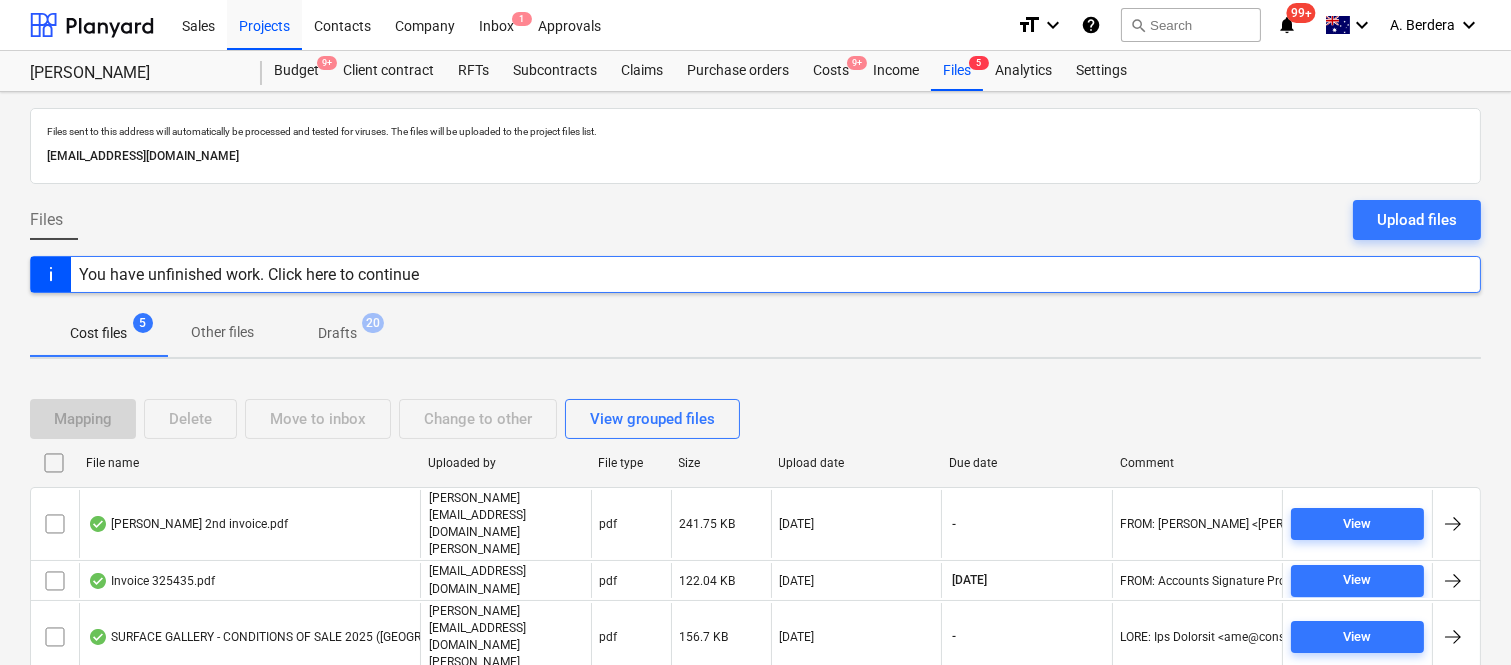 scroll, scrollTop: 80, scrollLeft: 0, axis: vertical 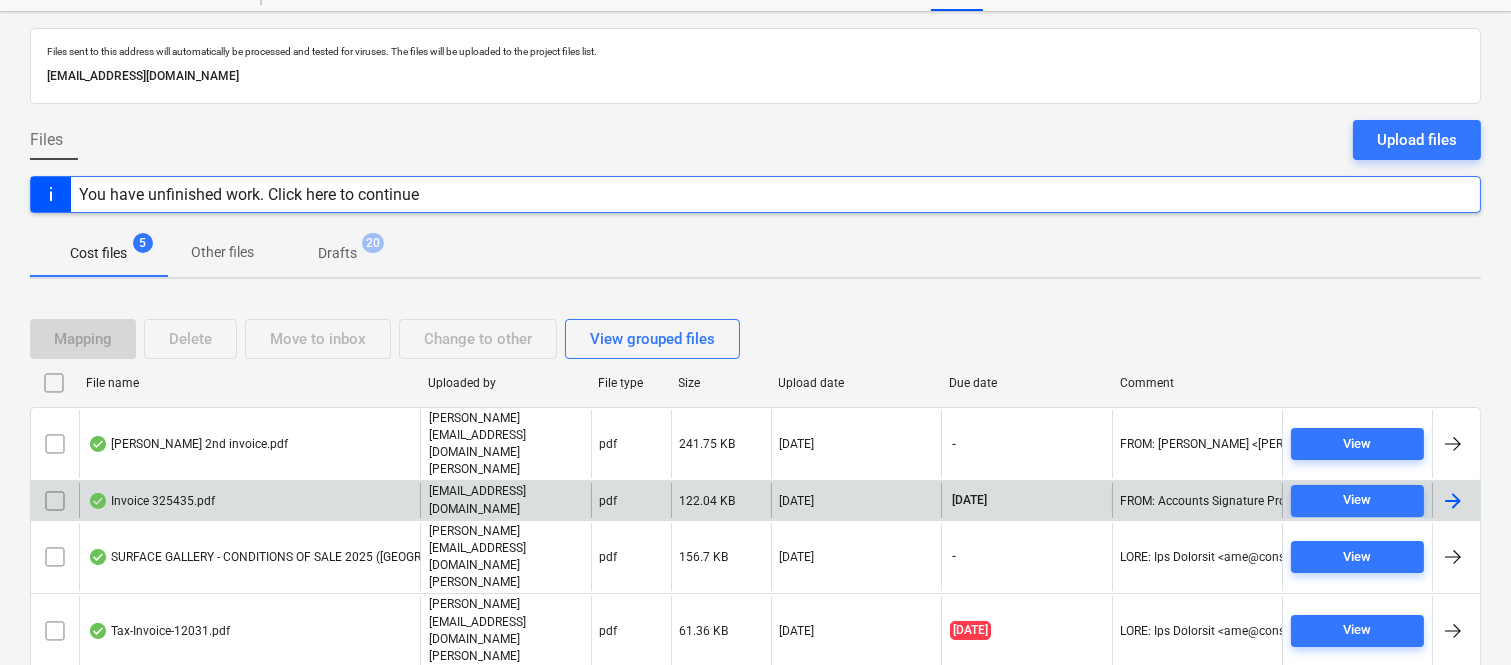 click on "Invoice 325435.pdf" at bounding box center (249, 500) 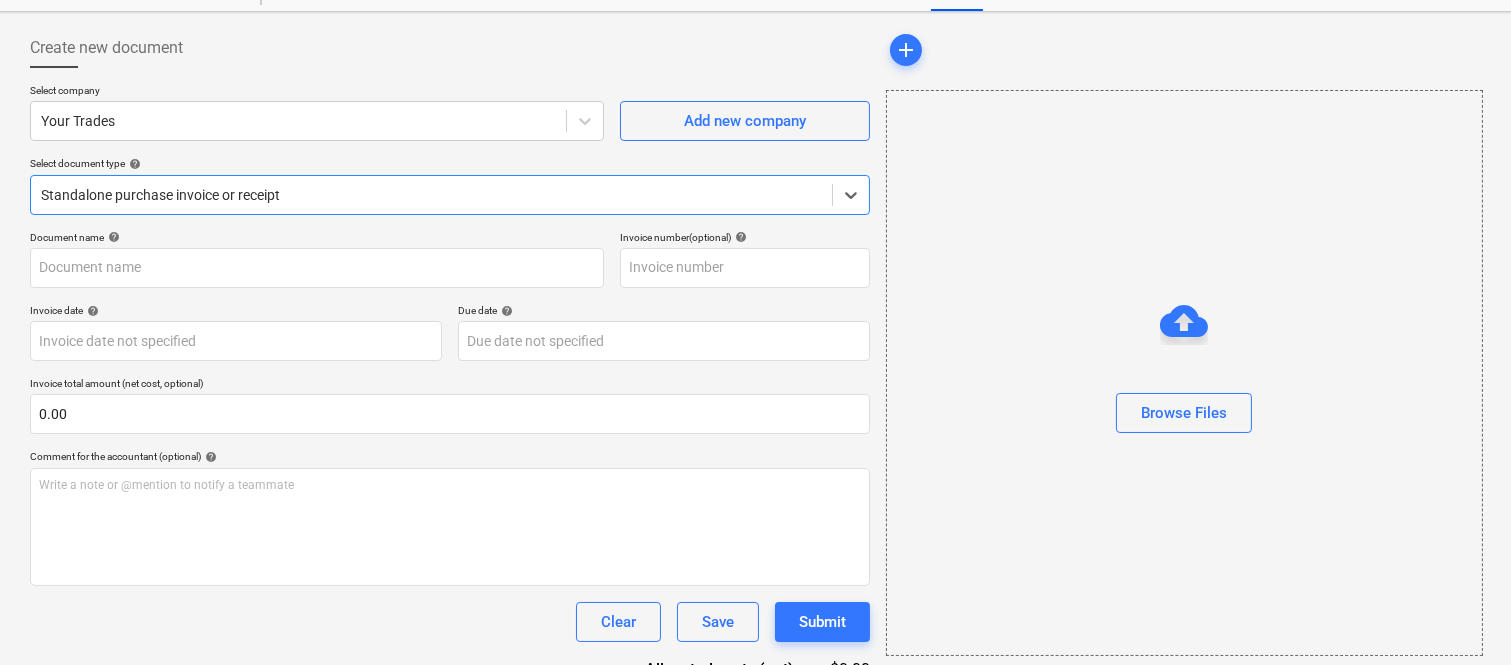 type on "22725276" 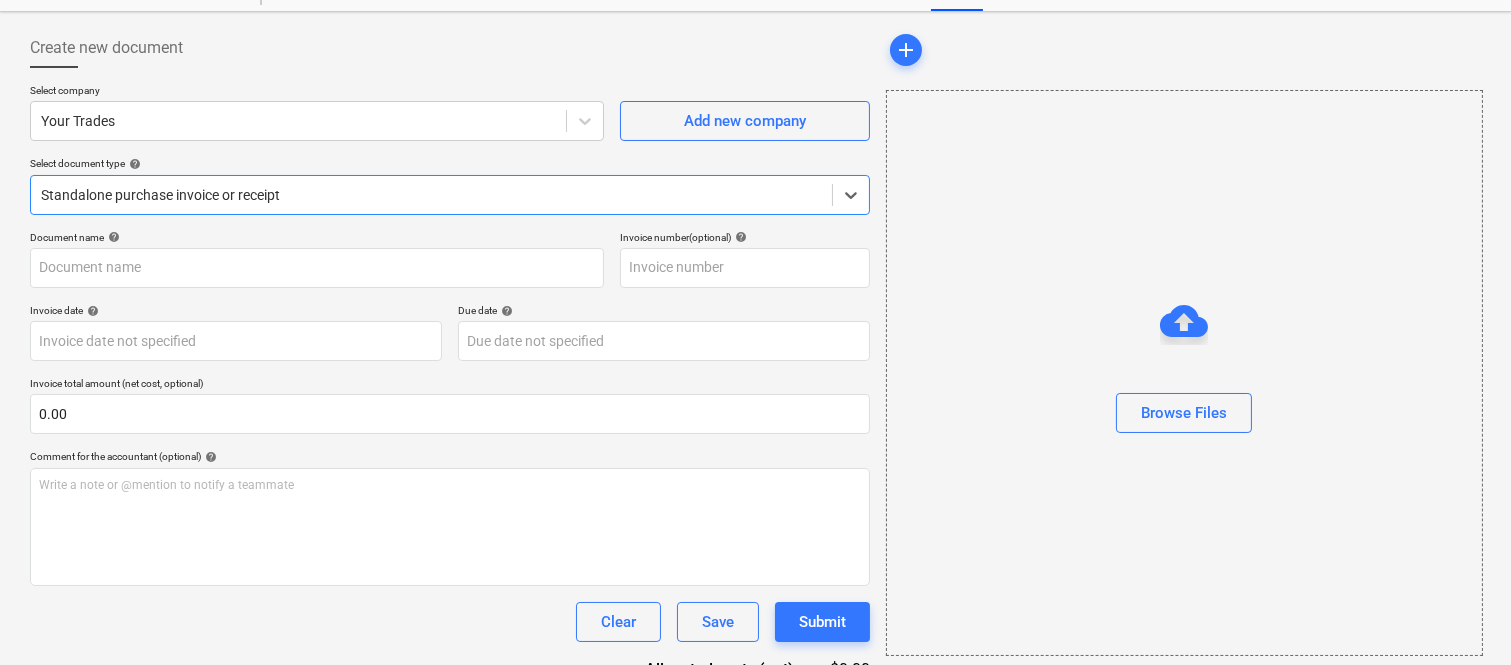 type on "22725276" 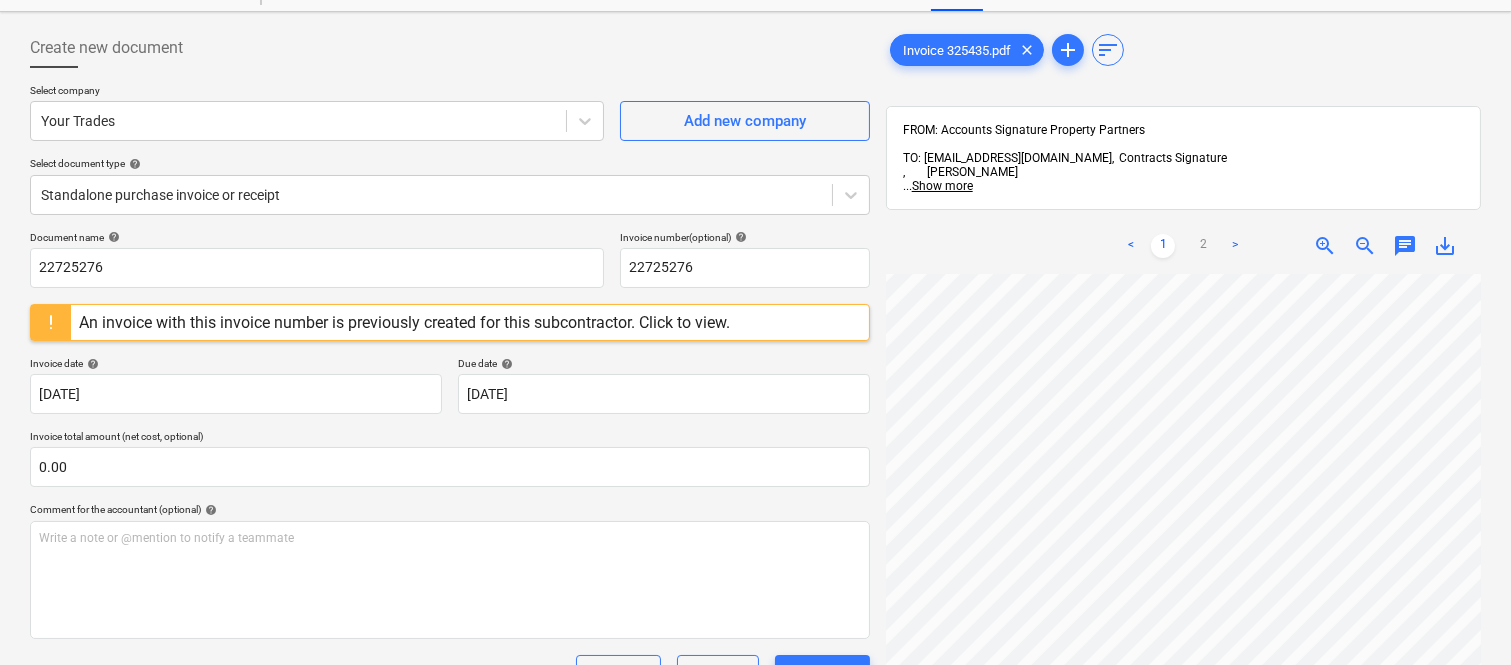 scroll, scrollTop: 102, scrollLeft: 180, axis: both 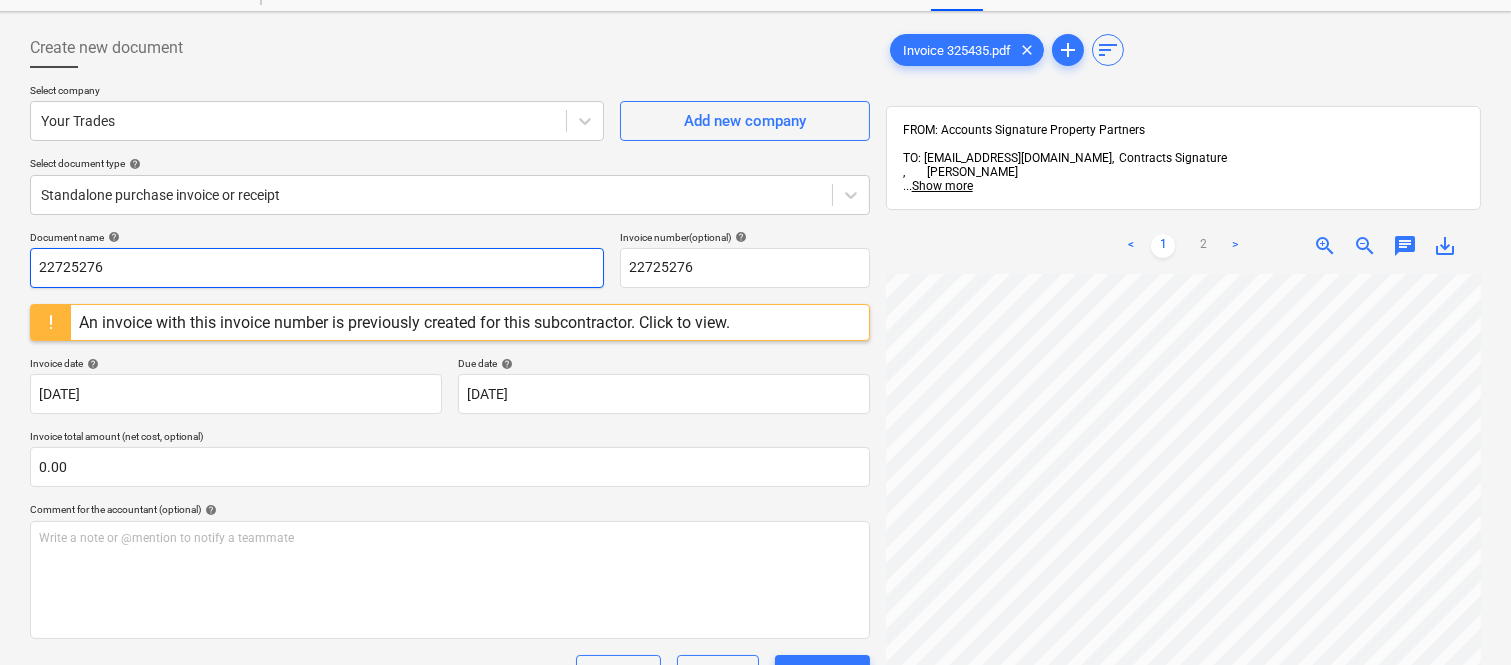 click on "22725276" at bounding box center (317, 268) 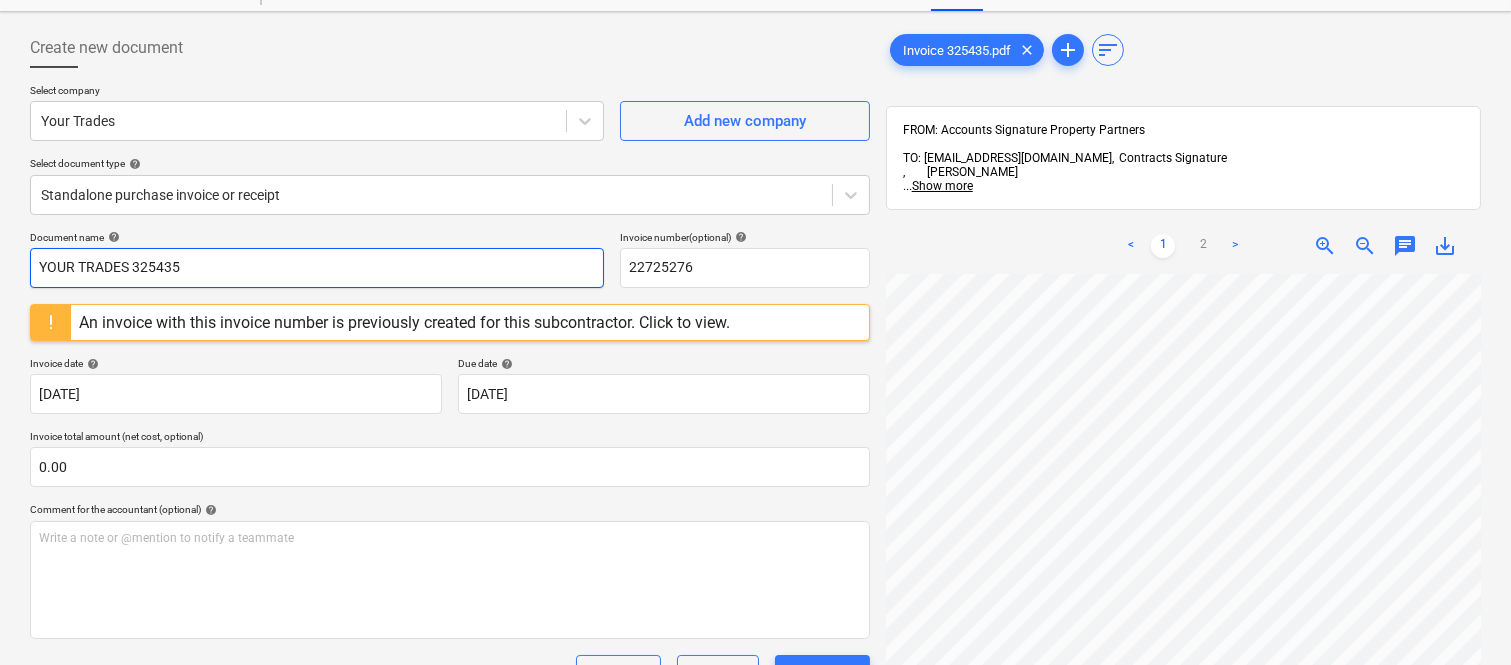 drag, startPoint x: 132, startPoint y: 266, endPoint x: 215, endPoint y: 287, distance: 85.61542 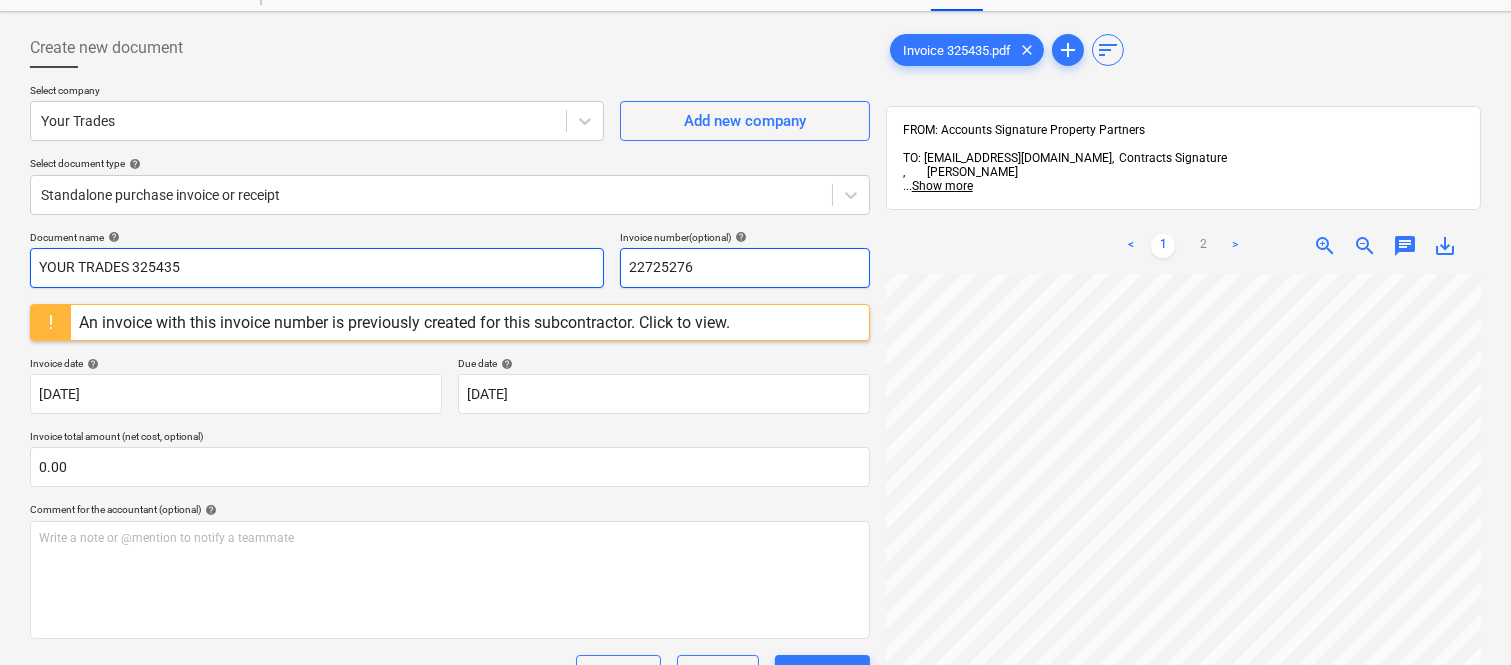 type on "YOUR TRADES 325435" 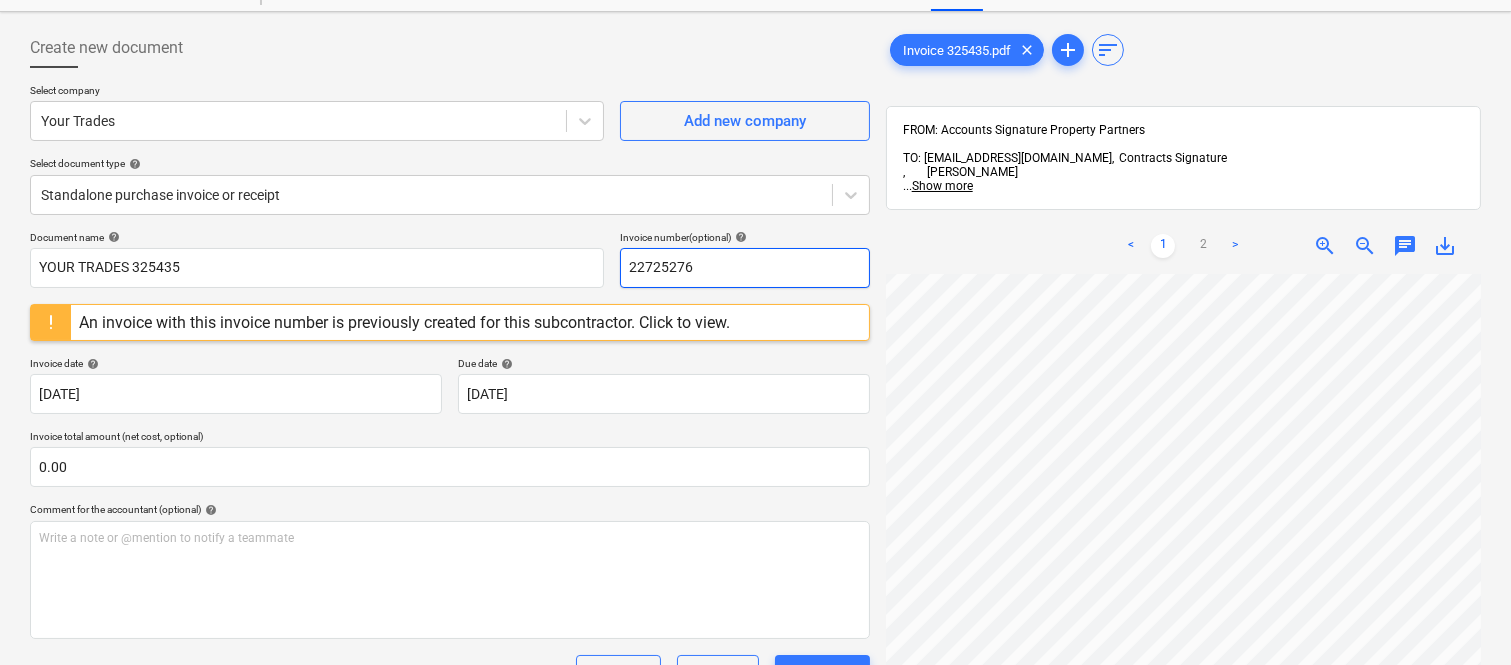 click on "22725276" at bounding box center (745, 268) 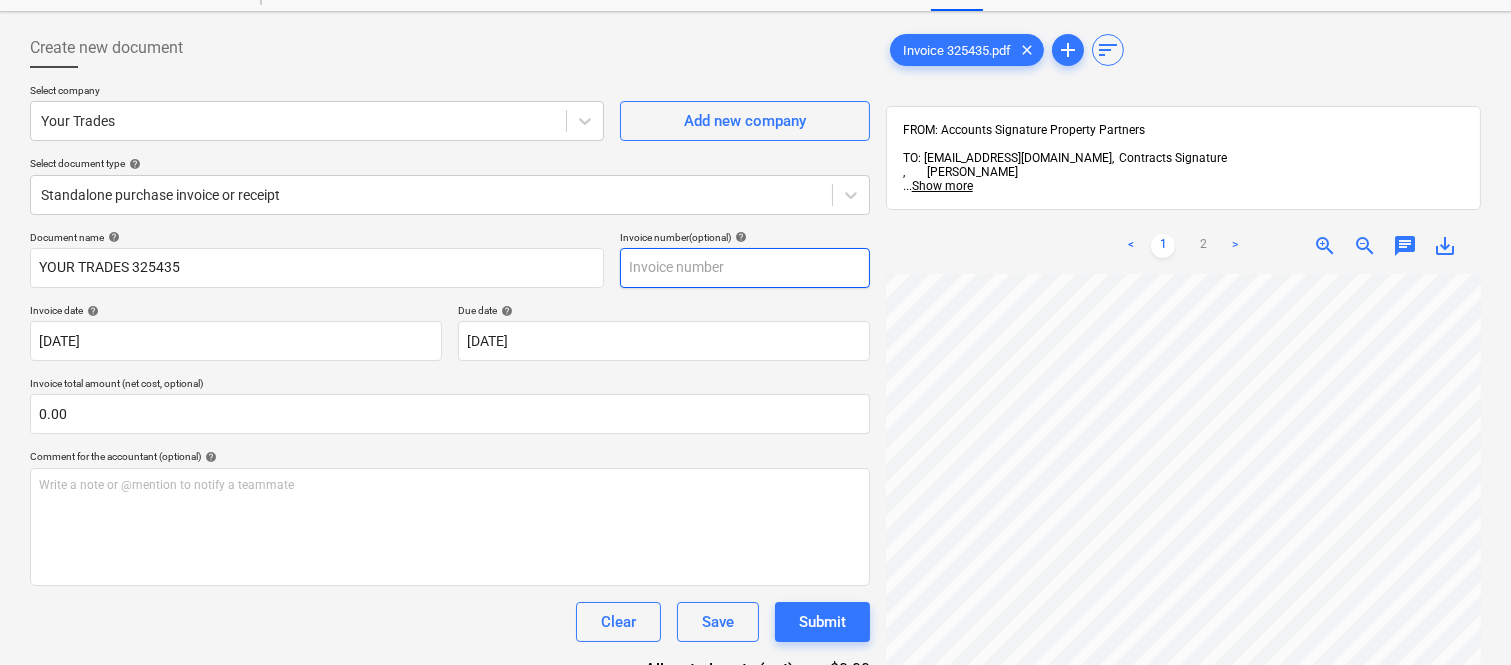 paste on "325435" 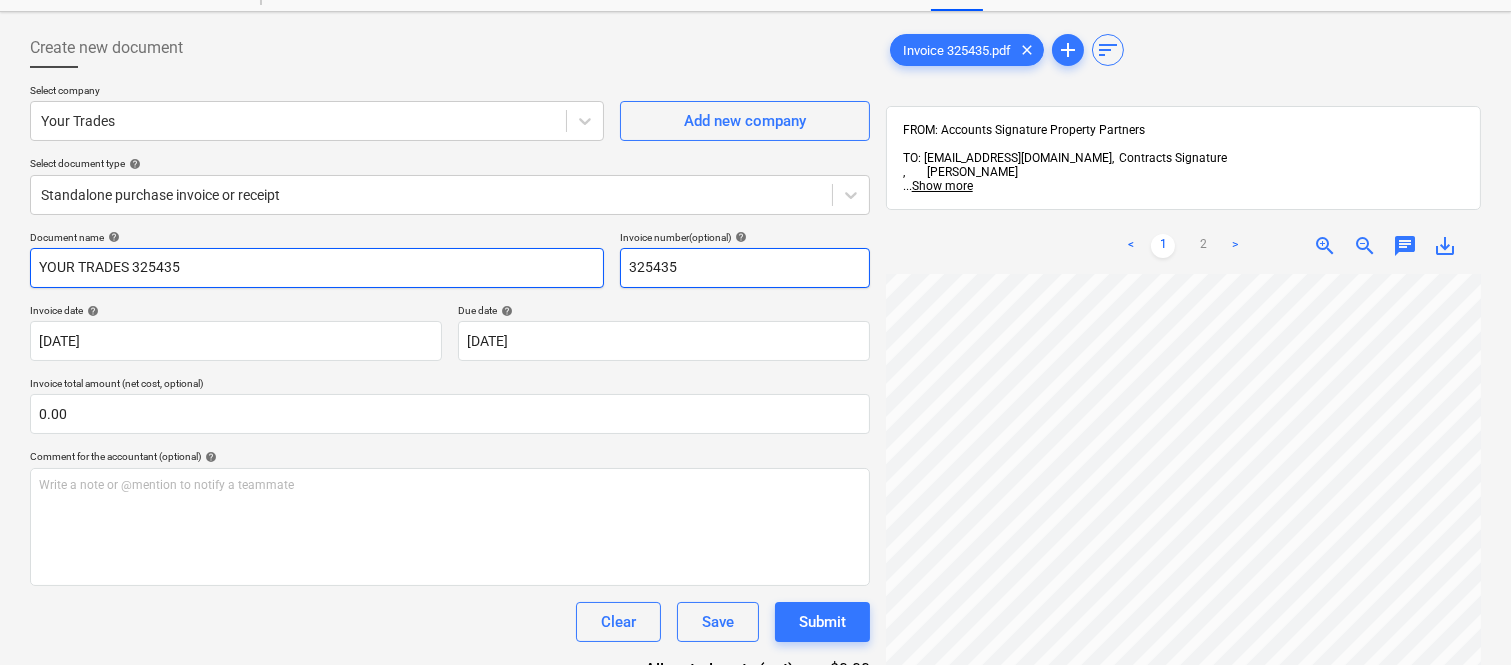 type on "325435" 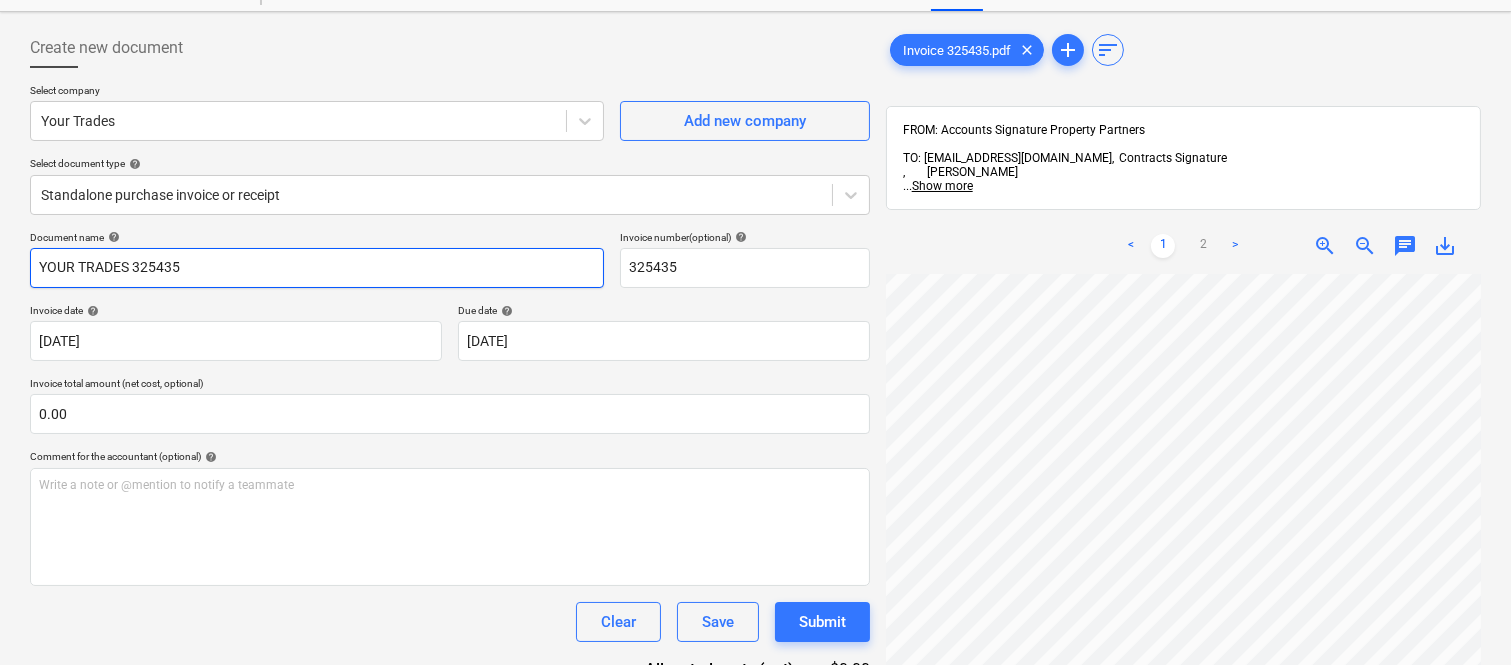 click on "YOUR TRADES 325435" at bounding box center [317, 268] 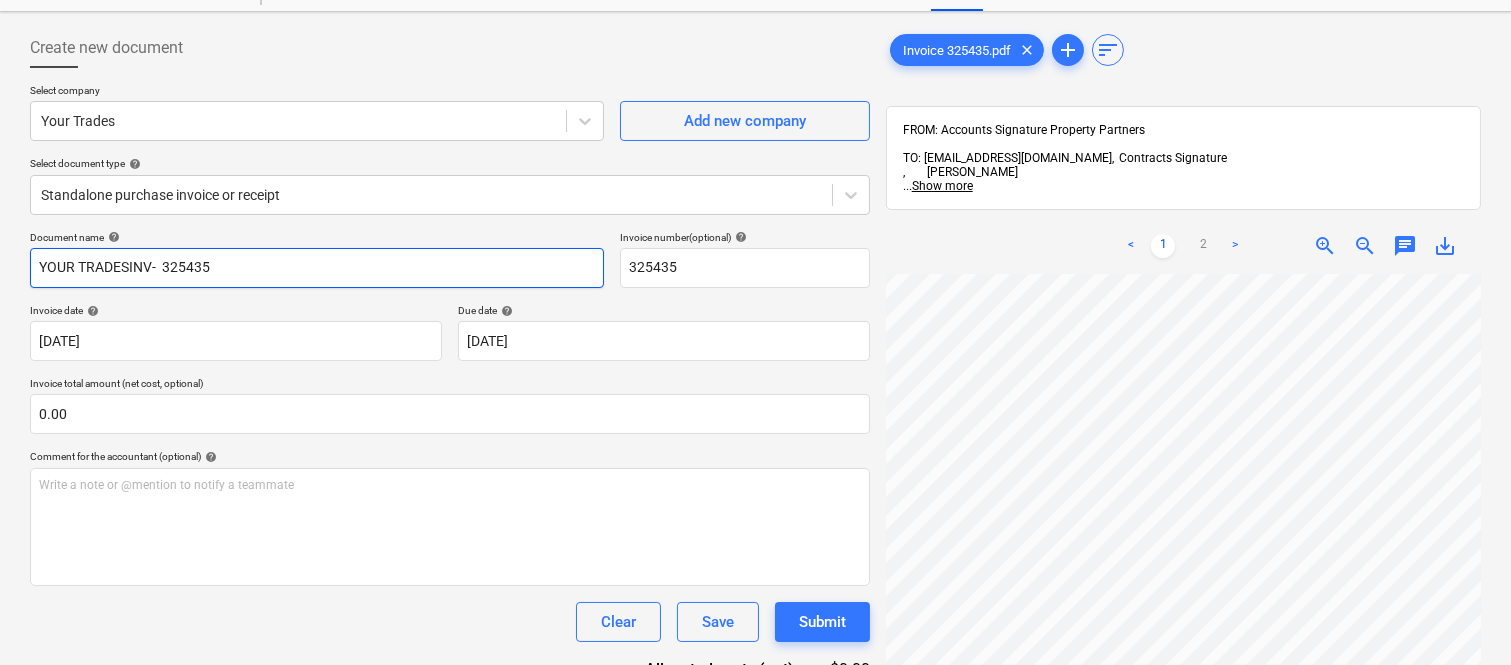 click on "YOUR TRADESINV-  325435" at bounding box center (317, 268) 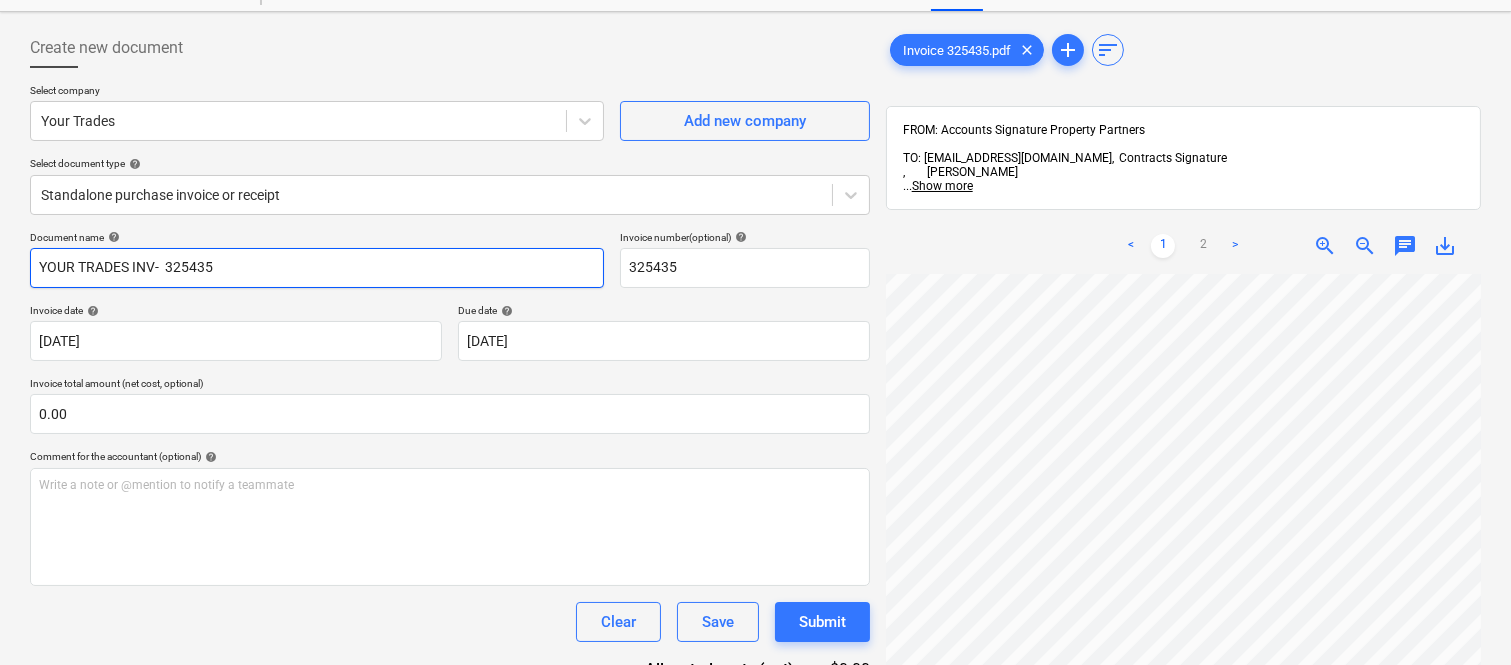 scroll, scrollTop: 394, scrollLeft: 180, axis: both 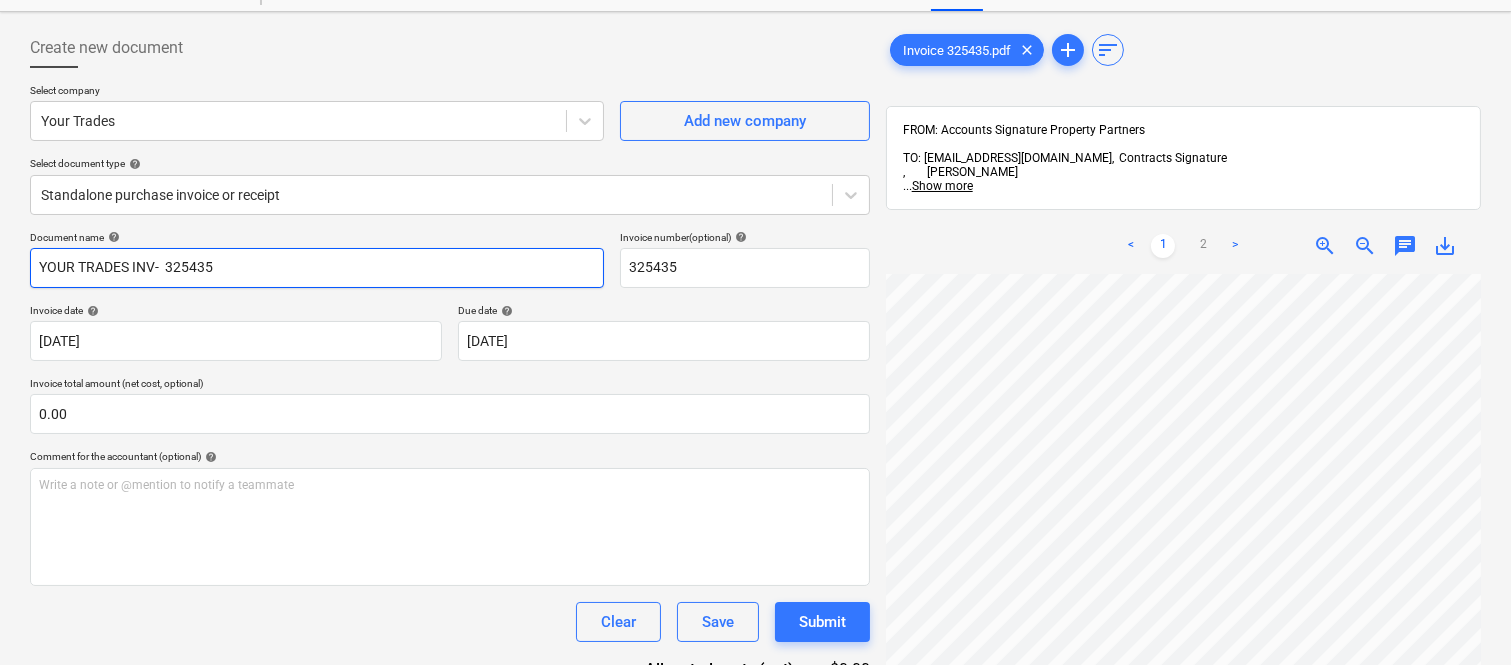 type on "YOUR TRADES INV-  325435" 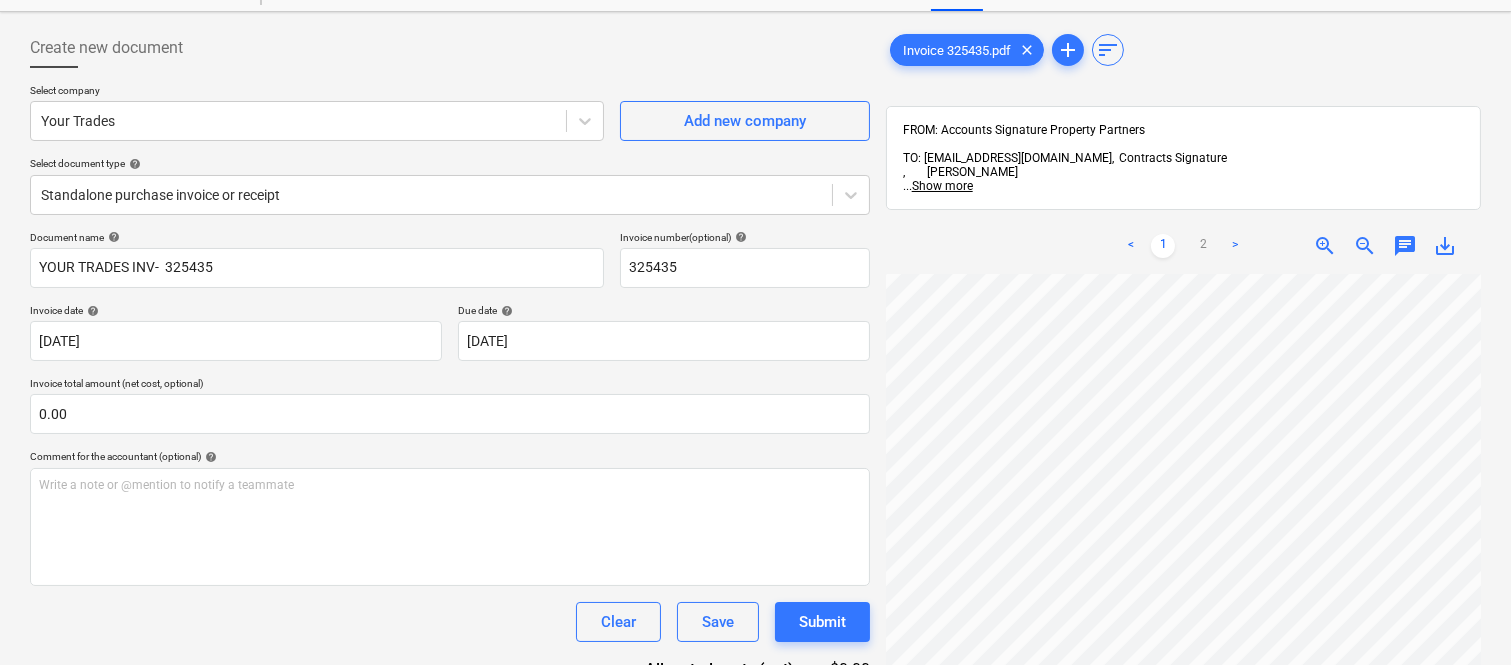 click at bounding box center (1183, 578) 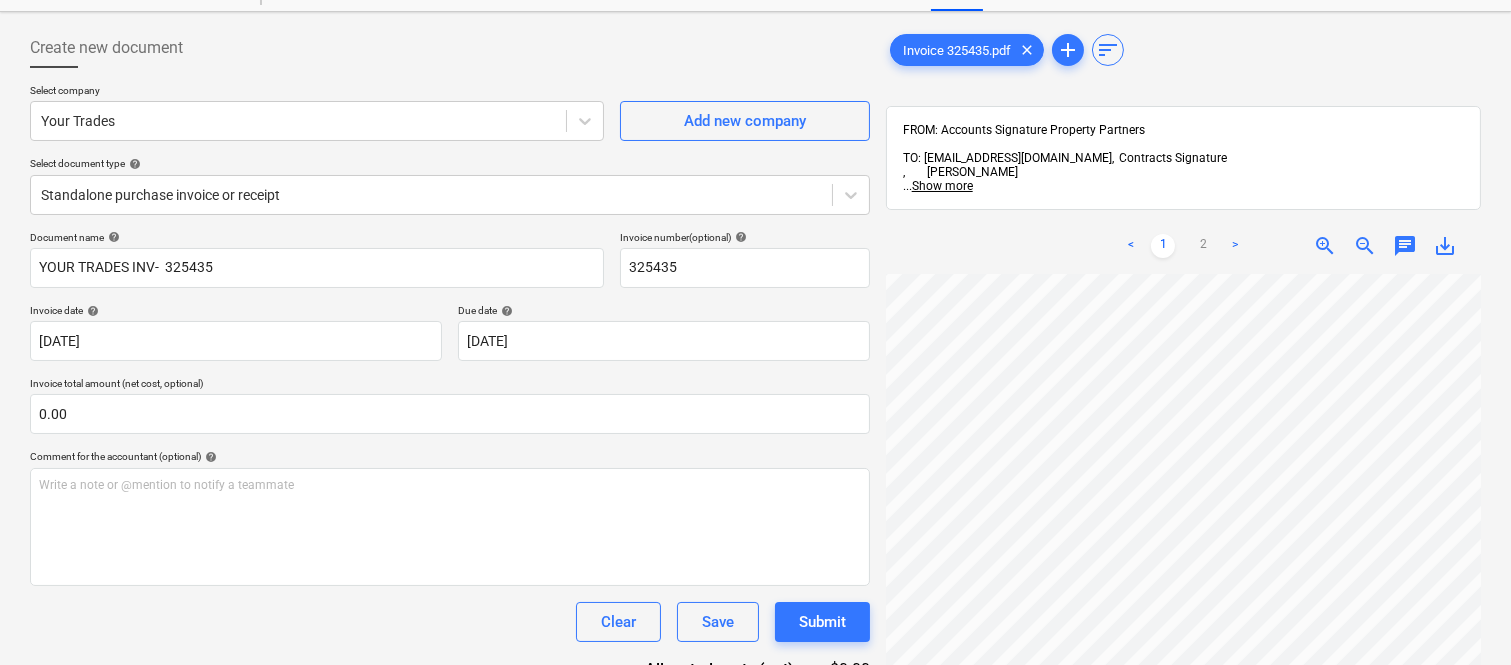 scroll, scrollTop: 394, scrollLeft: 180, axis: both 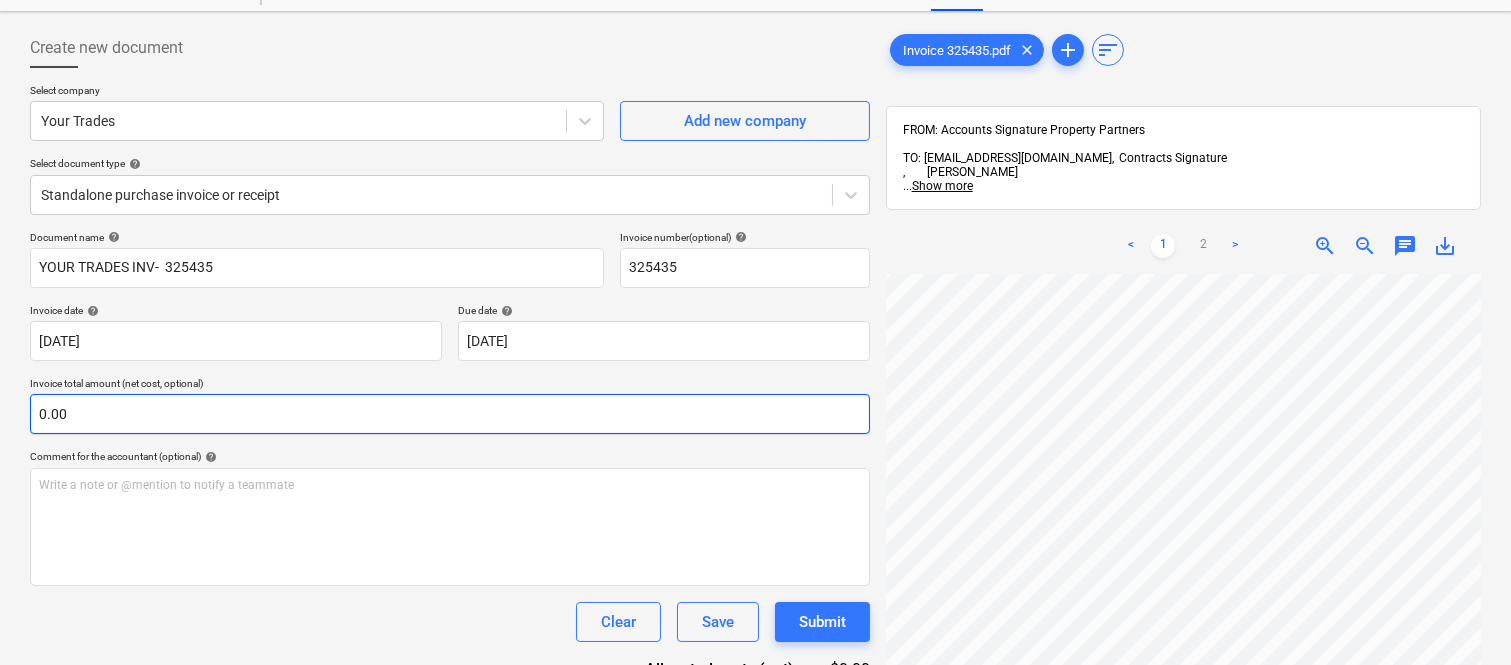 click on "0.00" at bounding box center [450, 414] 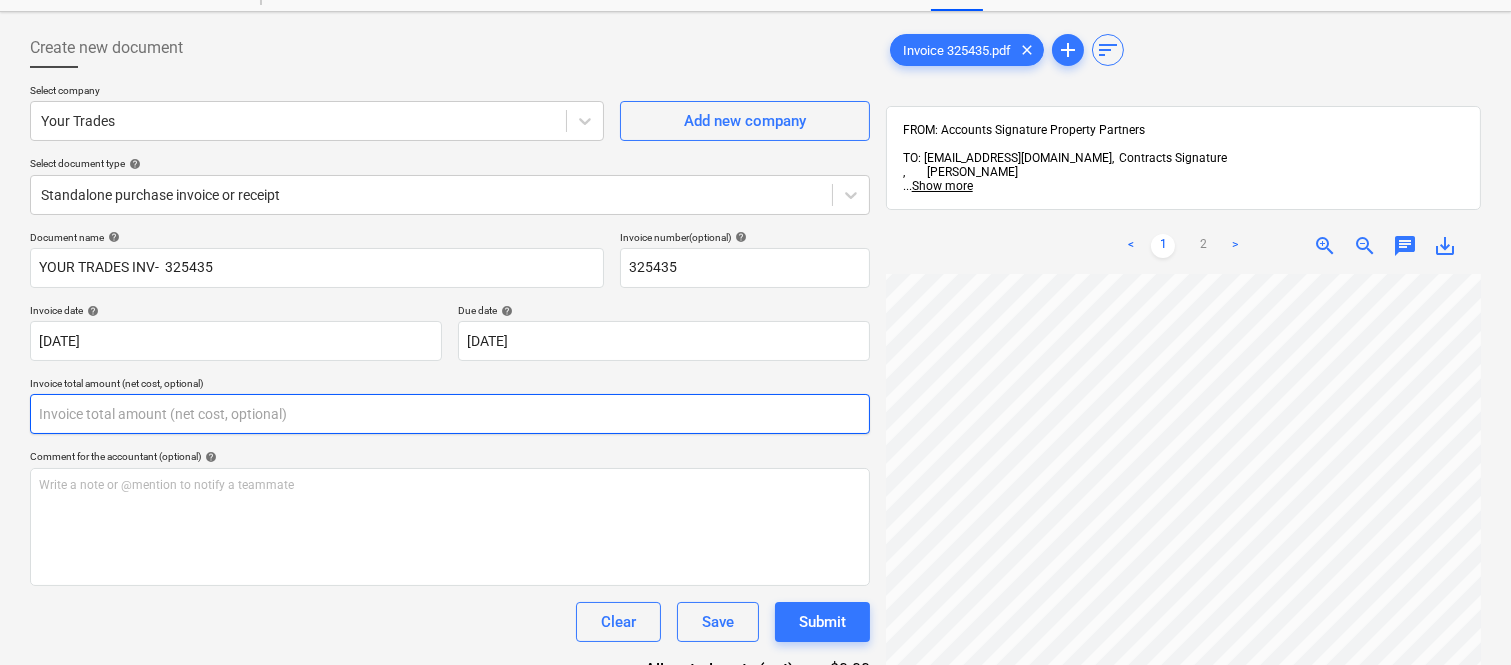paste on "1,905.9" 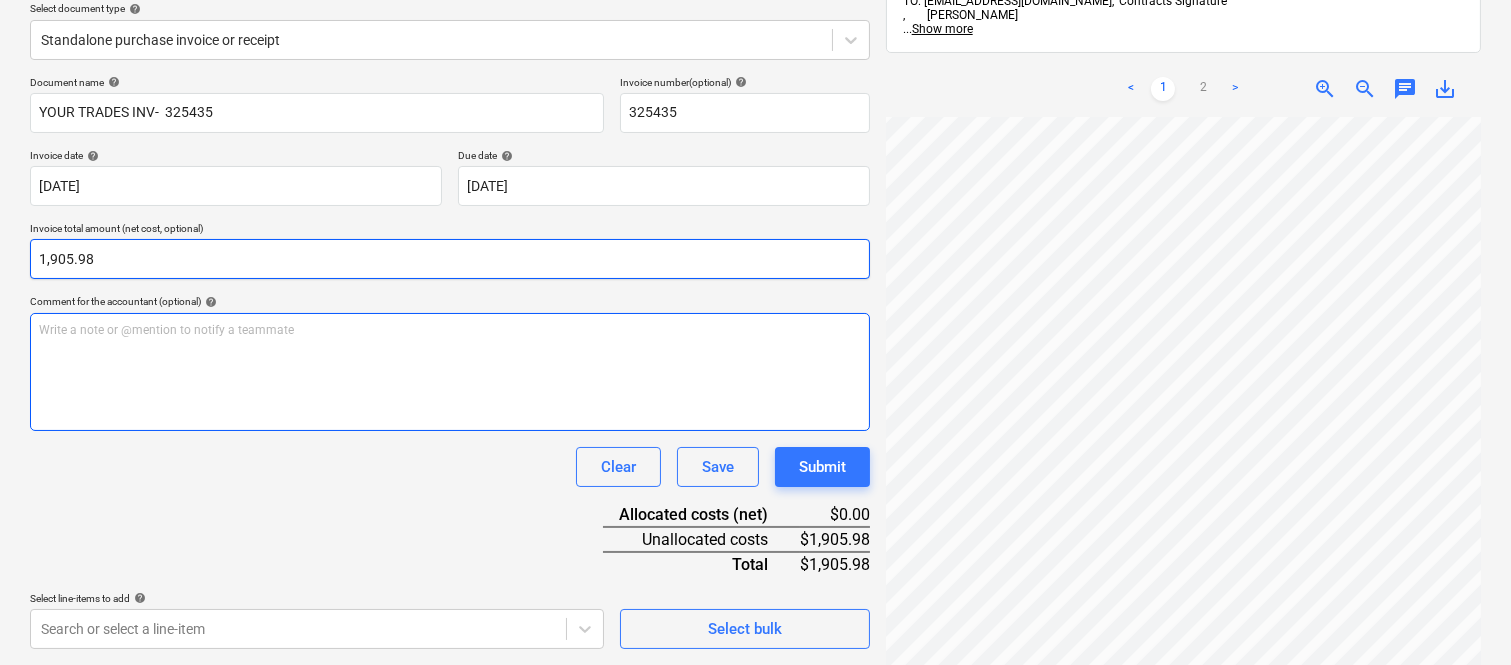 scroll, scrollTop: 285, scrollLeft: 0, axis: vertical 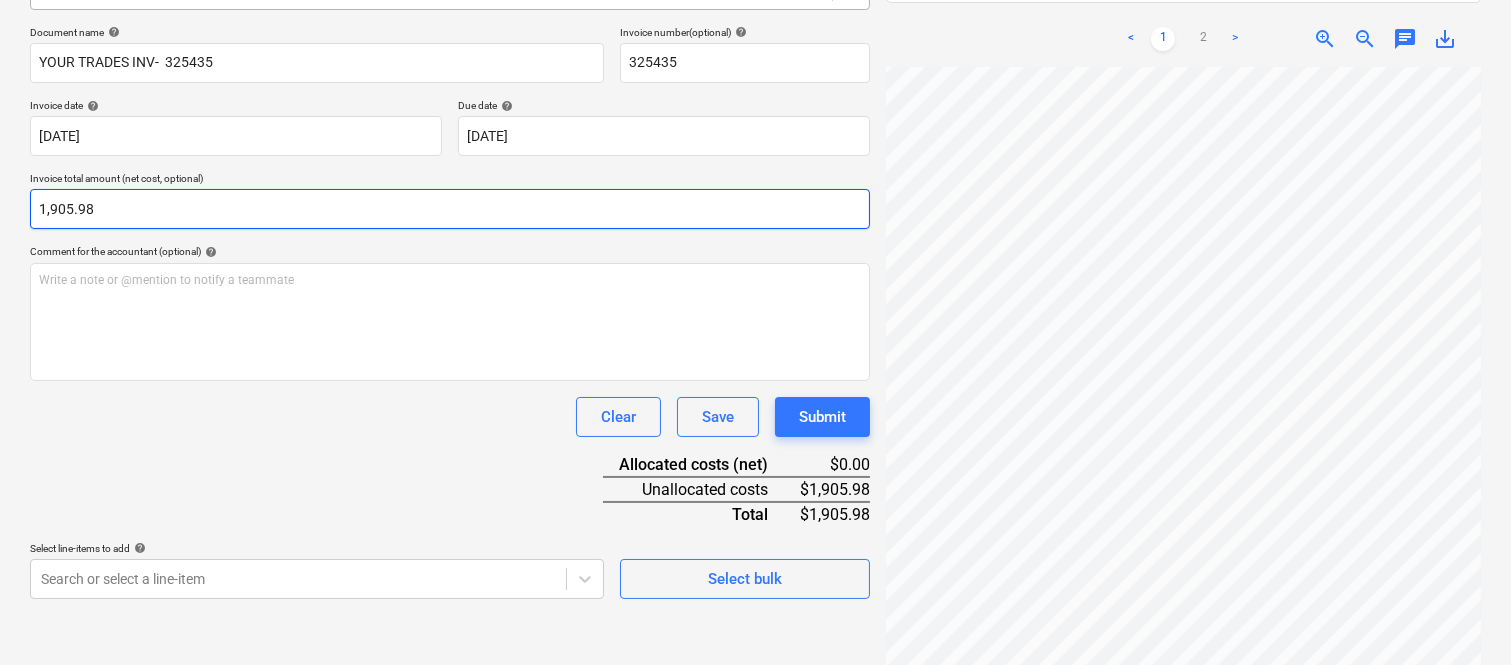 type on "1905.98" 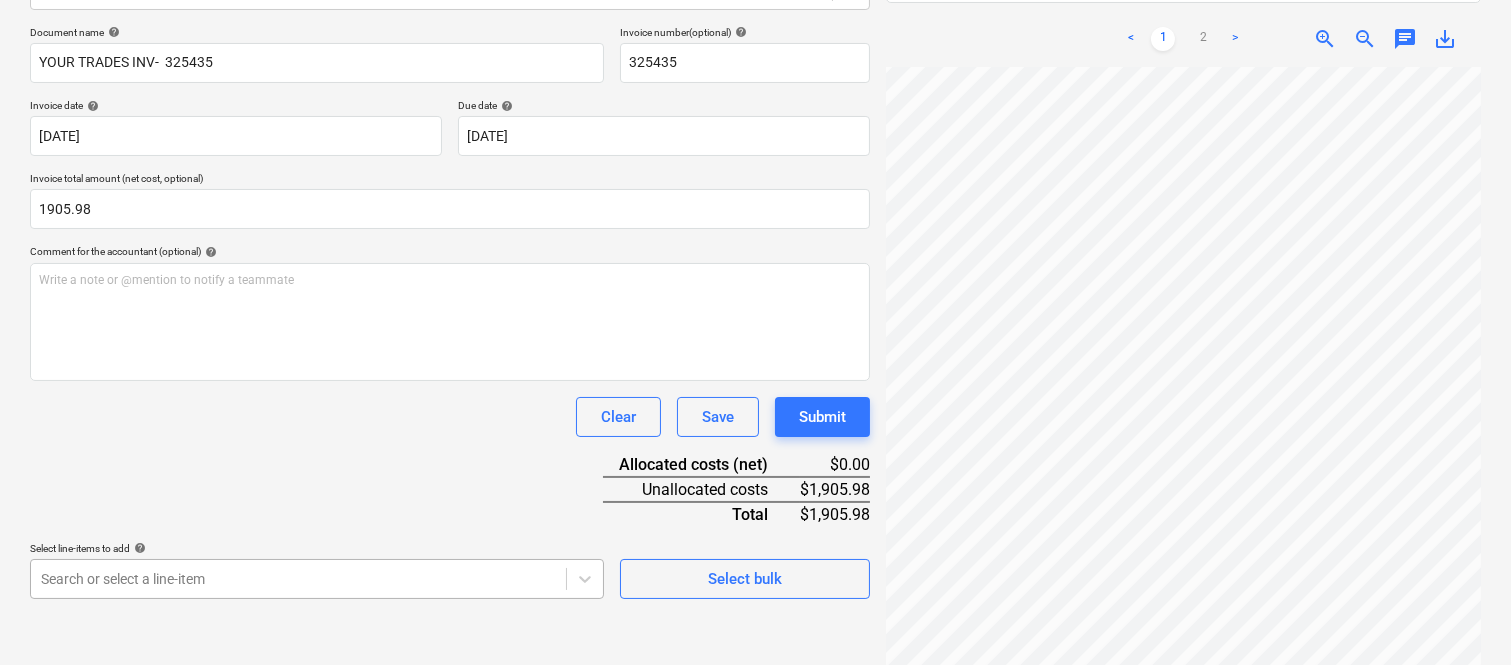 click on "Sales Projects Contacts Company Inbox 1 Approvals format_size keyboard_arrow_down help search Search notifications 99+ keyboard_arrow_down A. Berdera keyboard_arrow_down Della Rosa Budget 9+ Client contract RFTs Subcontracts Claims Purchase orders Costs 9+ Income Files 5 Analytics Settings Create new document Select company Your Trades   Add new company Select document type help Standalone purchase invoice or receipt Document name help YOUR TRADES INV-  325435 Invoice number  (optional) help 325435 Invoice date help 09 Jul 2025 09.07.2025 Press the down arrow key to interact with the calendar and
select a date. Press the question mark key to get the keyboard shortcuts for changing dates. Due date help 23 Jul 2025 23.07.2025 Press the down arrow key to interact with the calendar and
select a date. Press the question mark key to get the keyboard shortcuts for changing dates. Invoice total amount (net cost, optional) 1905.98 Comment for the accountant (optional) help ﻿ Clear Save Submit $0.00 Total <" at bounding box center (755, 47) 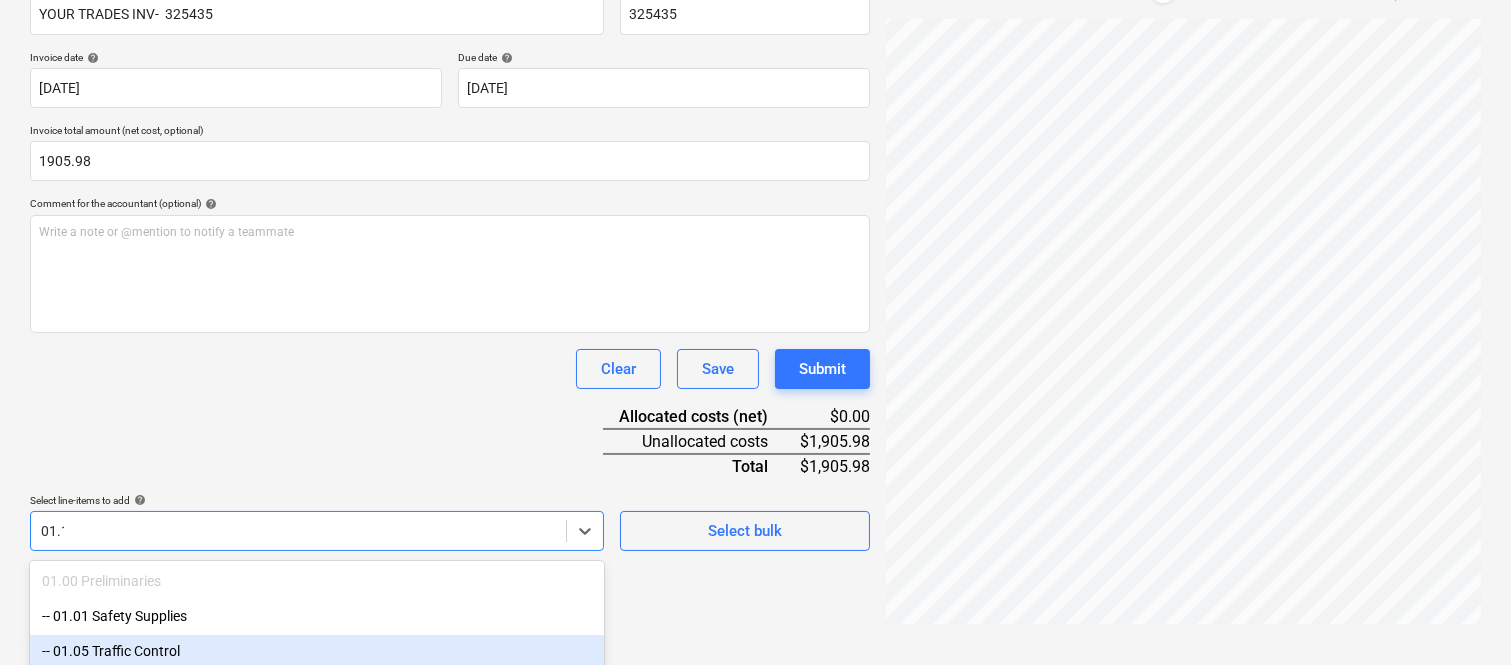 type on "01.10" 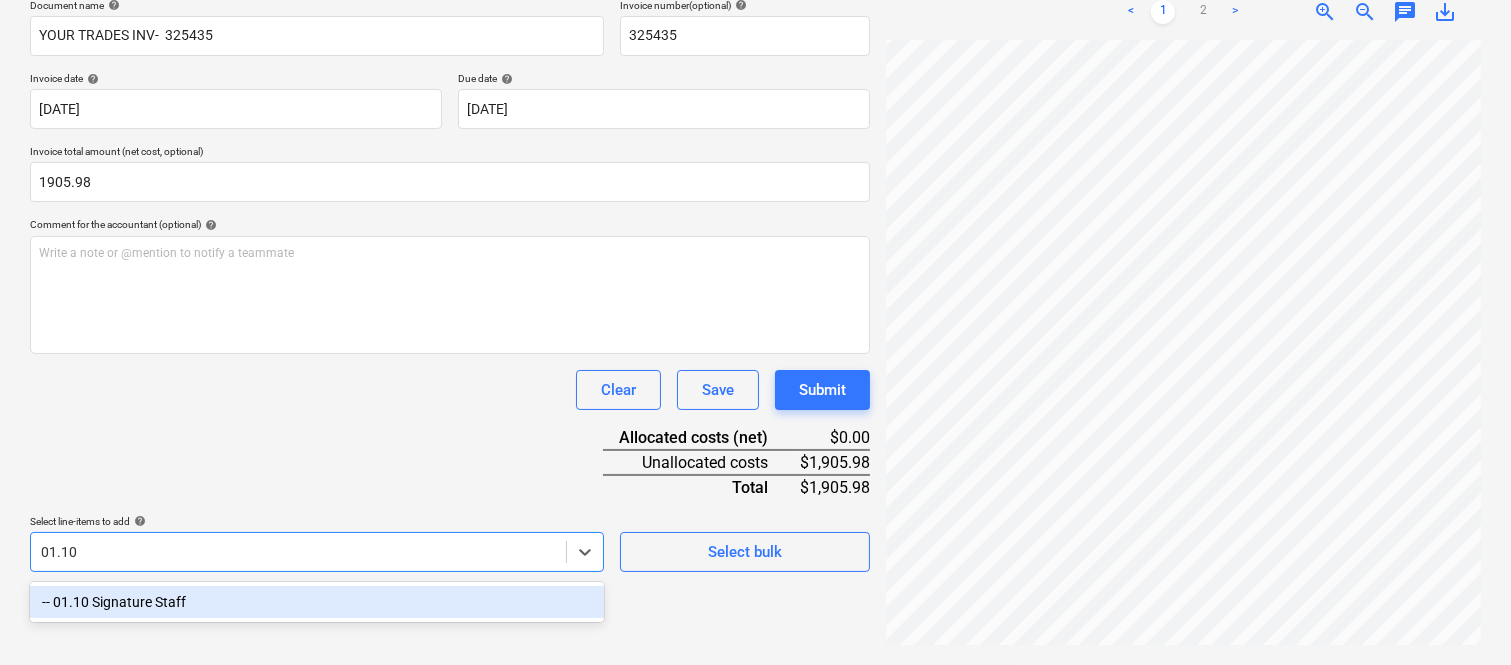scroll, scrollTop: 285, scrollLeft: 0, axis: vertical 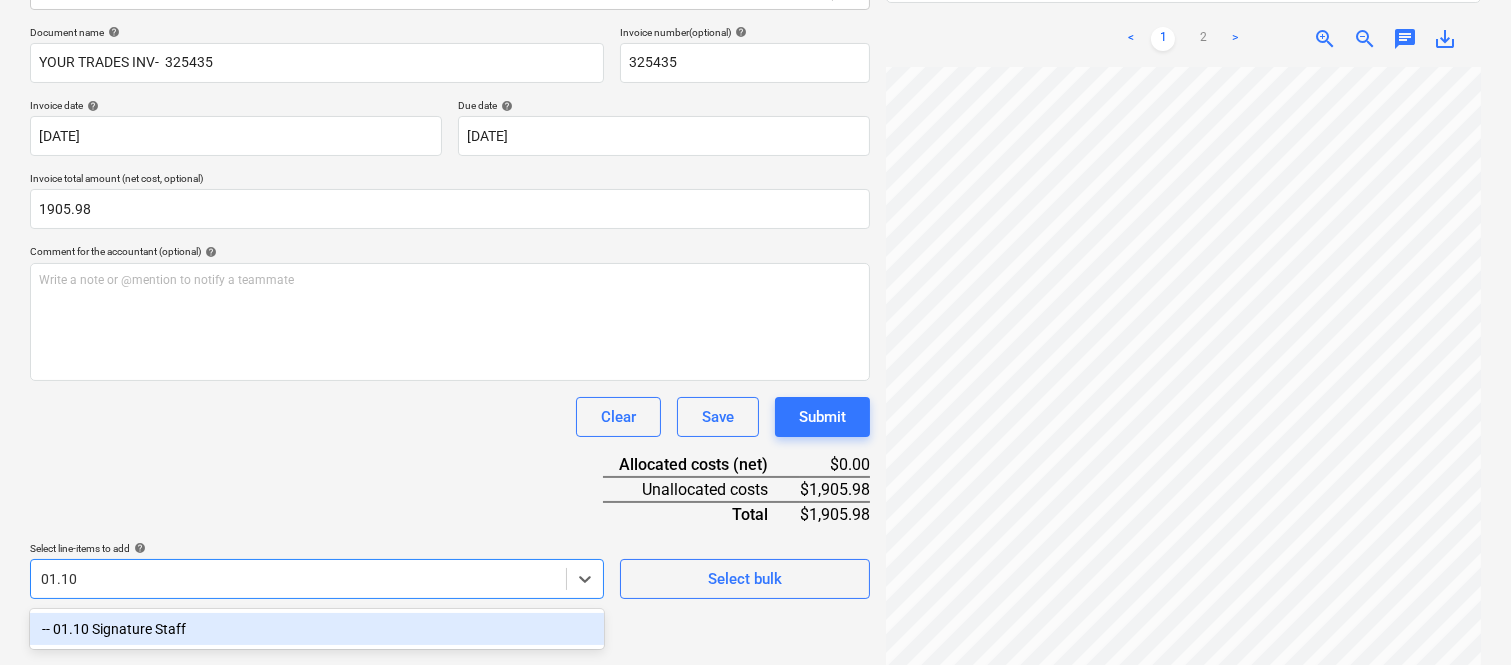 drag, startPoint x: 128, startPoint y: 630, endPoint x: 186, endPoint y: 540, distance: 107.07007 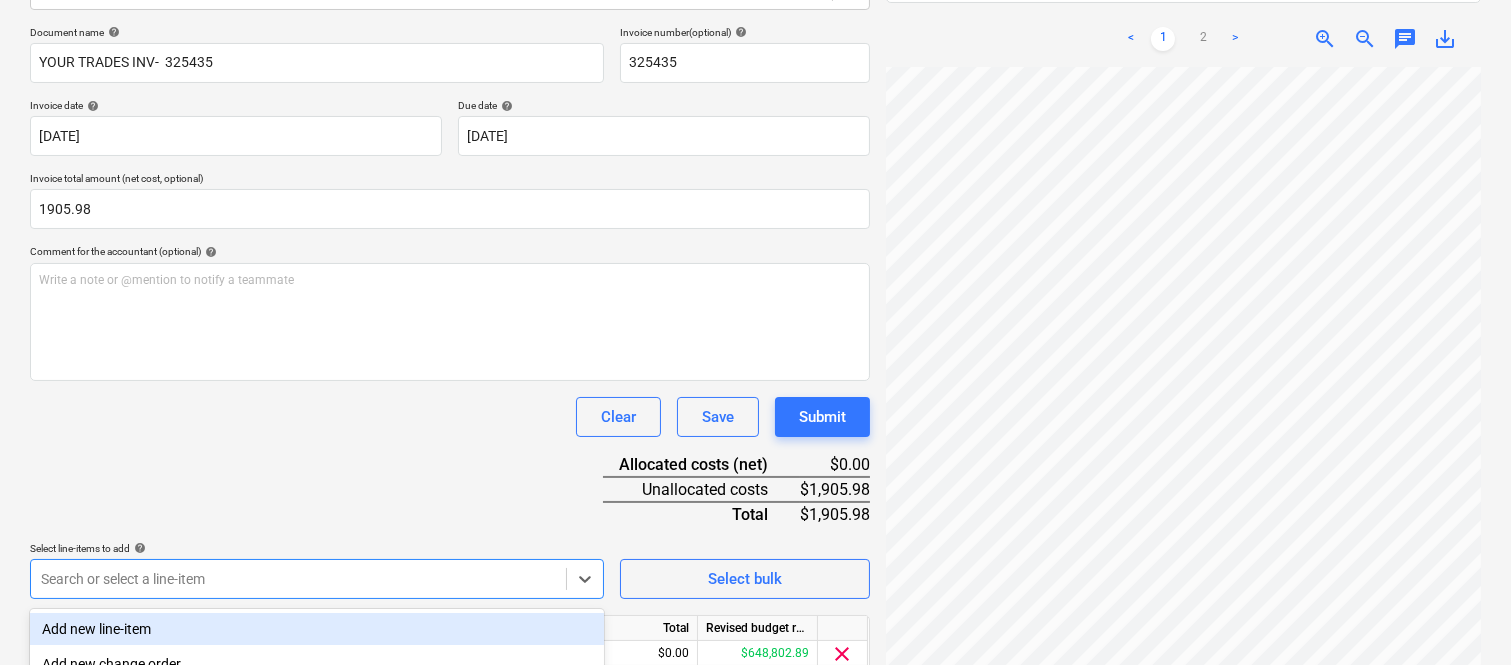 click on "Document name help YOUR TRADES INV-  325435 Invoice number  (optional) help 325435 Invoice date help 09 Jul 2025 09.07.2025 Press the down arrow key to interact with the calendar and
select a date. Press the question mark key to get the keyboard shortcuts for changing dates. Due date help 23 Jul 2025 23.07.2025 Press the down arrow key to interact with the calendar and
select a date. Press the question mark key to get the keyboard shortcuts for changing dates. Invoice total amount (net cost, optional) 1905.98 Comment for the accountant (optional) help Write a note or @mention to notify a teammate ﻿ Clear Save Submit Allocated costs (net) $0.00 Unallocated costs $1,905.98 Total $1,905.98 Select line-items to add help option --  01.10 Signature Staff, selected. option Add new line-item focused, 1 of 182. 182 results available. Use Up and Down to choose options, press Enter to select the currently focused option, press Escape to exit the menu, press Tab to select the option and exit the menu. Select bulk" at bounding box center (450, 378) 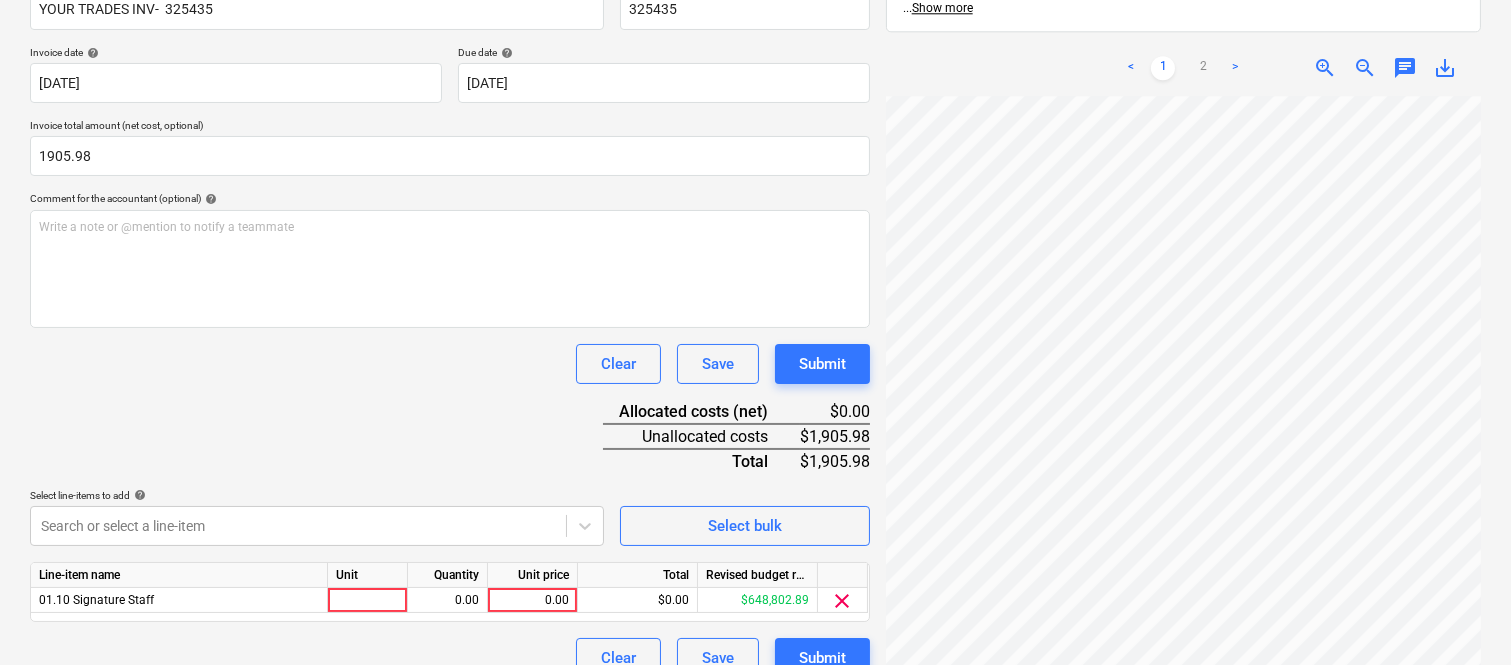 scroll, scrollTop: 367, scrollLeft: 0, axis: vertical 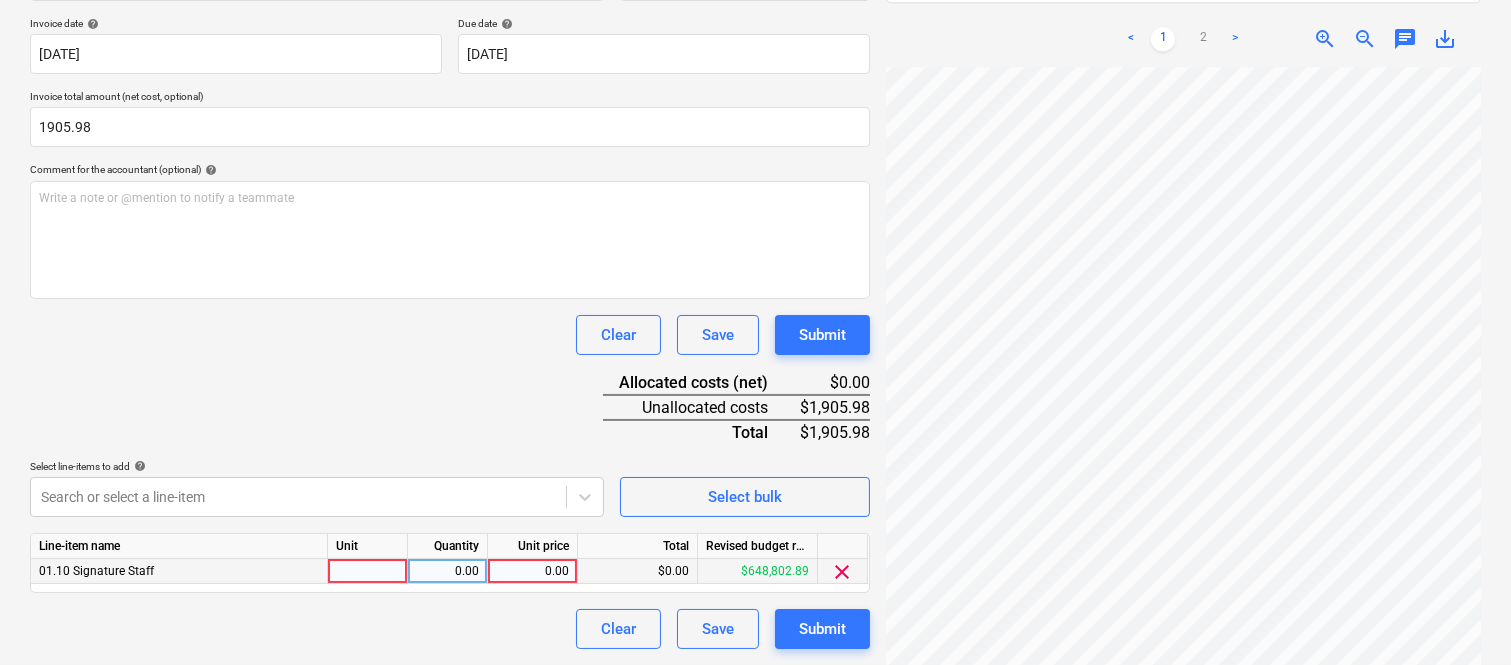 click at bounding box center [368, 571] 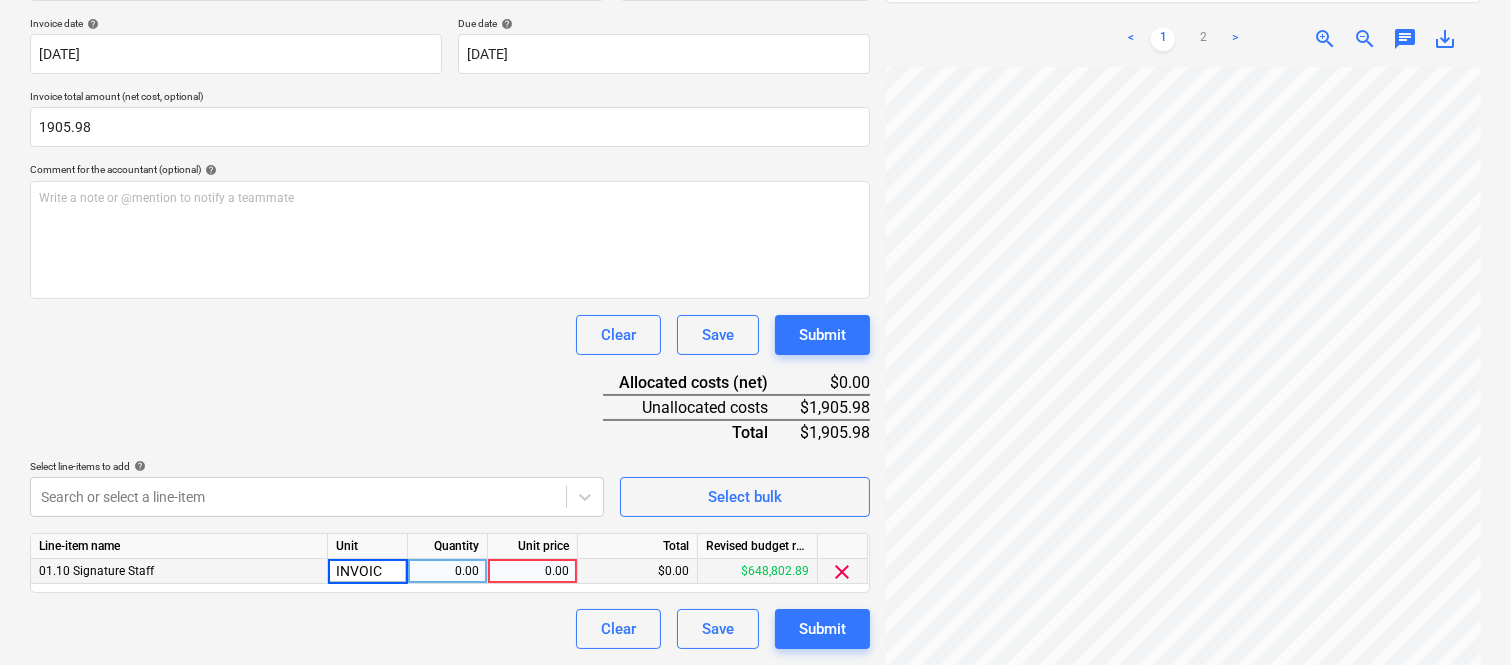 type on "INVOICE" 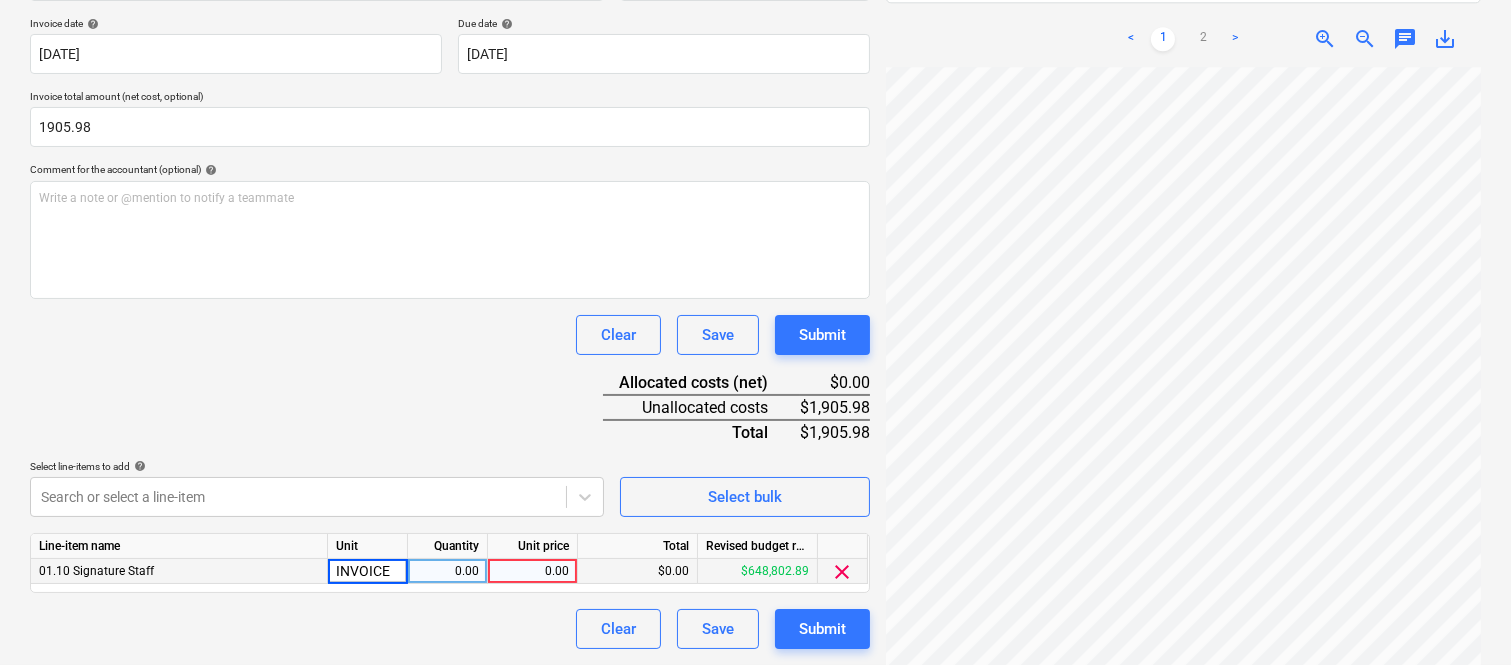 click on "0.00" at bounding box center (447, 571) 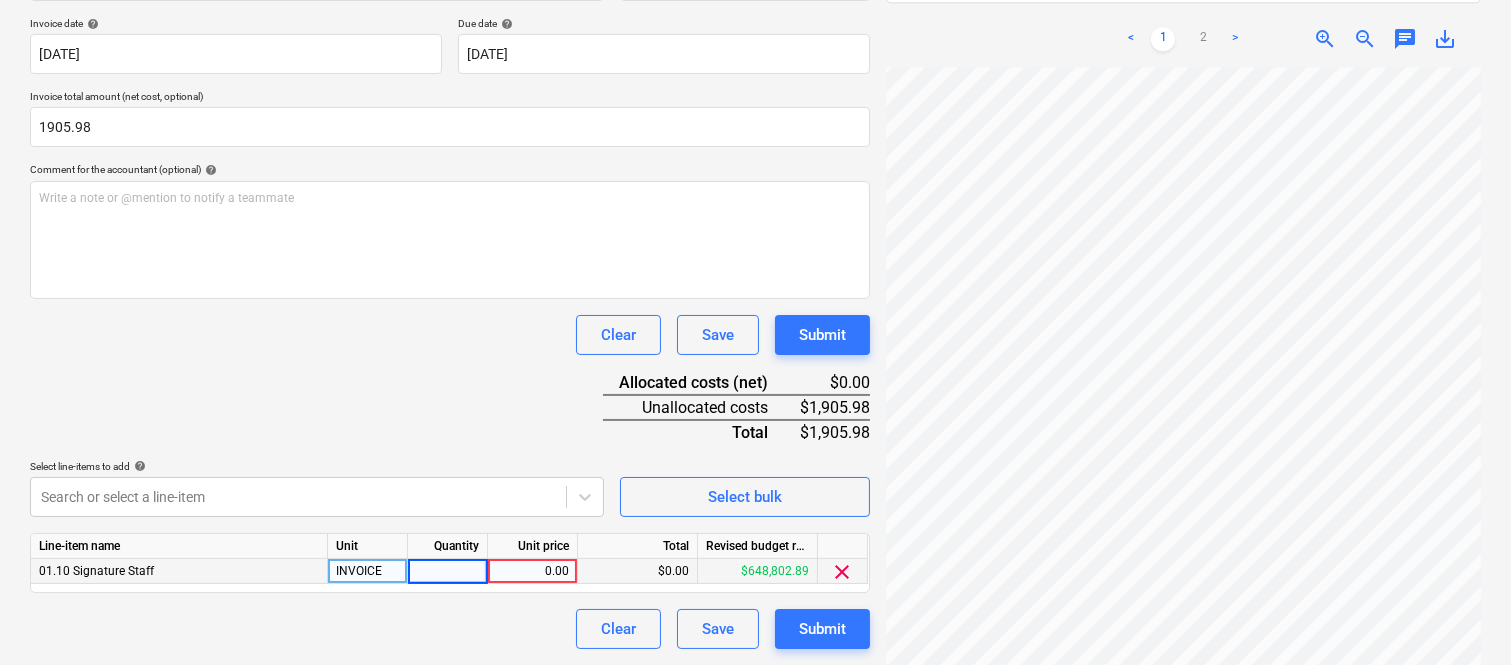 type on "1" 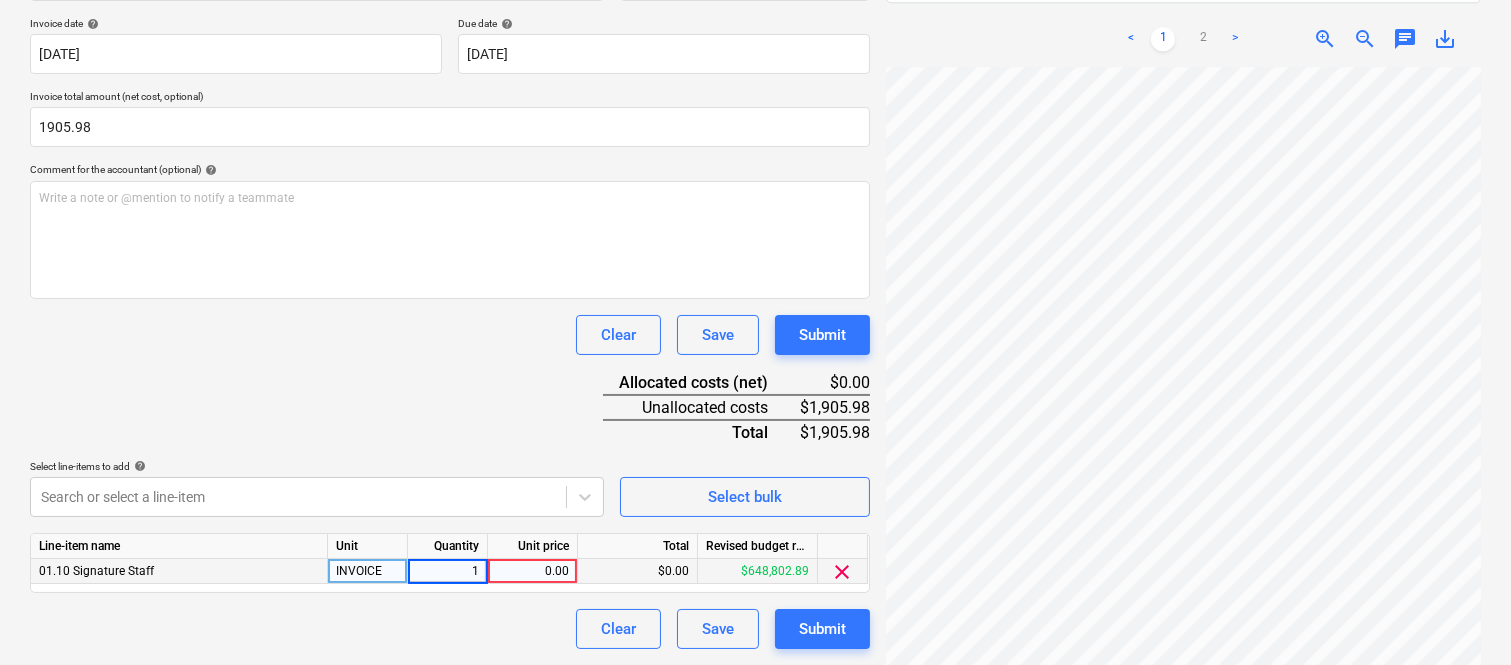 click on "0.00" at bounding box center (532, 571) 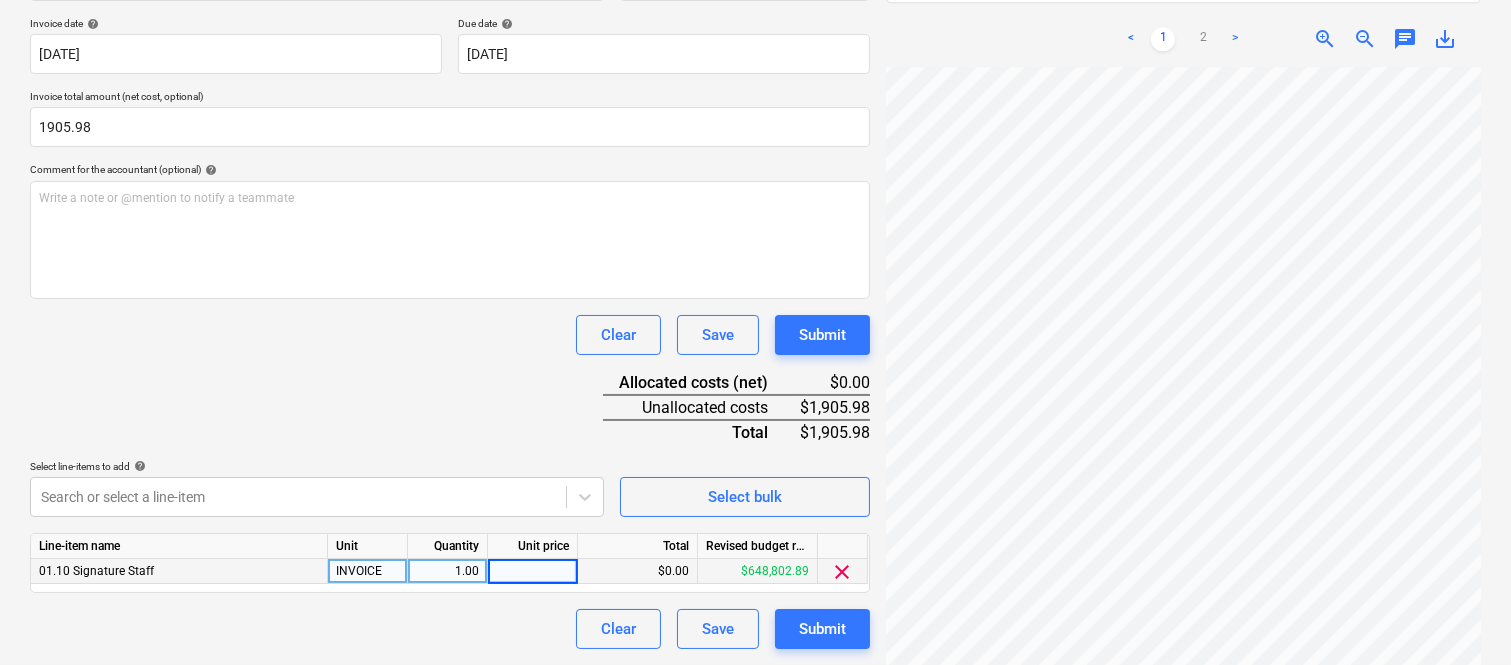 type on "V" 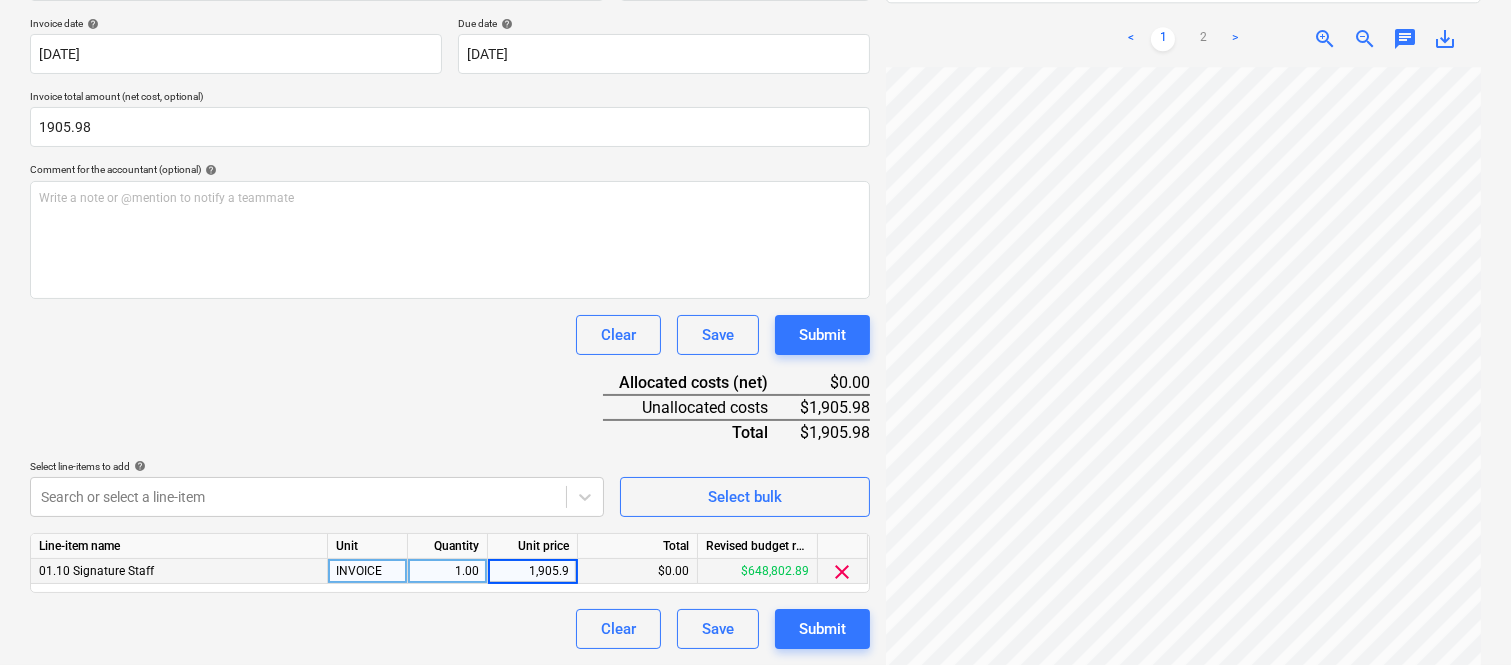 type on "1,905.98" 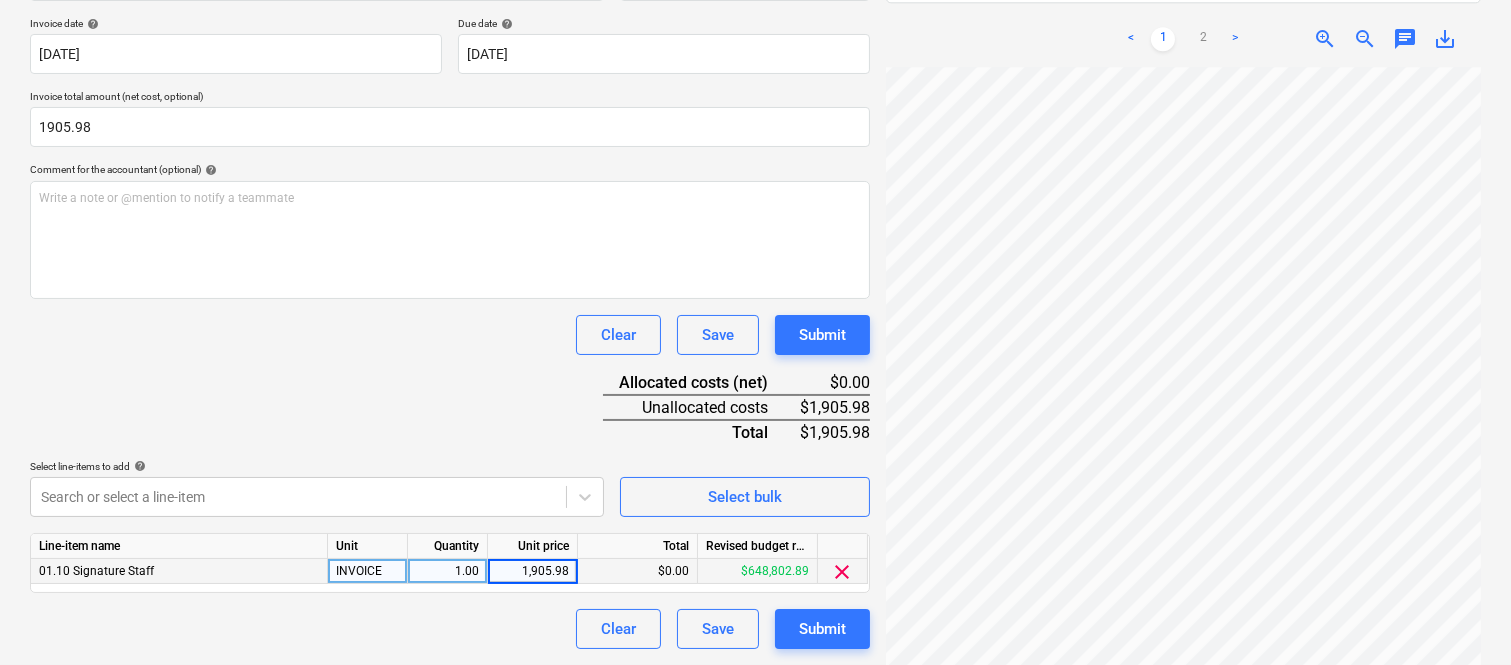 click on "Clear Save Submit" at bounding box center [450, 629] 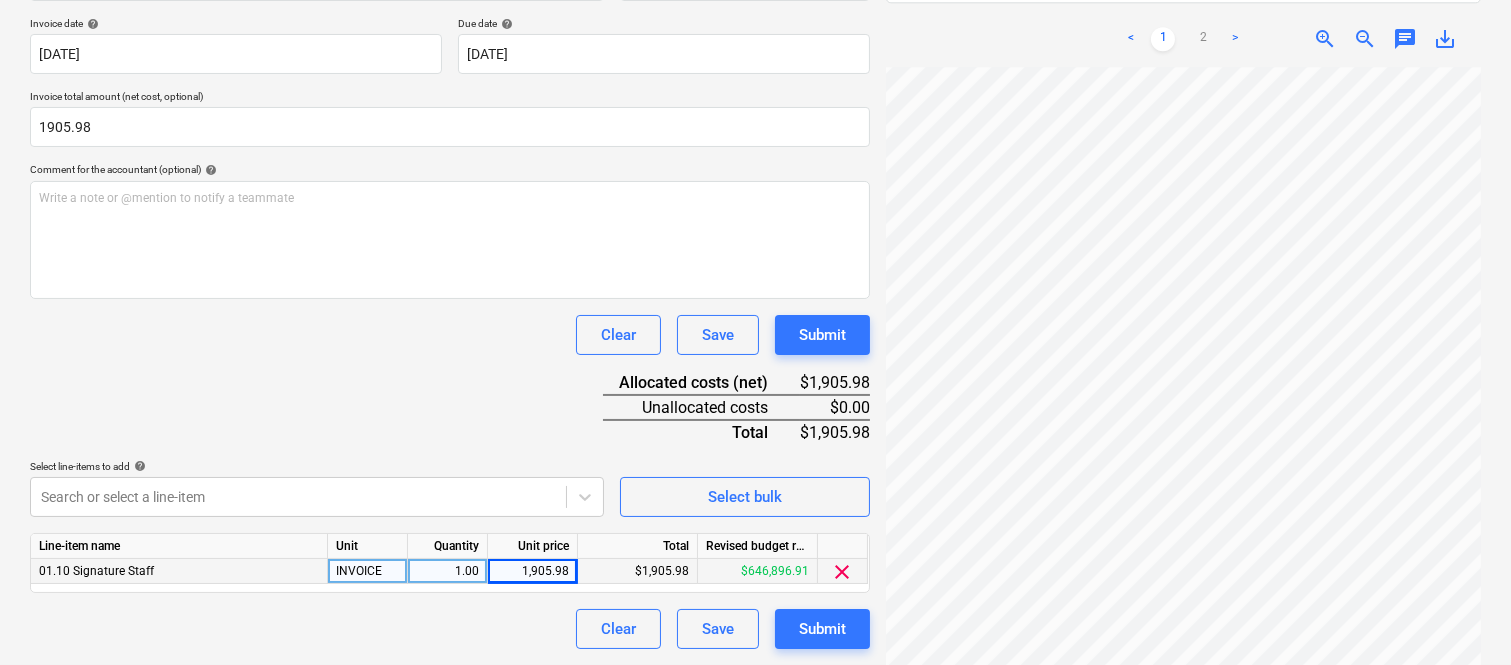 scroll, scrollTop: 0, scrollLeft: 180, axis: horizontal 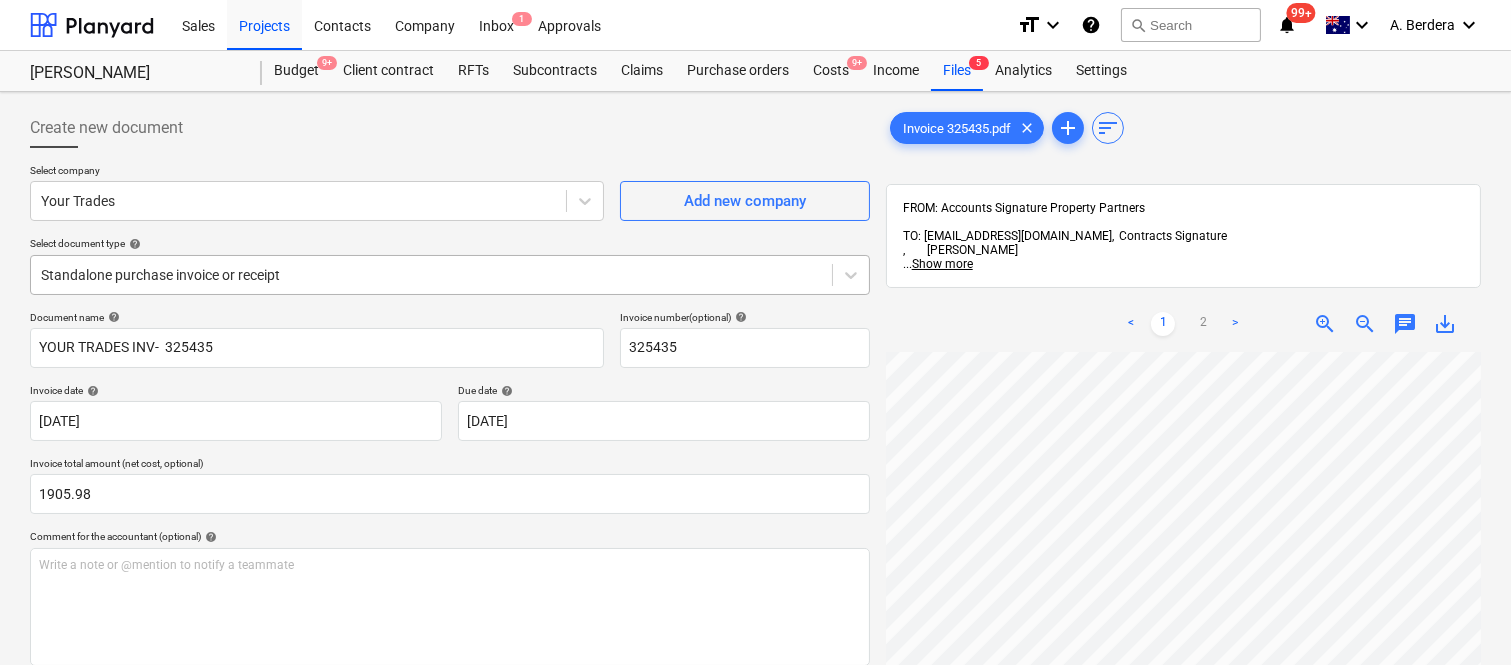 click at bounding box center (431, 275) 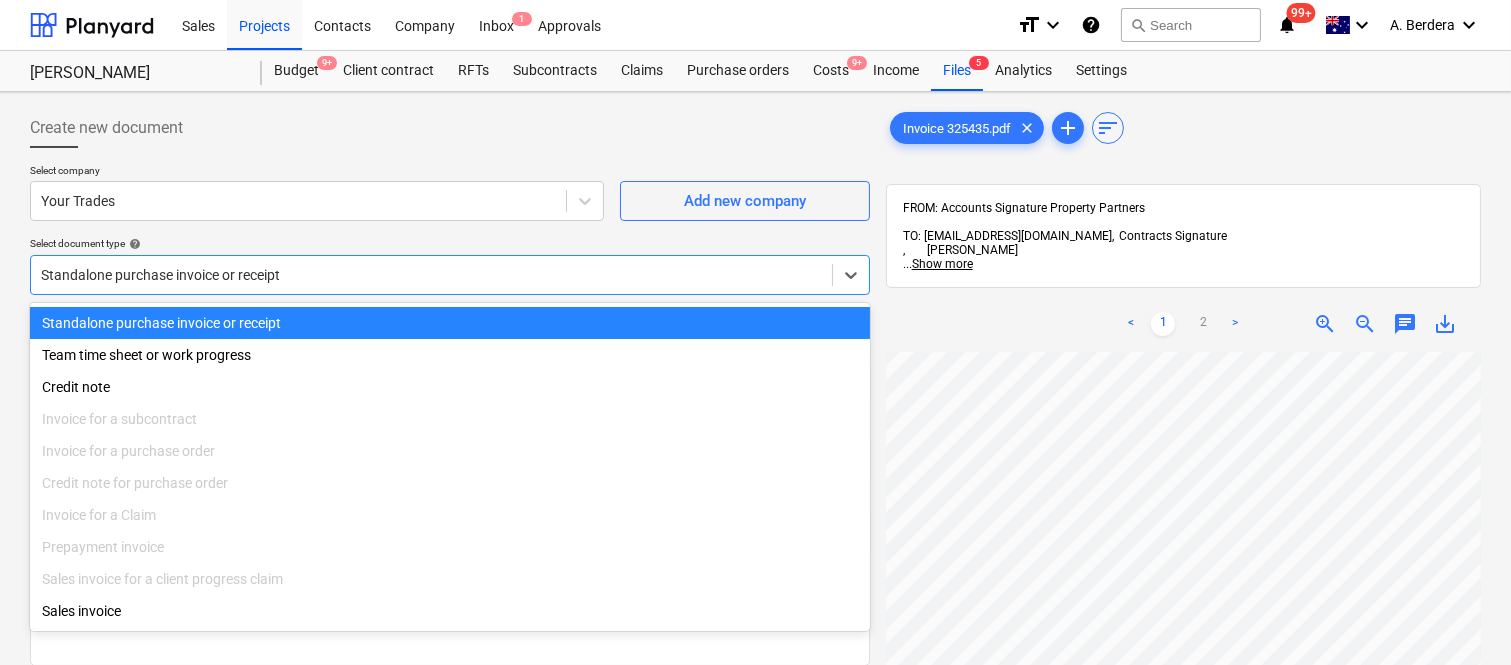 click on "Standalone purchase invoice or receipt" at bounding box center [450, 323] 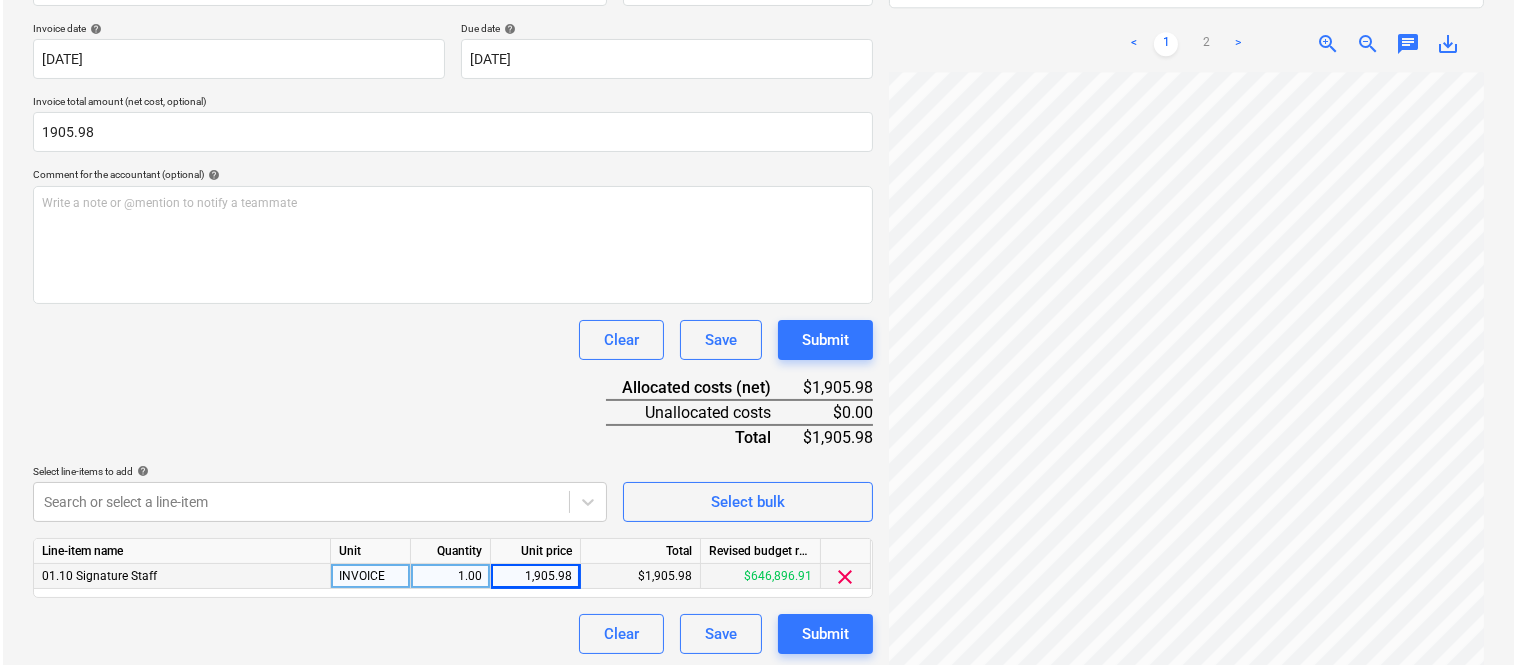 scroll, scrollTop: 367, scrollLeft: 0, axis: vertical 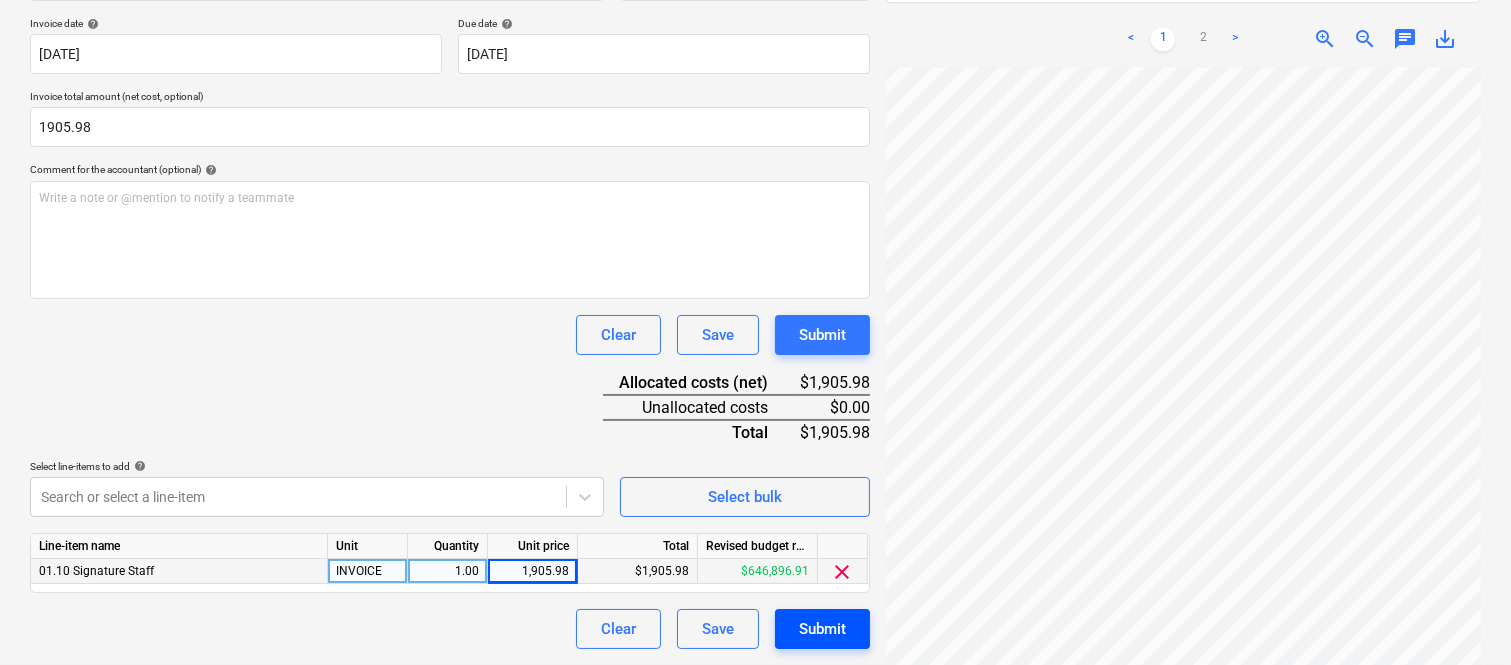 click on "Submit" at bounding box center [822, 629] 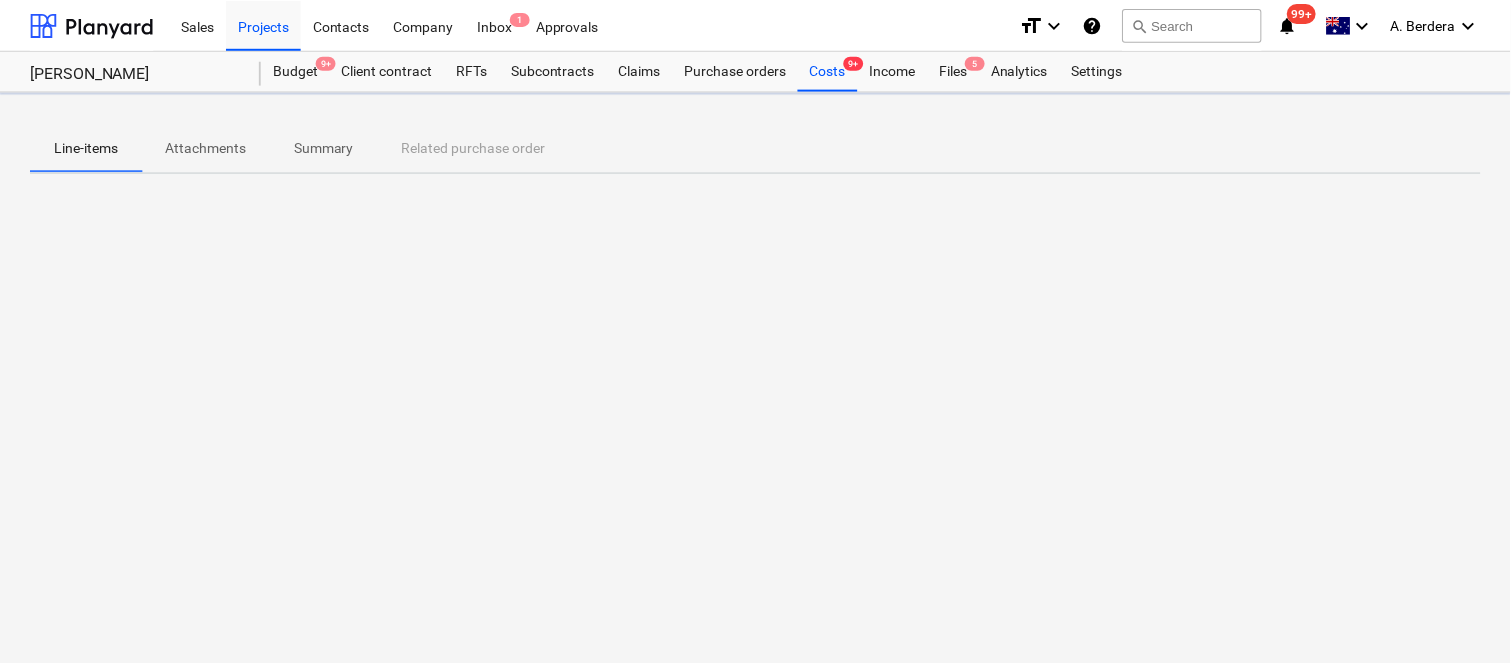 scroll, scrollTop: 0, scrollLeft: 0, axis: both 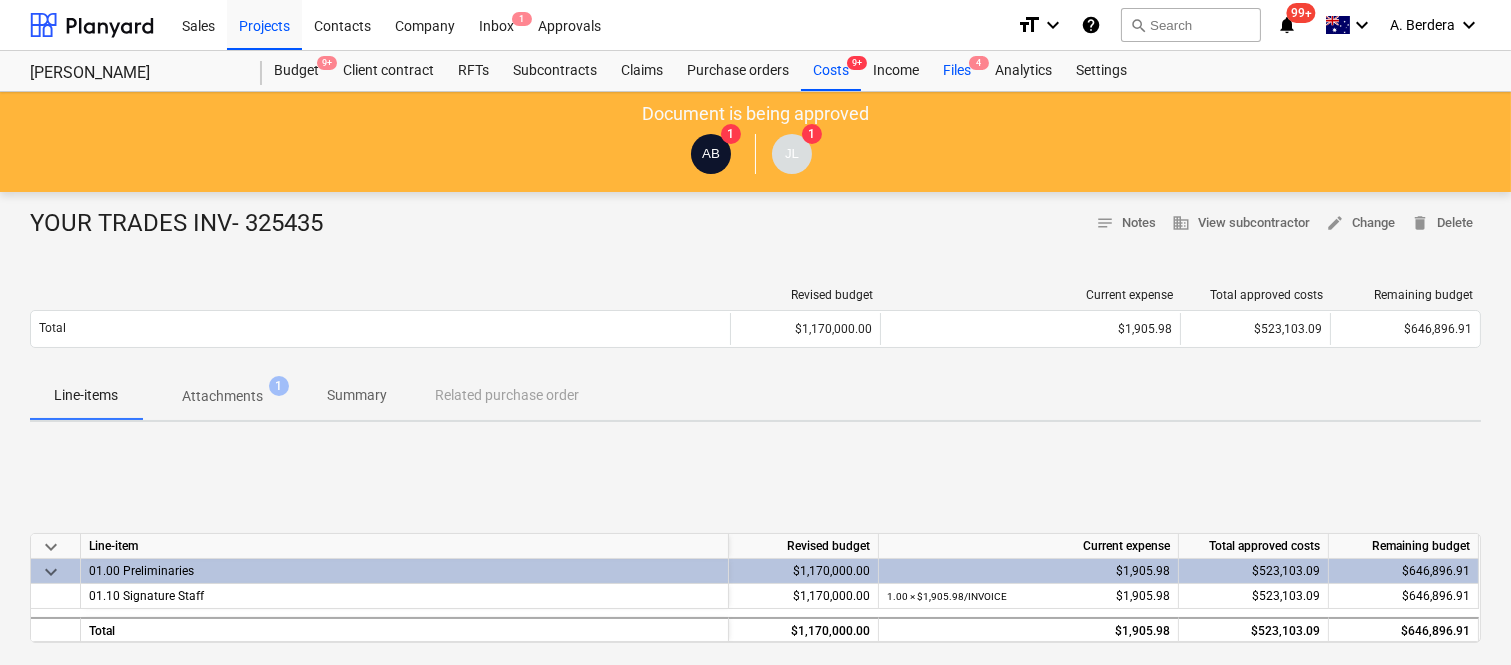 click on "Files 4" at bounding box center (957, 71) 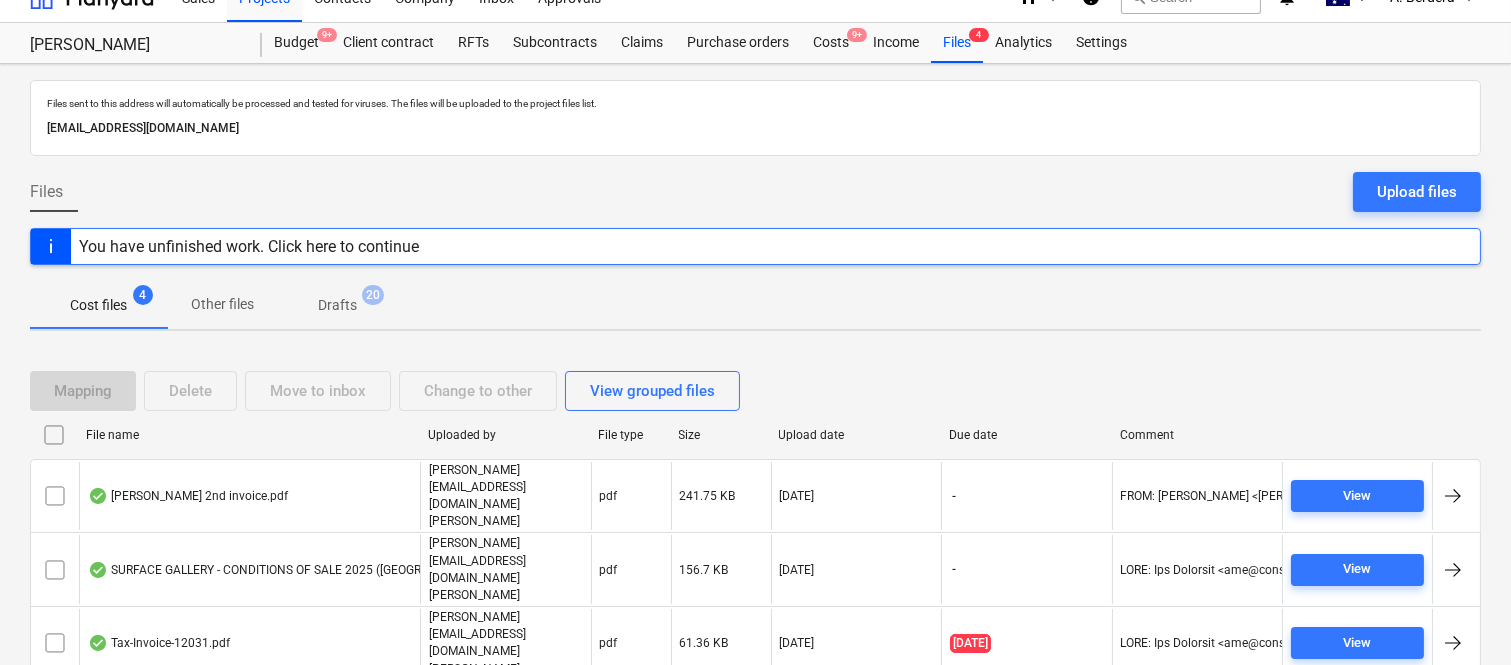 scroll, scrollTop: 43, scrollLeft: 0, axis: vertical 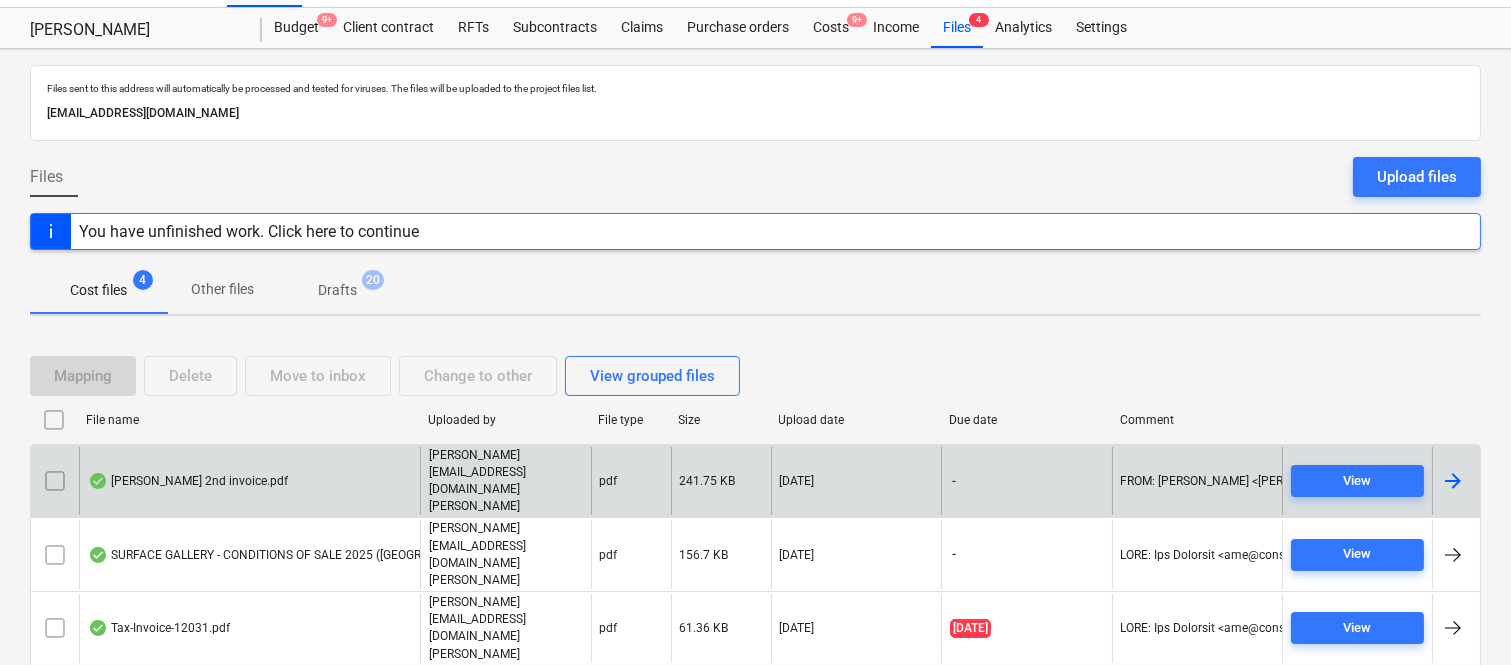 click on "Della Rosa 2nd invoice.pdf" at bounding box center [249, 481] 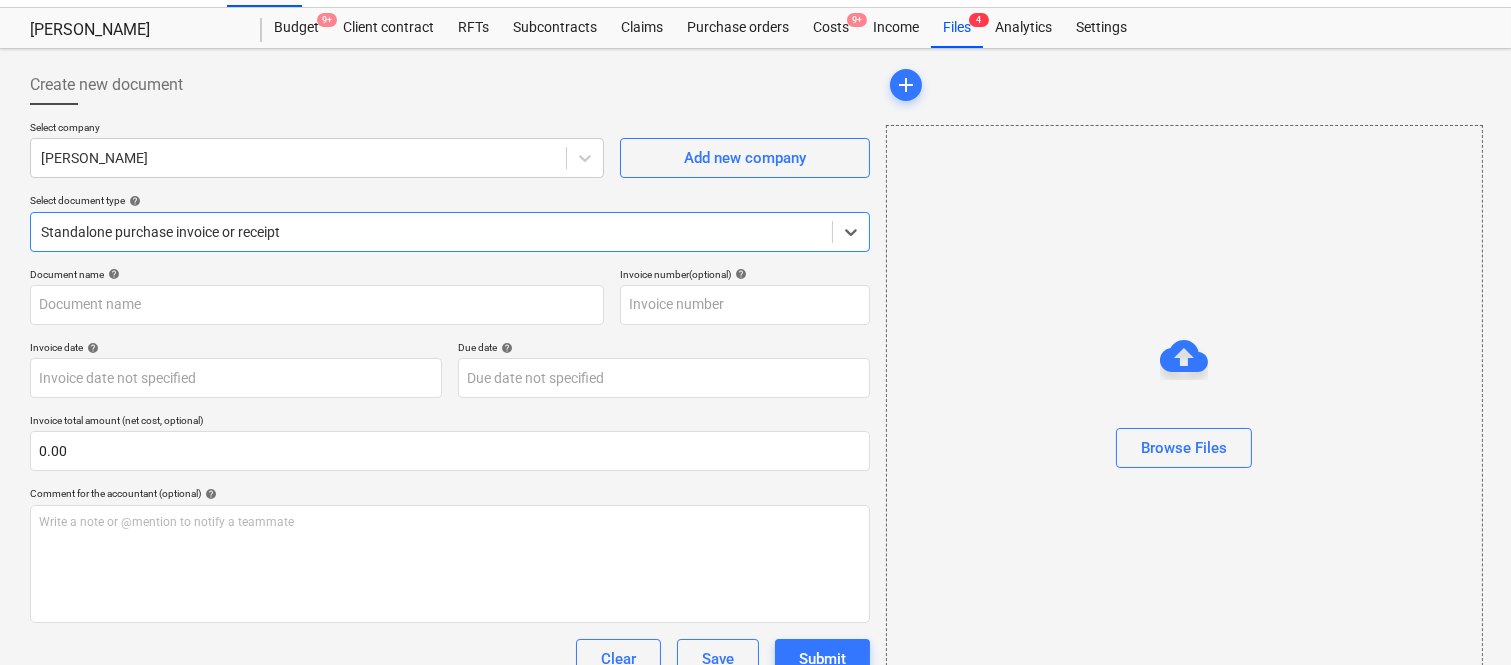 type on "Della Rosa 2nd invoice.pdf" 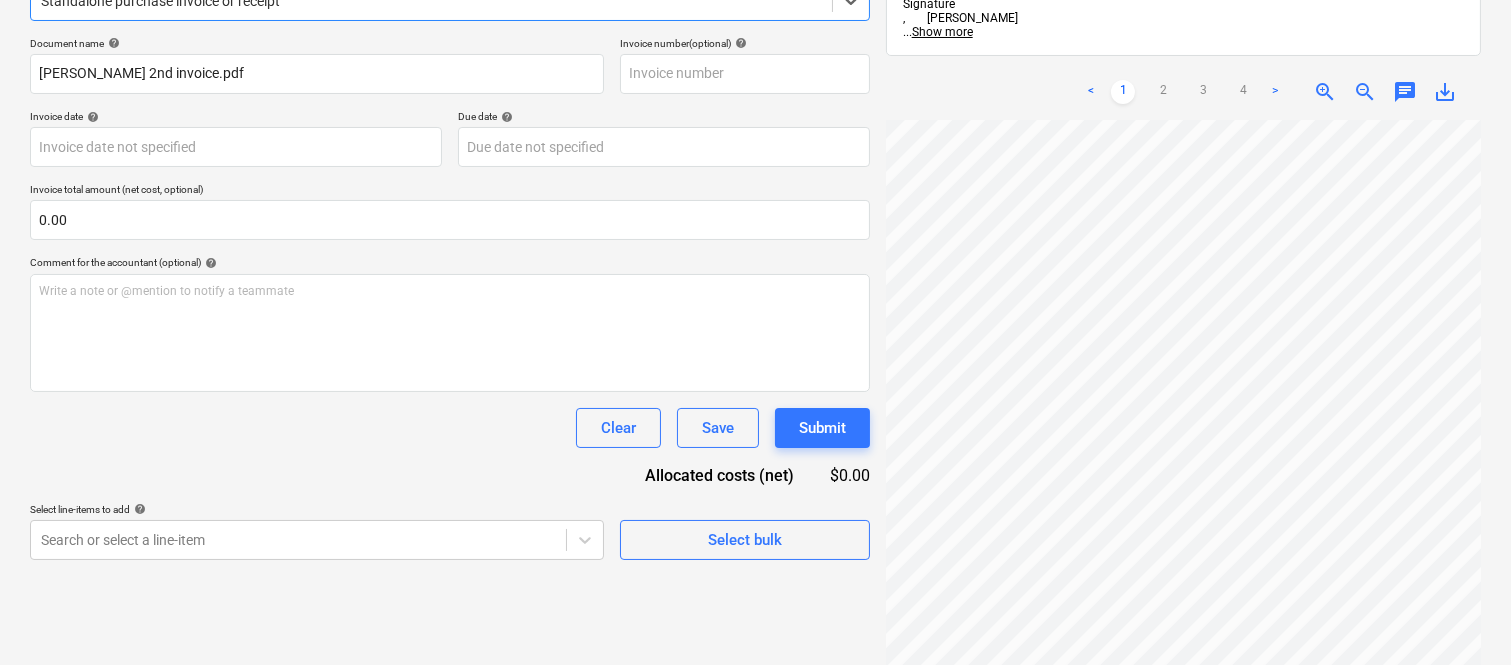 scroll, scrollTop: 285, scrollLeft: 0, axis: vertical 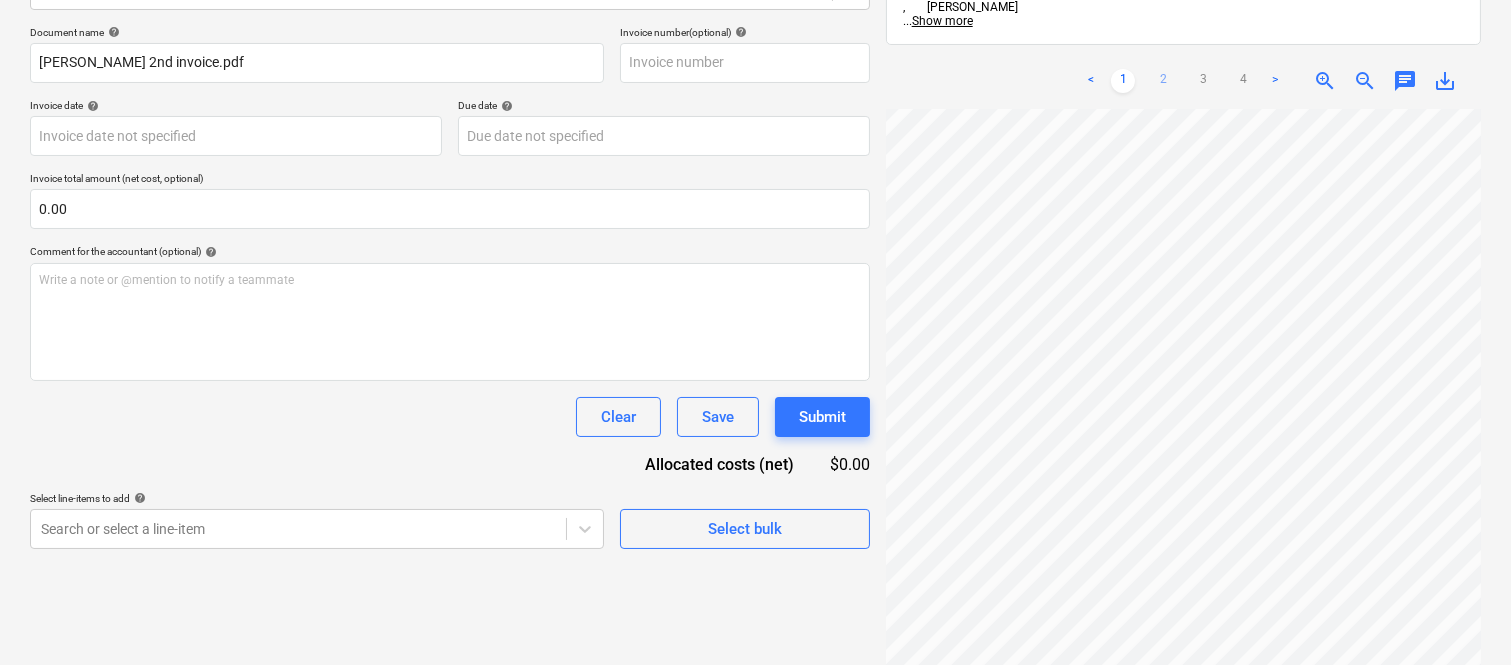 click on "2" at bounding box center (1163, 81) 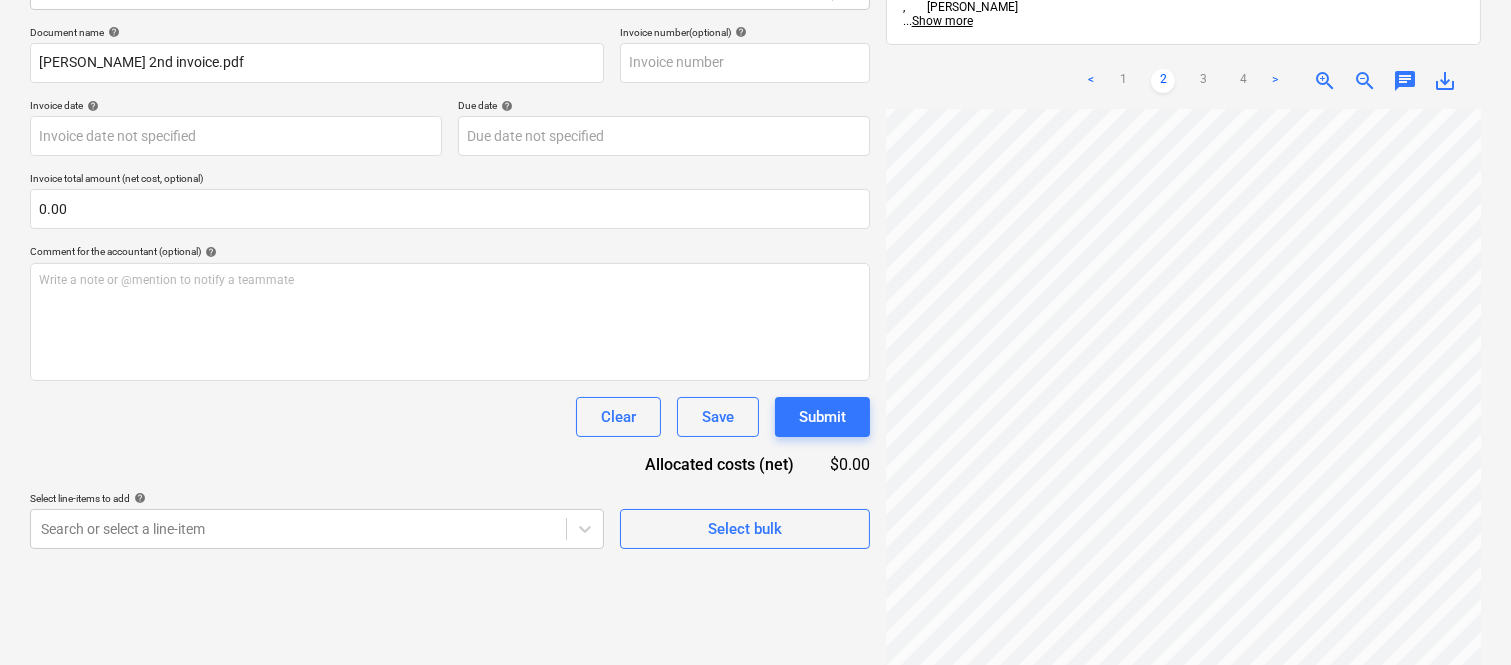 scroll, scrollTop: 788, scrollLeft: 365, axis: both 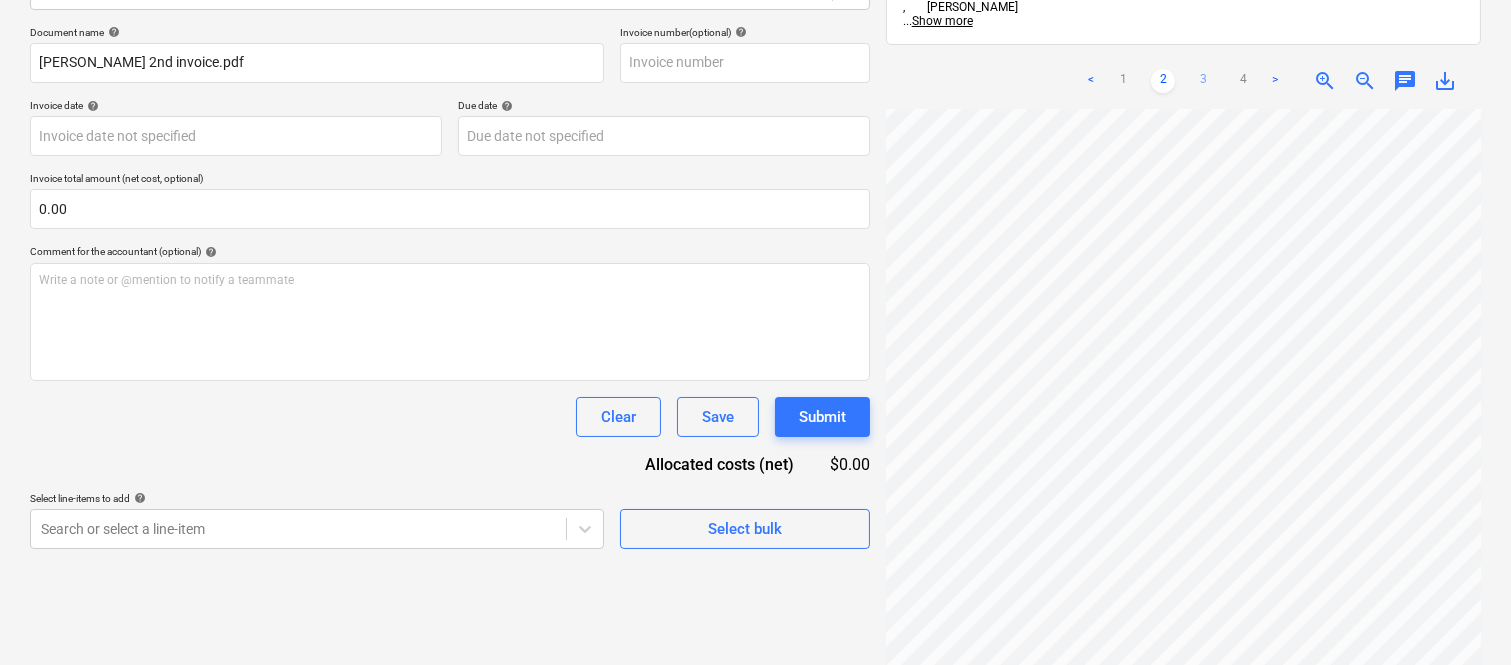 click on "3" at bounding box center [1203, 81] 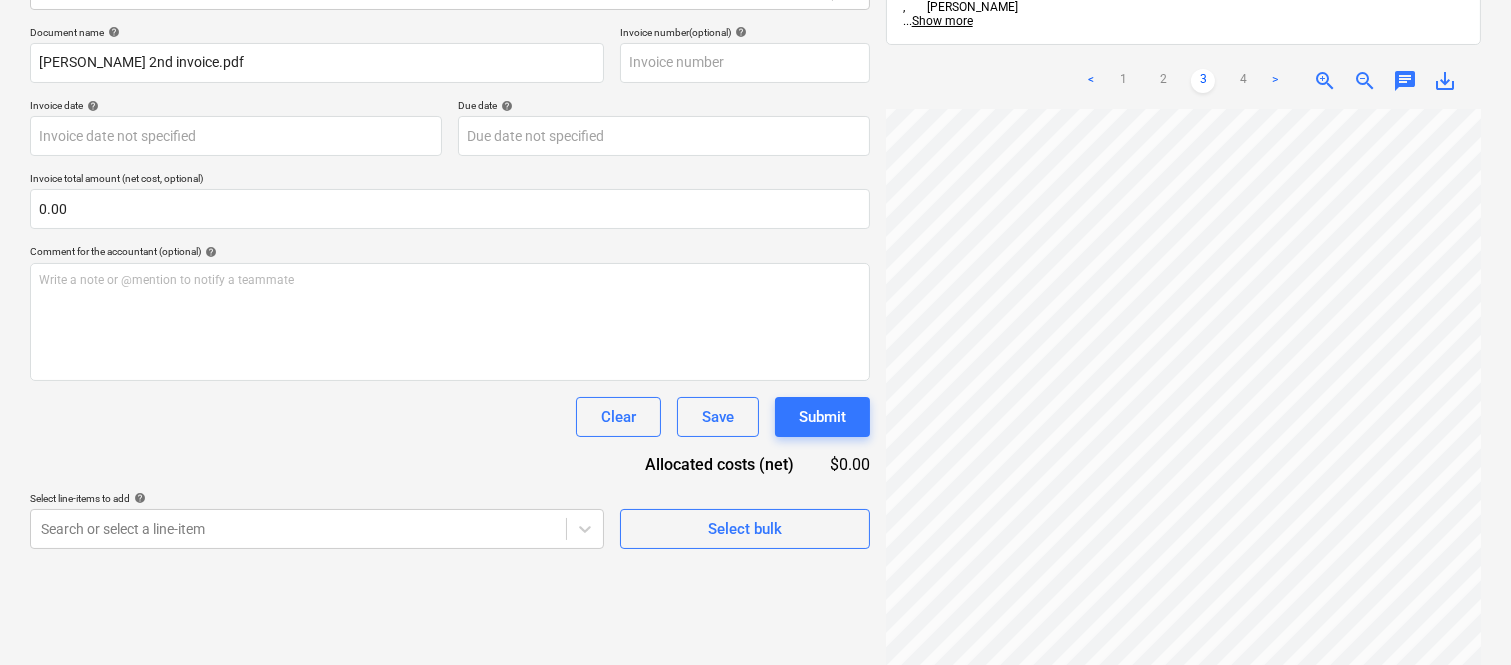 scroll, scrollTop: 788, scrollLeft: 365, axis: both 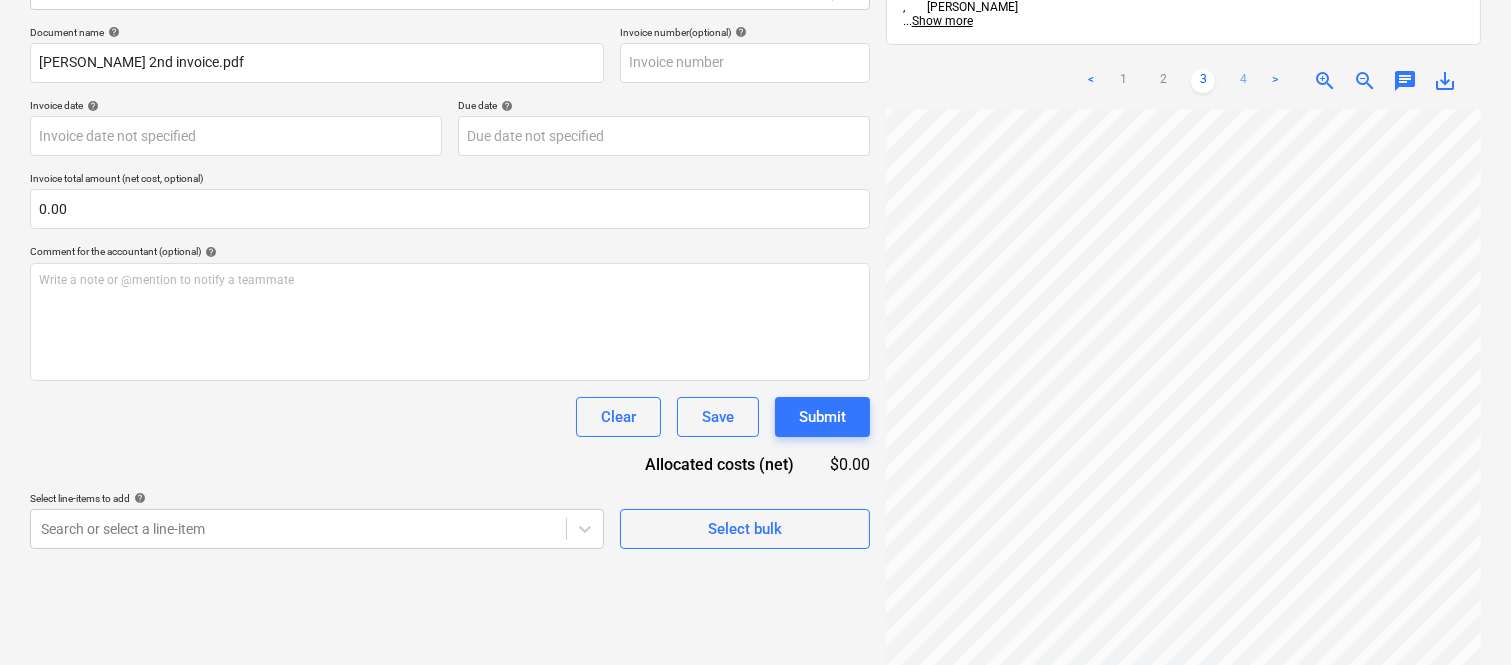 click on "4" at bounding box center [1243, 81] 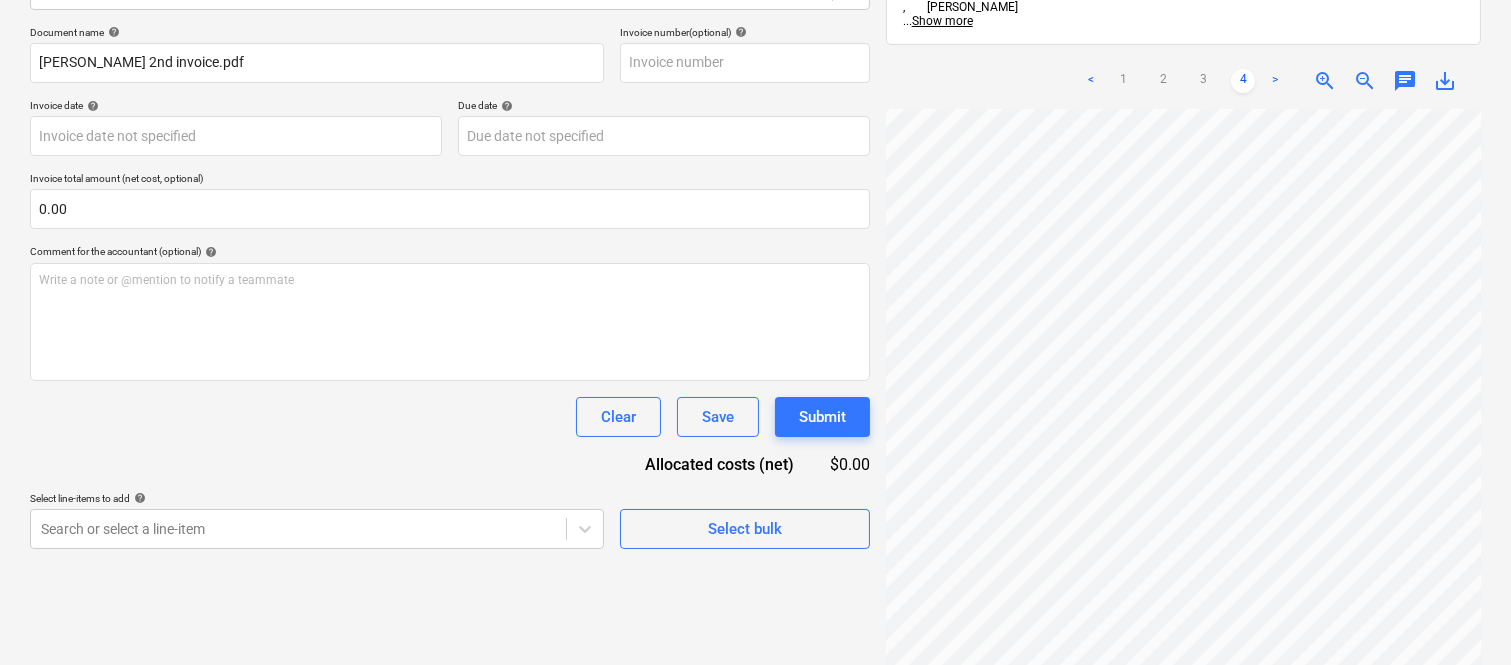 click on "Sales Projects Contacts Company Inbox 1 Approvals format_size keyboard_arrow_down help search Search notifications 99+ keyboard_arrow_down A. Berdera keyboard_arrow_down Della Rosa Budget 9+ Client contract RFTs Subcontracts Claims Purchase orders Costs 9+ Income Files 4 Analytics Settings Create new document Select company Joseph Licastro   Add new company Select document type help Standalone purchase invoice or receipt Document name help Della Rosa 2nd invoice.pdf Invoice number  (optional) help Invoice date help Press the down arrow key to interact with the calendar and
select a date. Press the question mark key to get the keyboard shortcuts for changing dates. Due date help Press the down arrow key to interact with the calendar and
select a date. Press the question mark key to get the keyboard shortcuts for changing dates. Invoice total amount (net cost, optional) 0.00 Comment for the accountant (optional) help Write a note or @mention to notify a teammate ﻿ Clear Save Submit $0.00 help <" at bounding box center (755, 47) 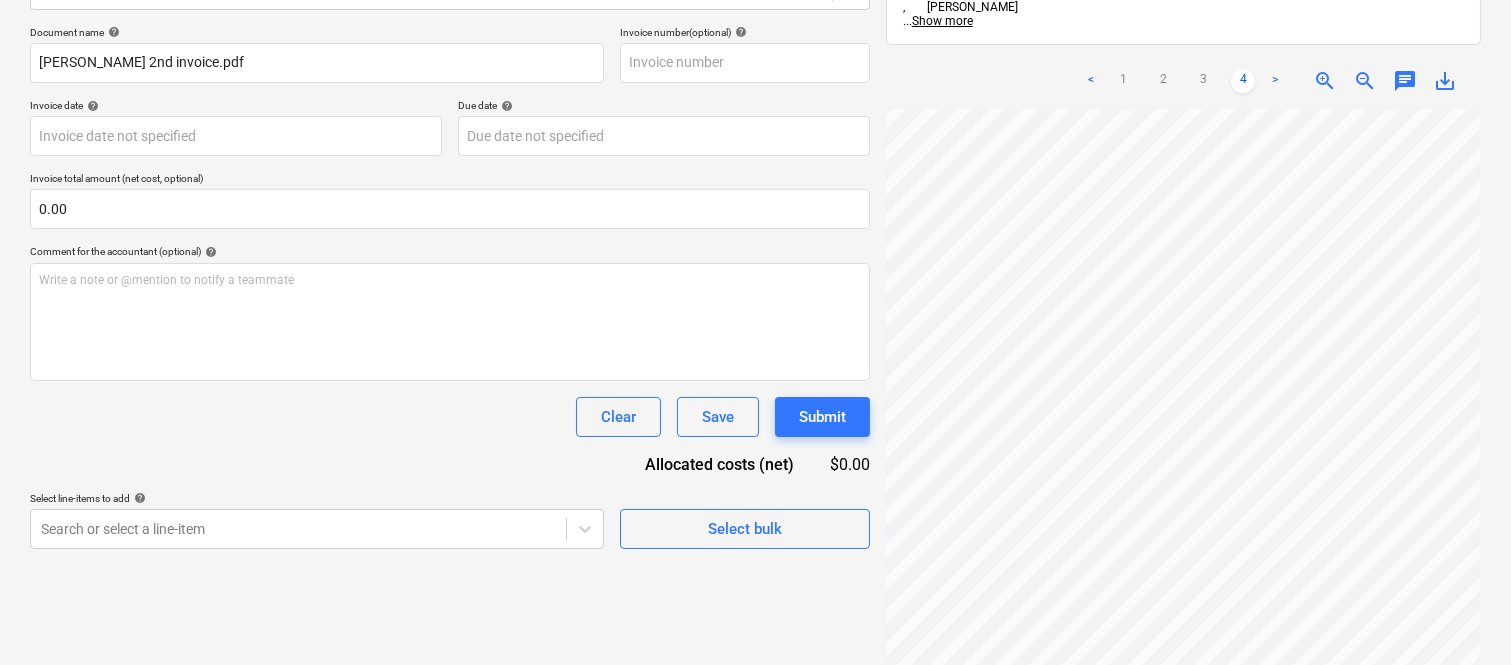 scroll, scrollTop: 0, scrollLeft: 393, axis: horizontal 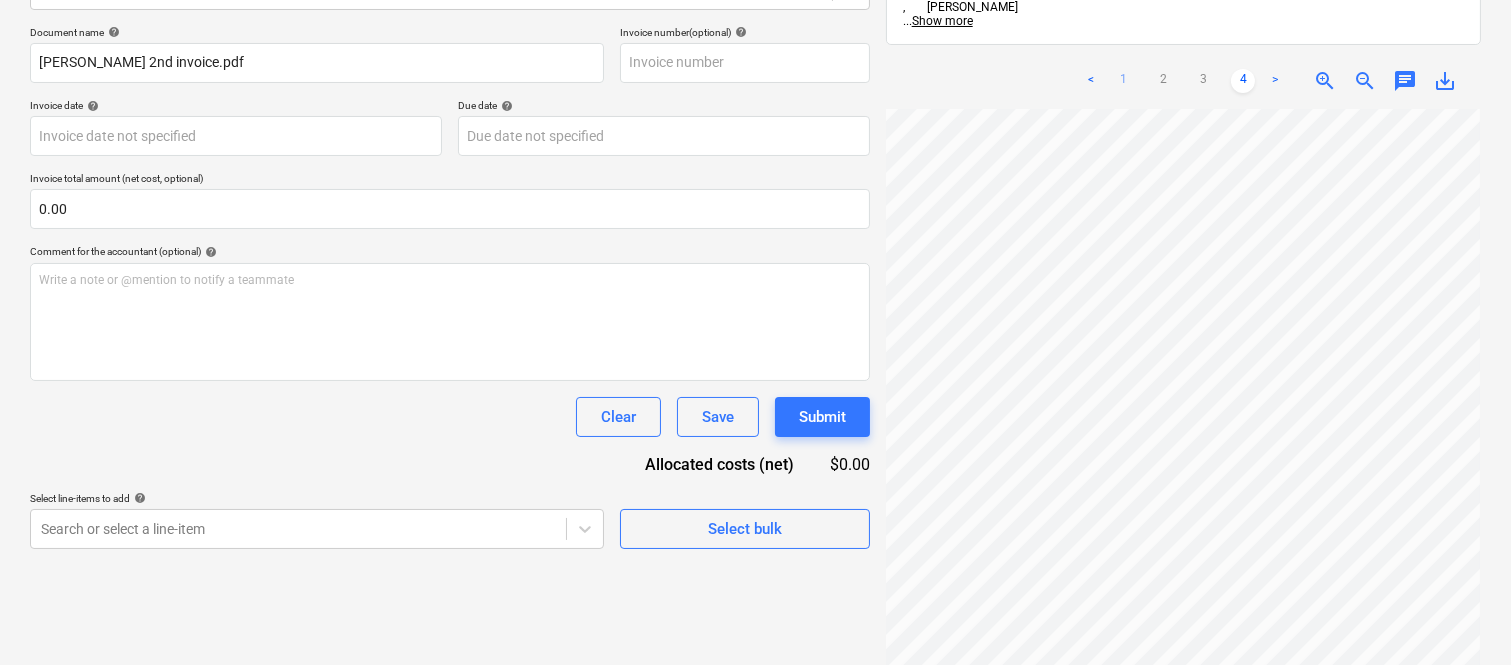 click on "1" at bounding box center (1123, 81) 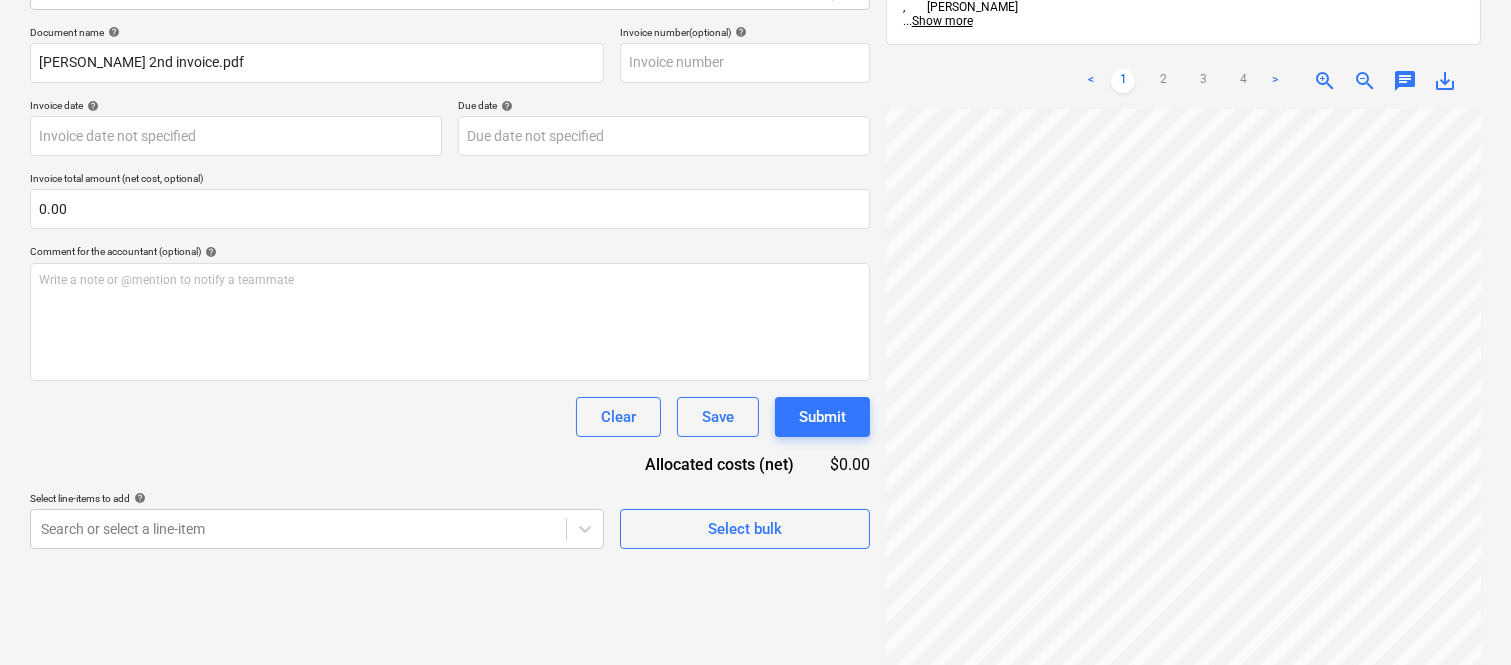 scroll, scrollTop: 478, scrollLeft: 153, axis: both 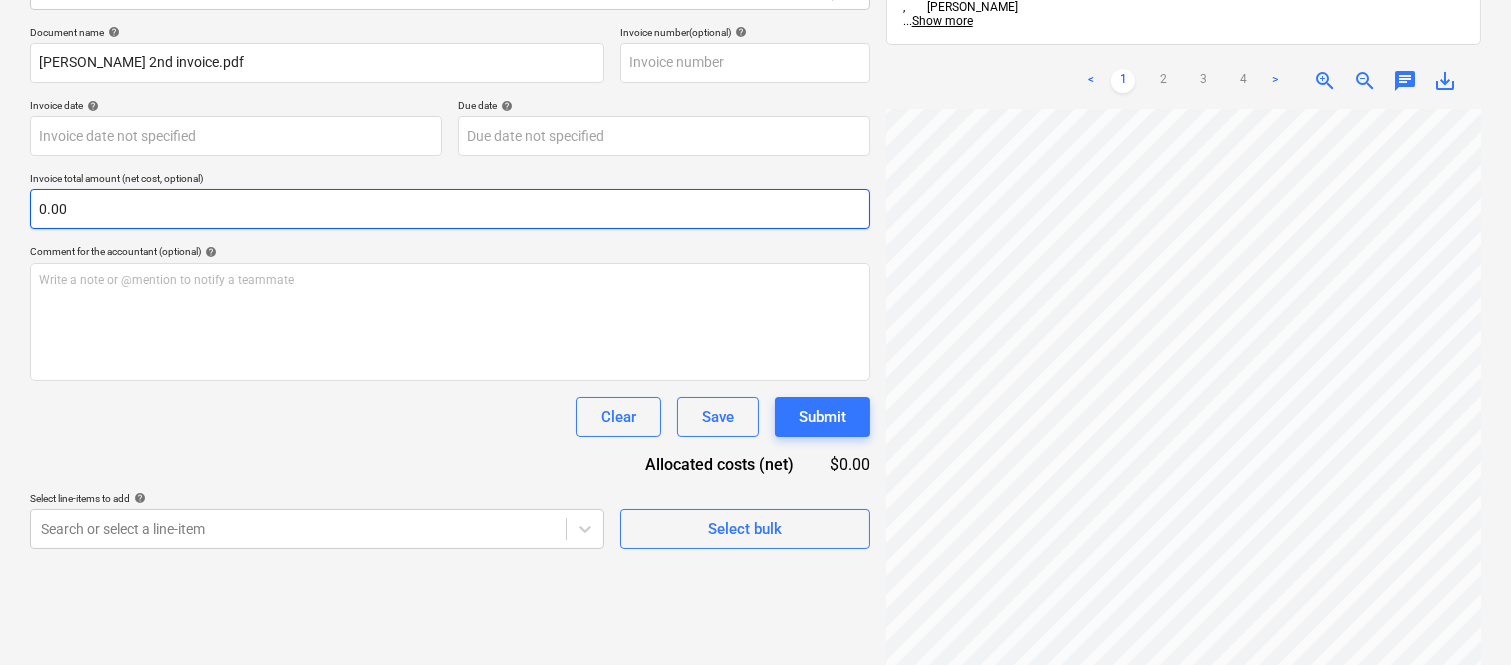 click on "0.00" at bounding box center (450, 209) 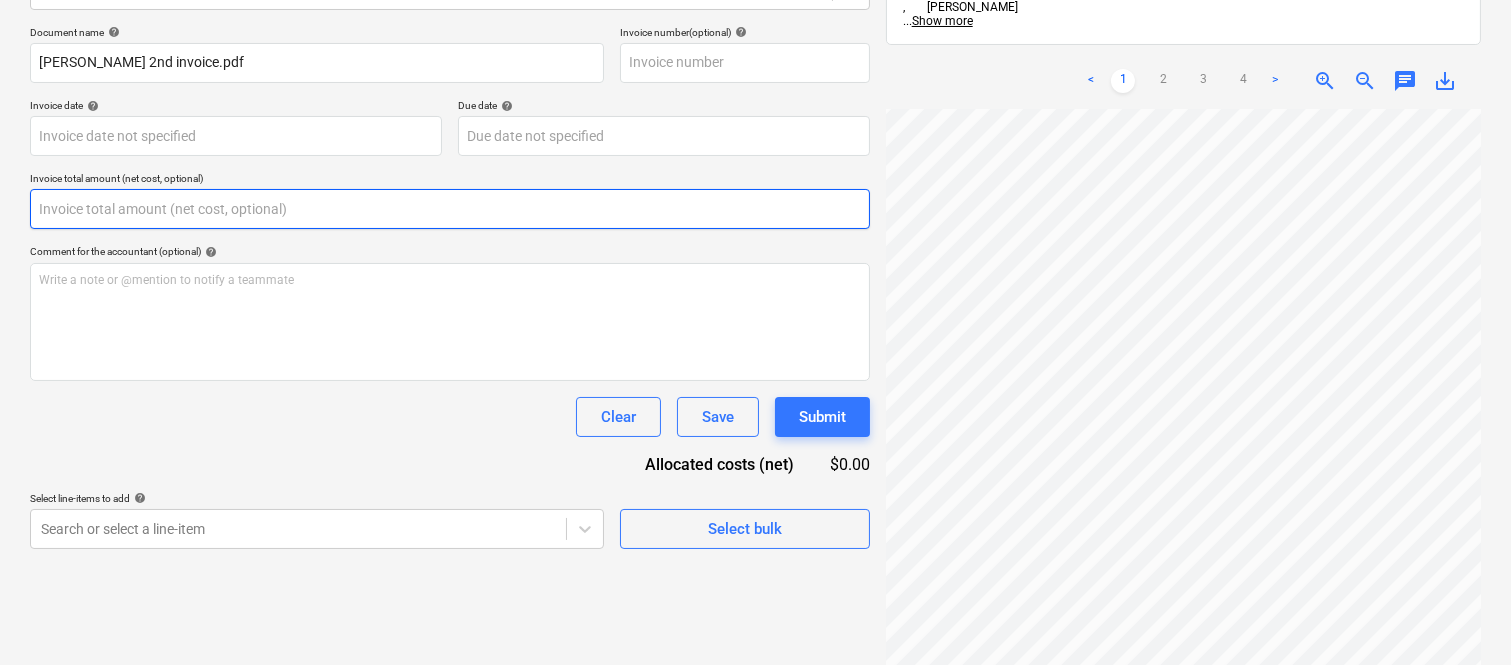 paste on "37,734.75" 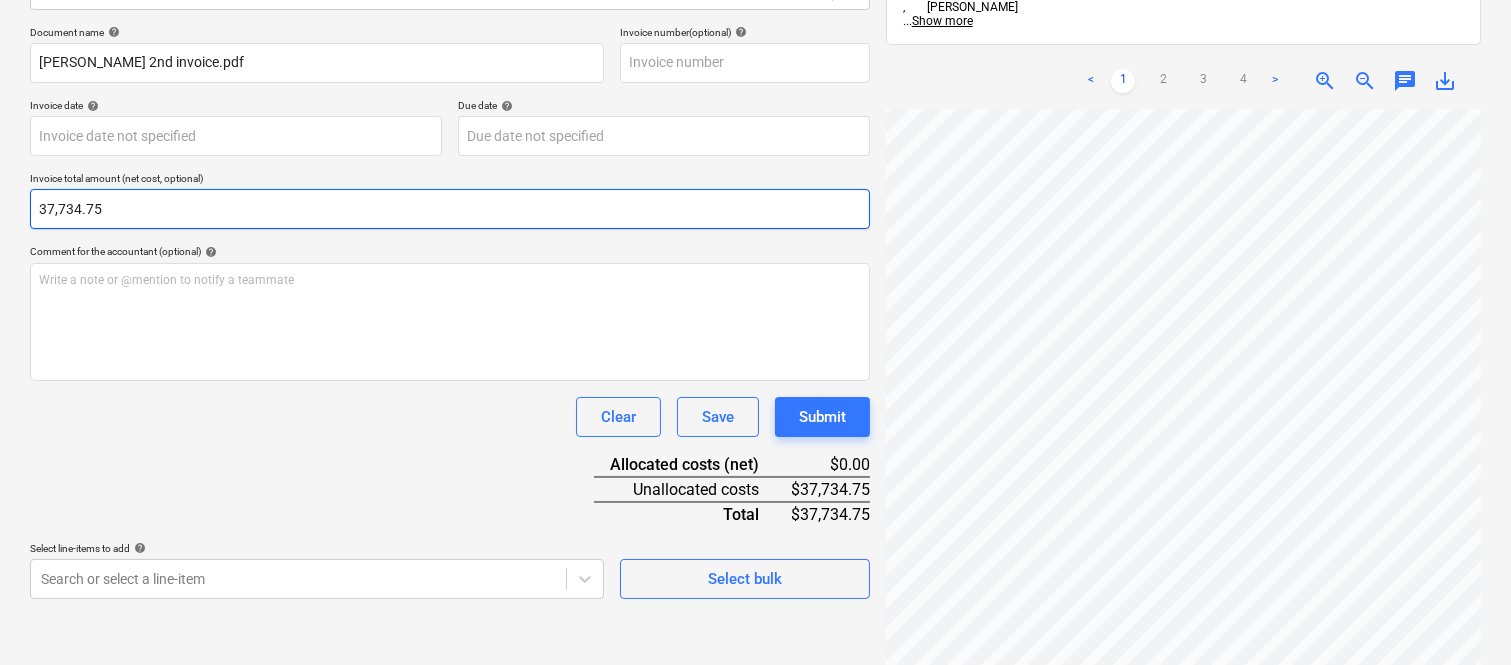 type on "37,734.75" 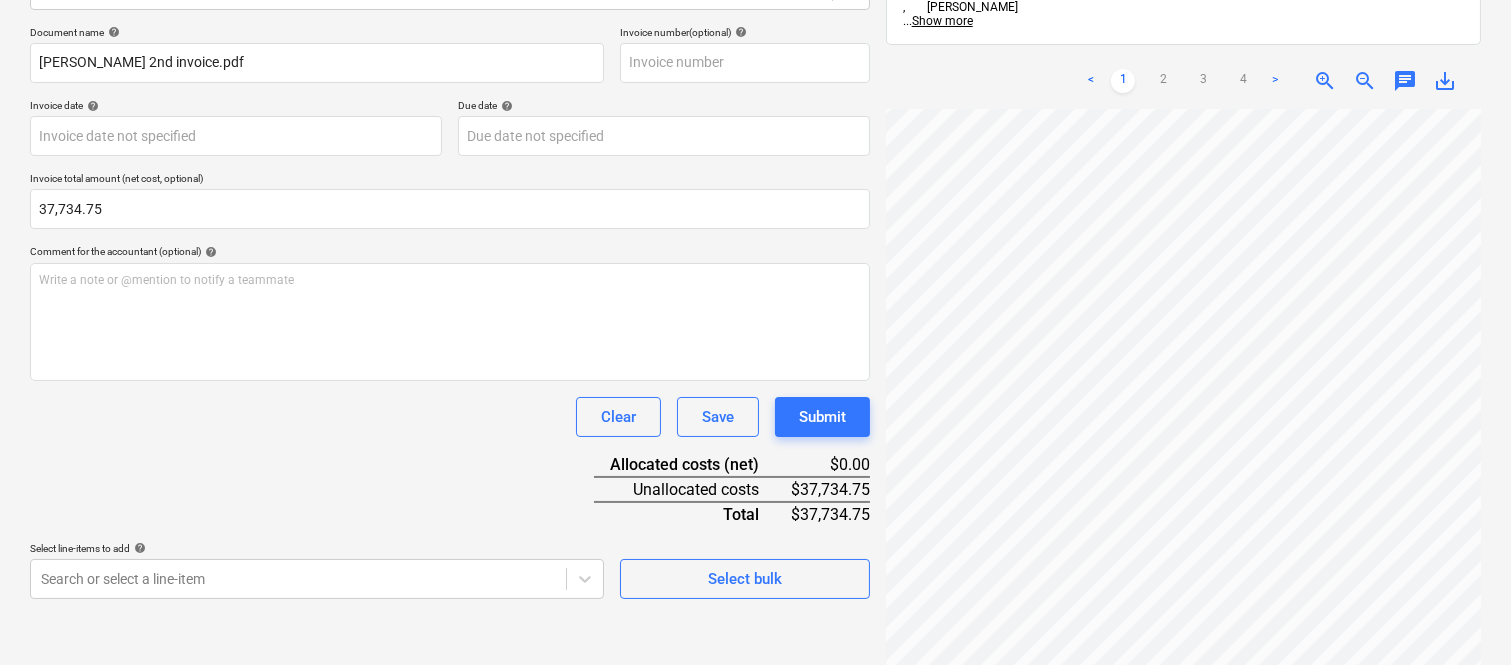 click on "Clear Save Submit" at bounding box center [450, 417] 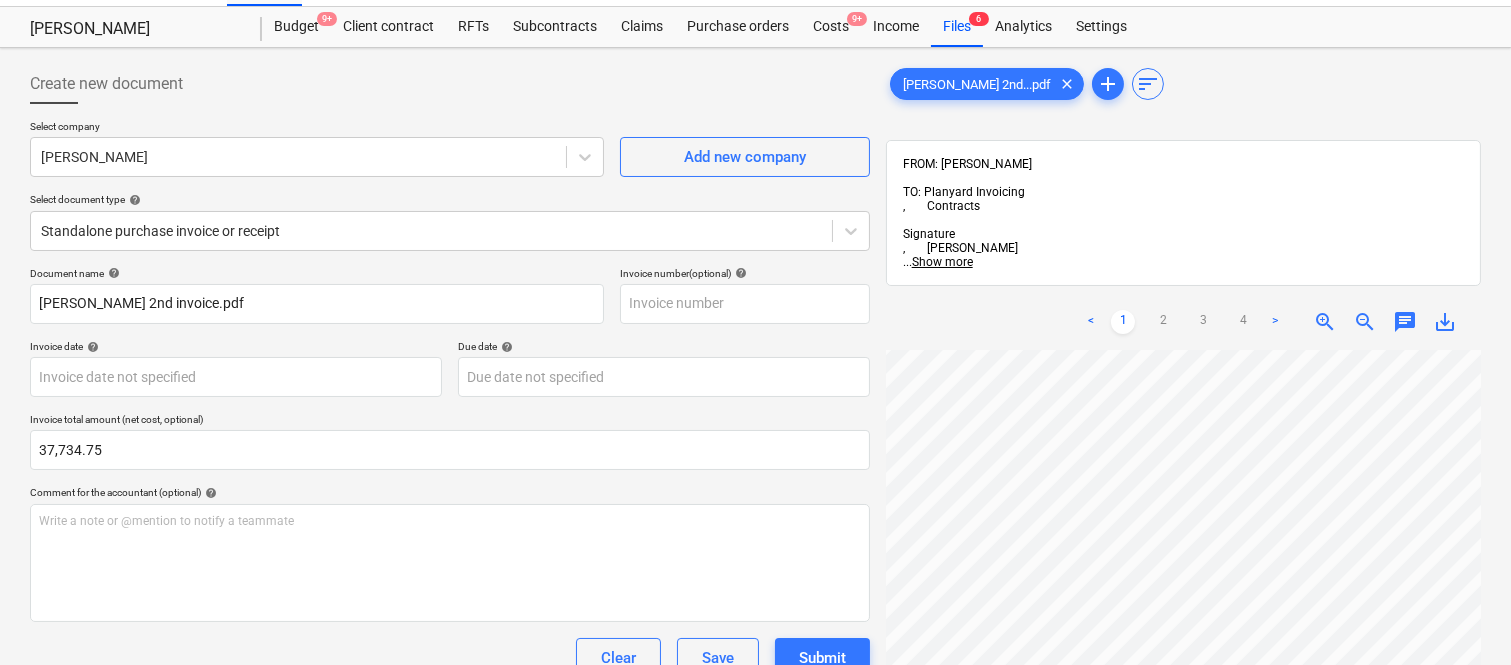 scroll, scrollTop: 0, scrollLeft: 0, axis: both 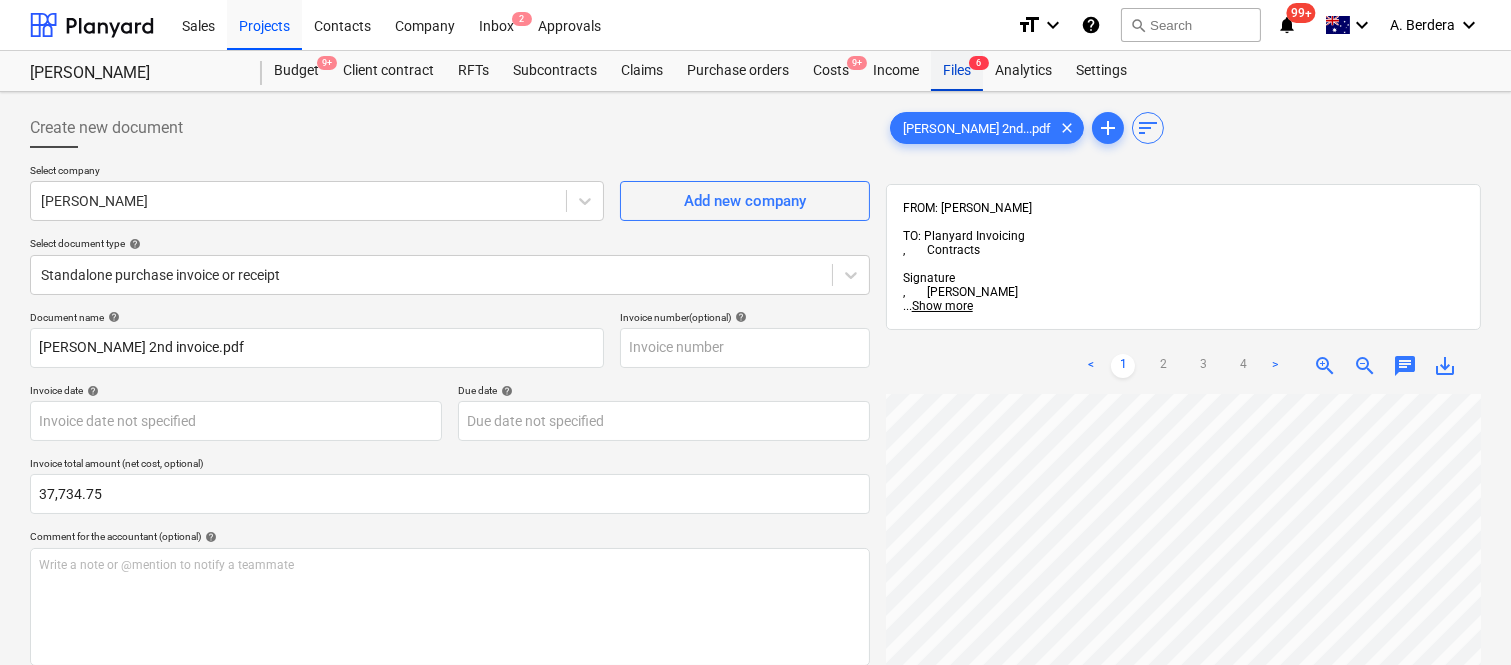 click on "6" at bounding box center [979, 63] 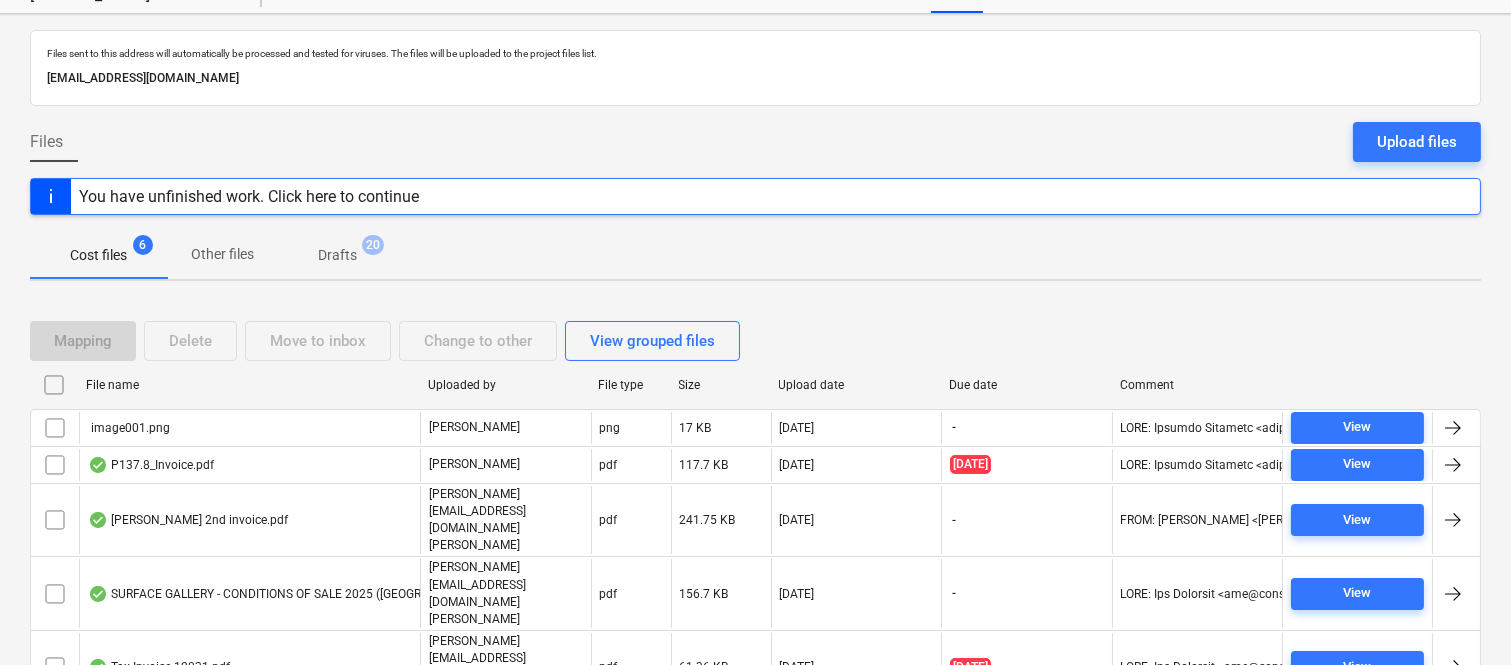 scroll, scrollTop: 117, scrollLeft: 0, axis: vertical 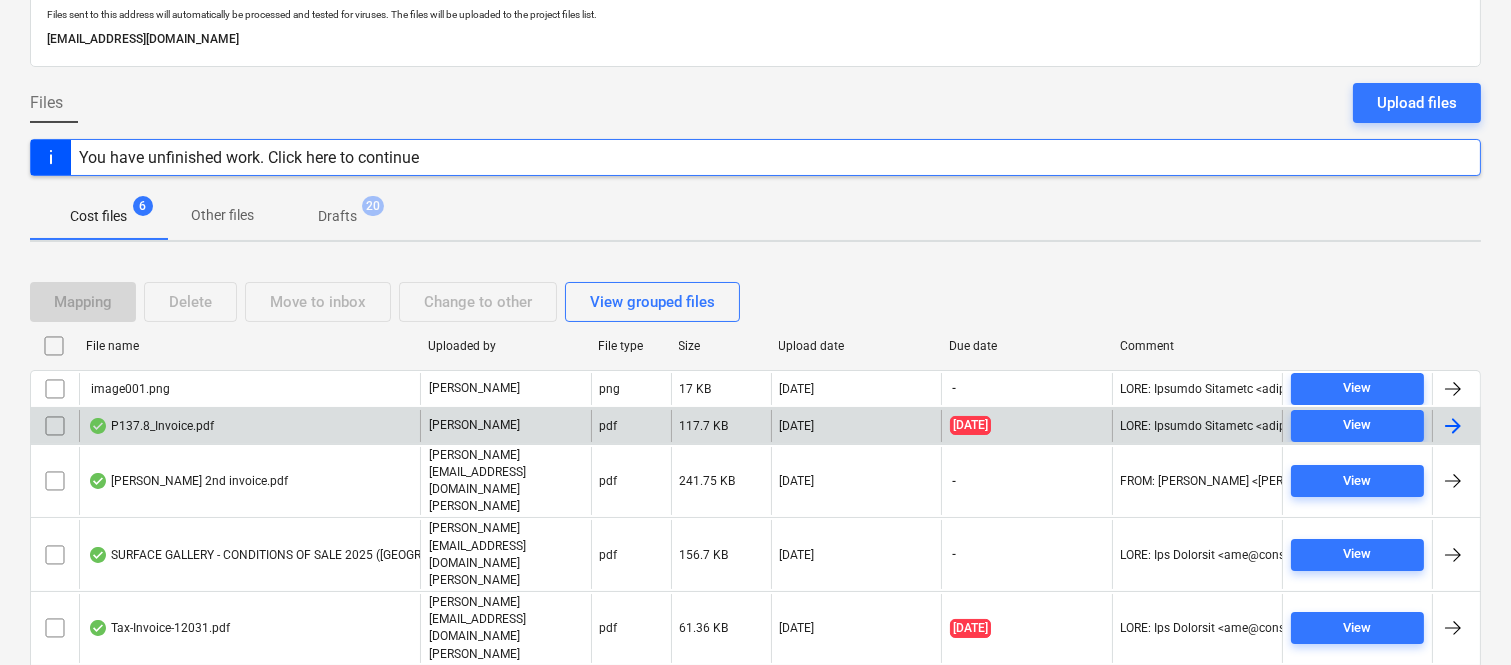 click on "P137.8_Invoice.pdf" at bounding box center (249, 426) 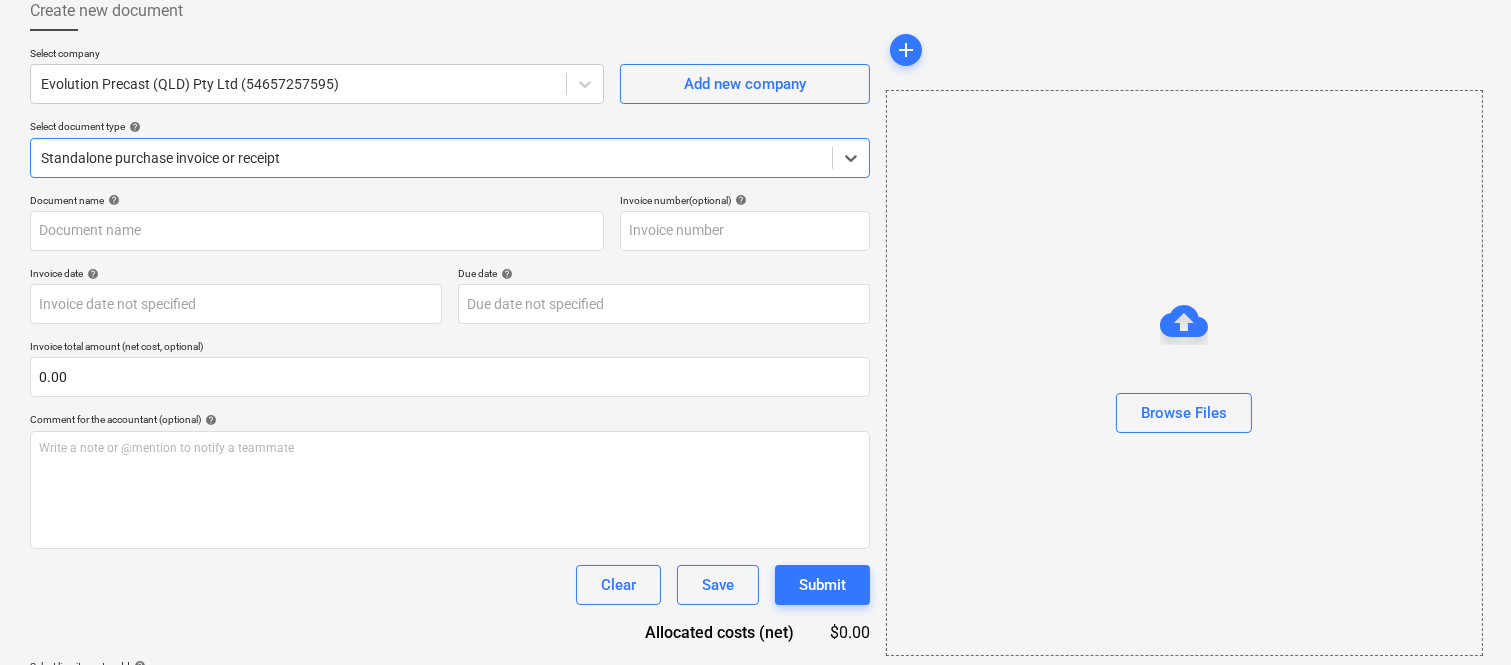 type on "P137-08" 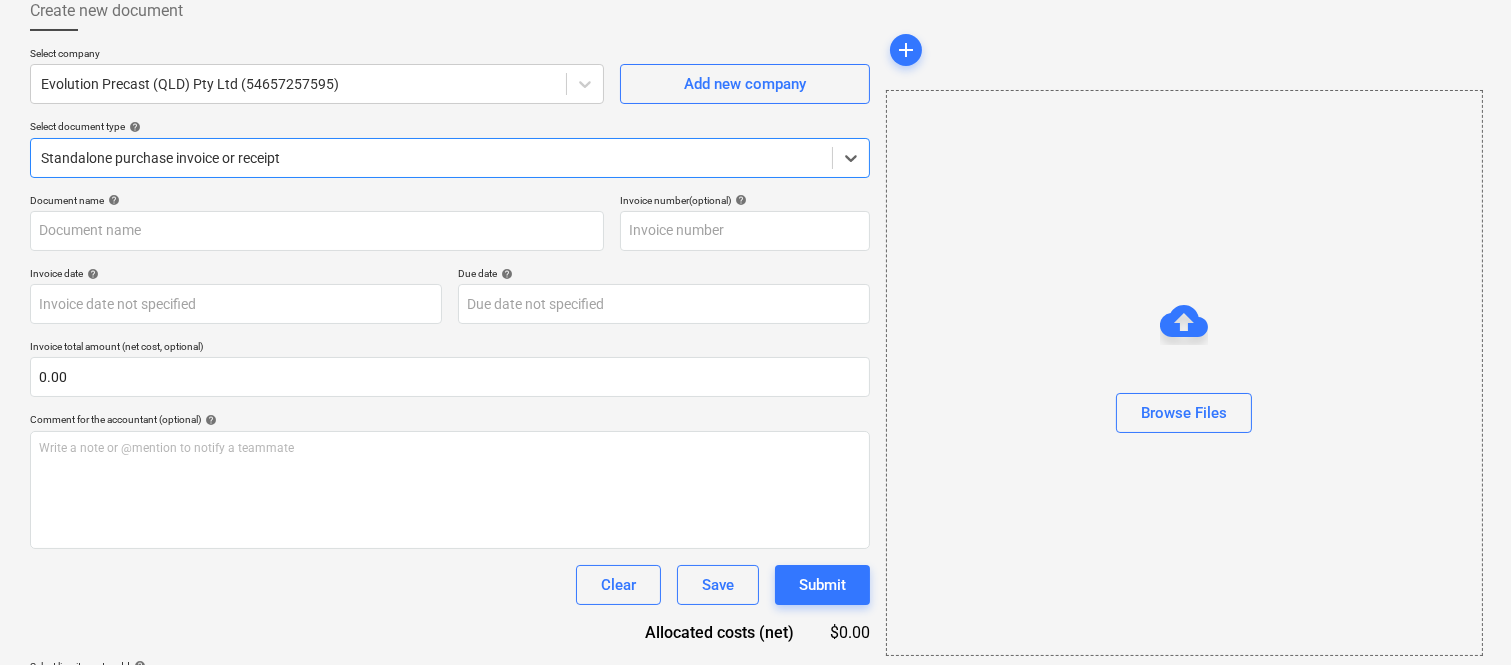 type on "P137-08" 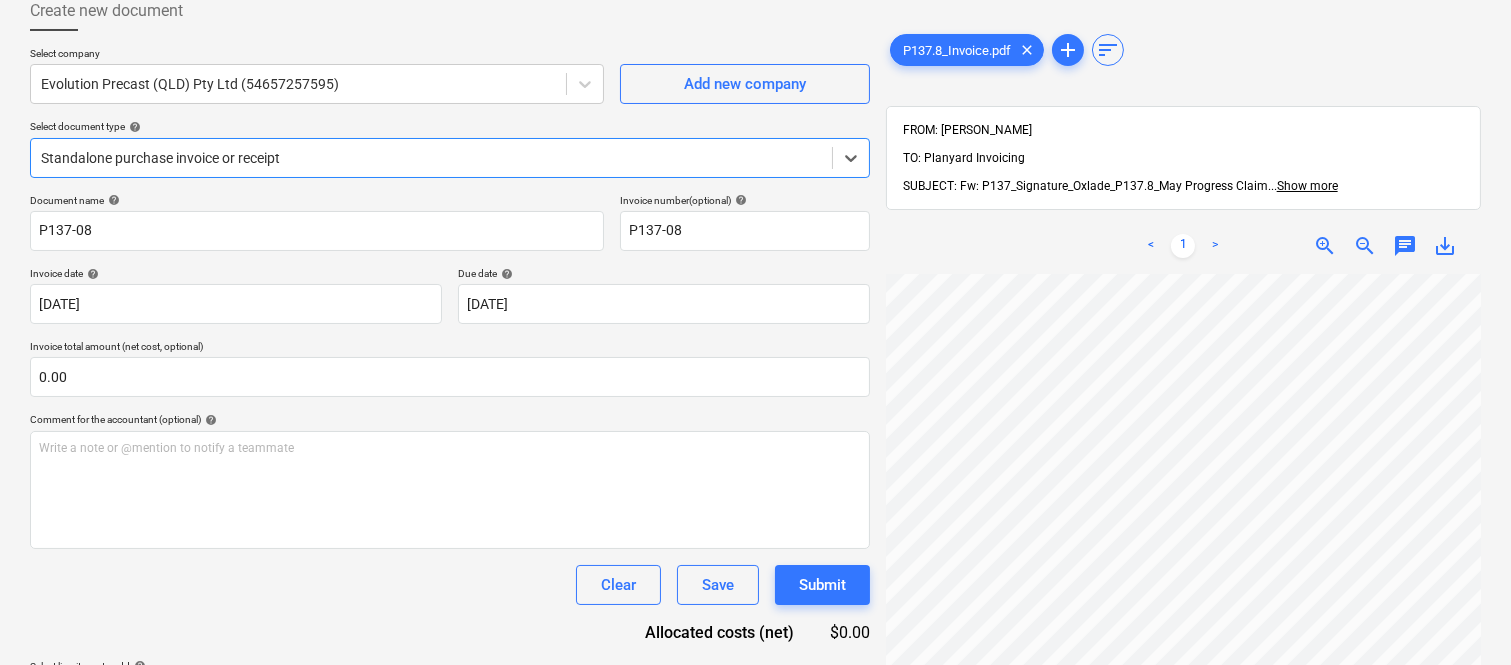 click at bounding box center [431, 158] 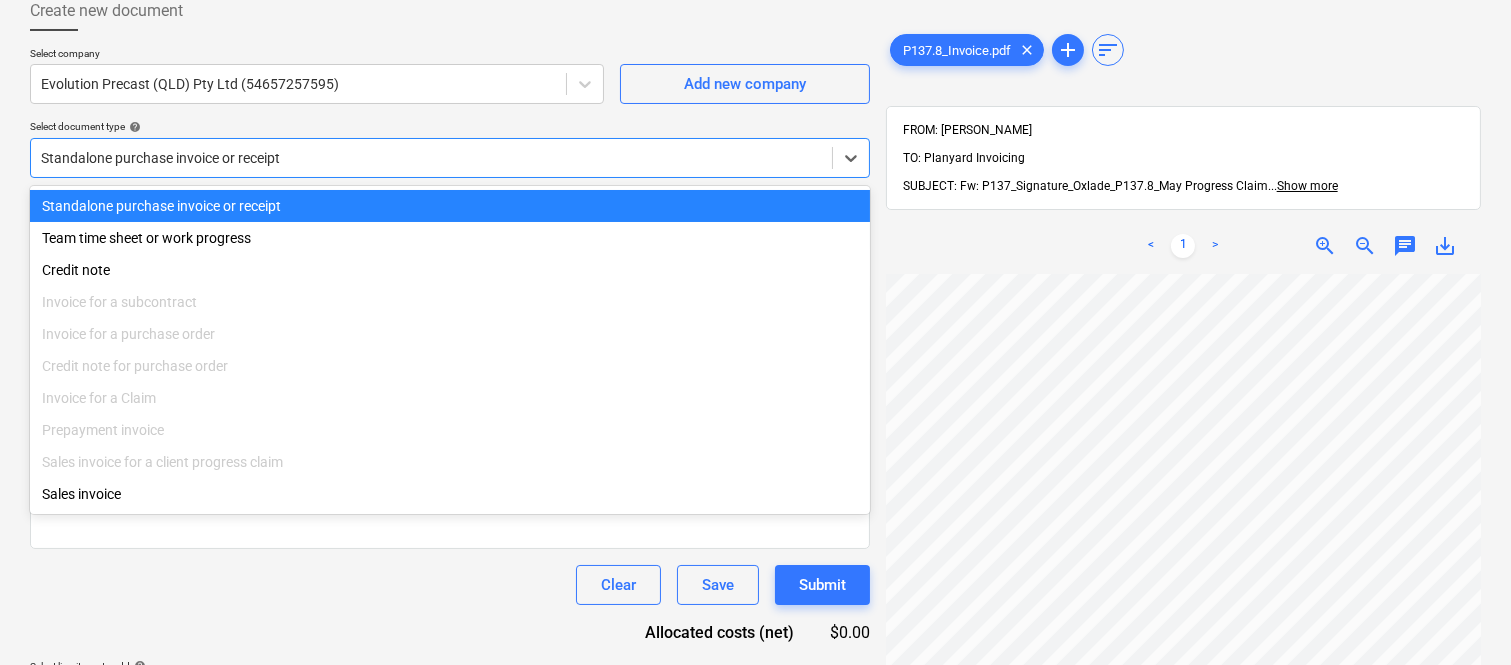 click on "Standalone purchase invoice or receipt" at bounding box center [450, 206] 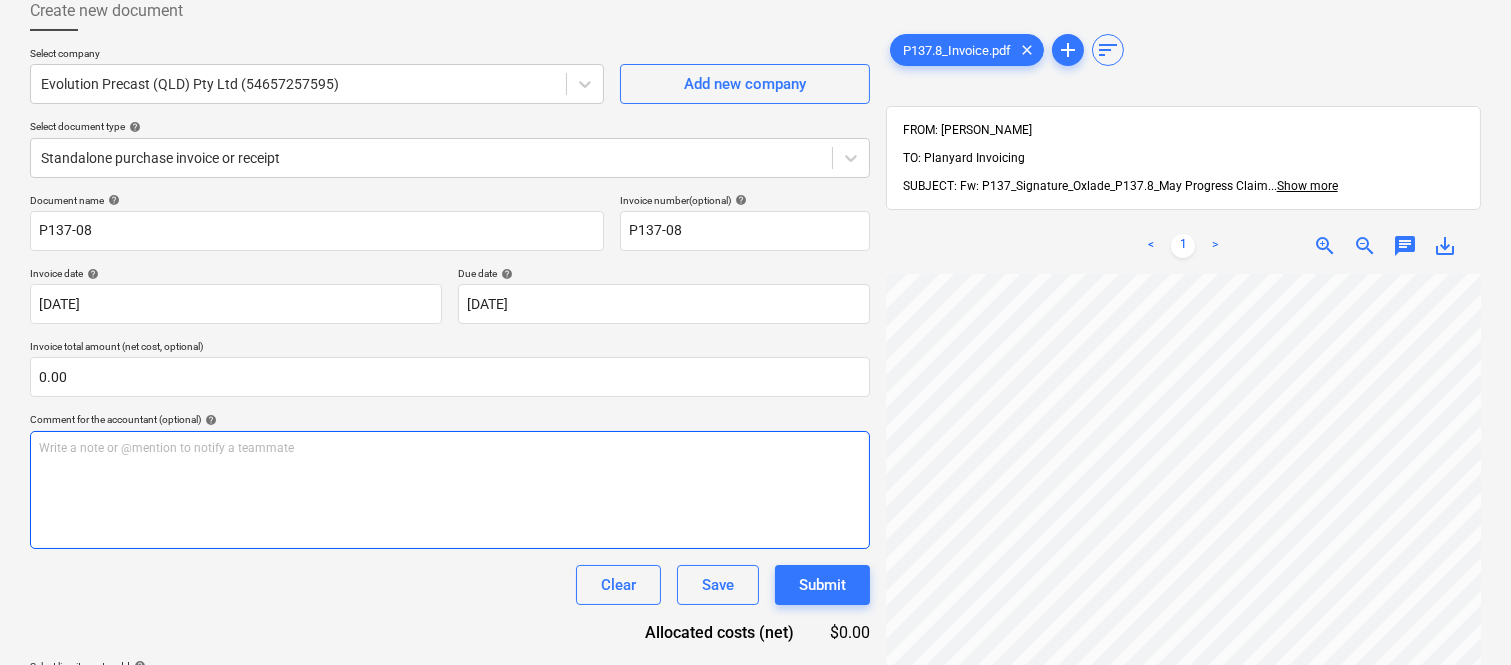 scroll, scrollTop: 0, scrollLeft: 158, axis: horizontal 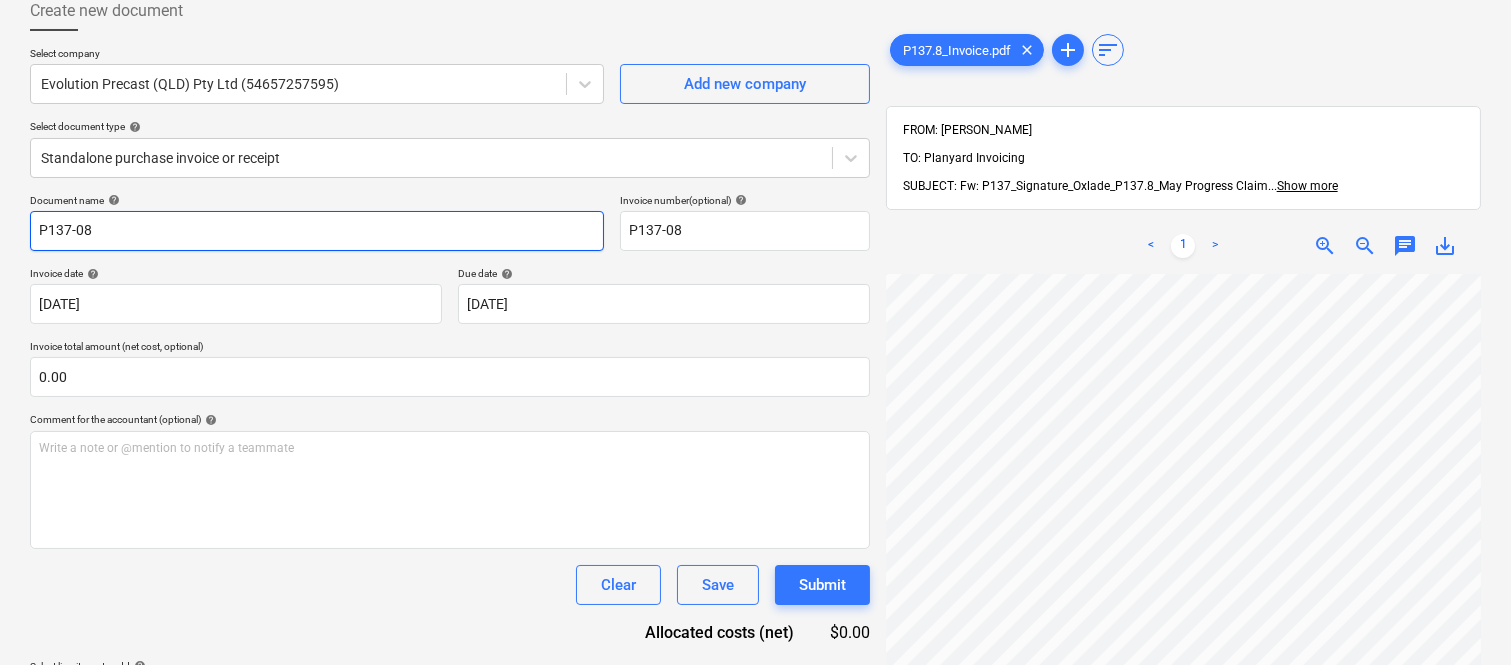 click on "P137-08" at bounding box center (317, 231) 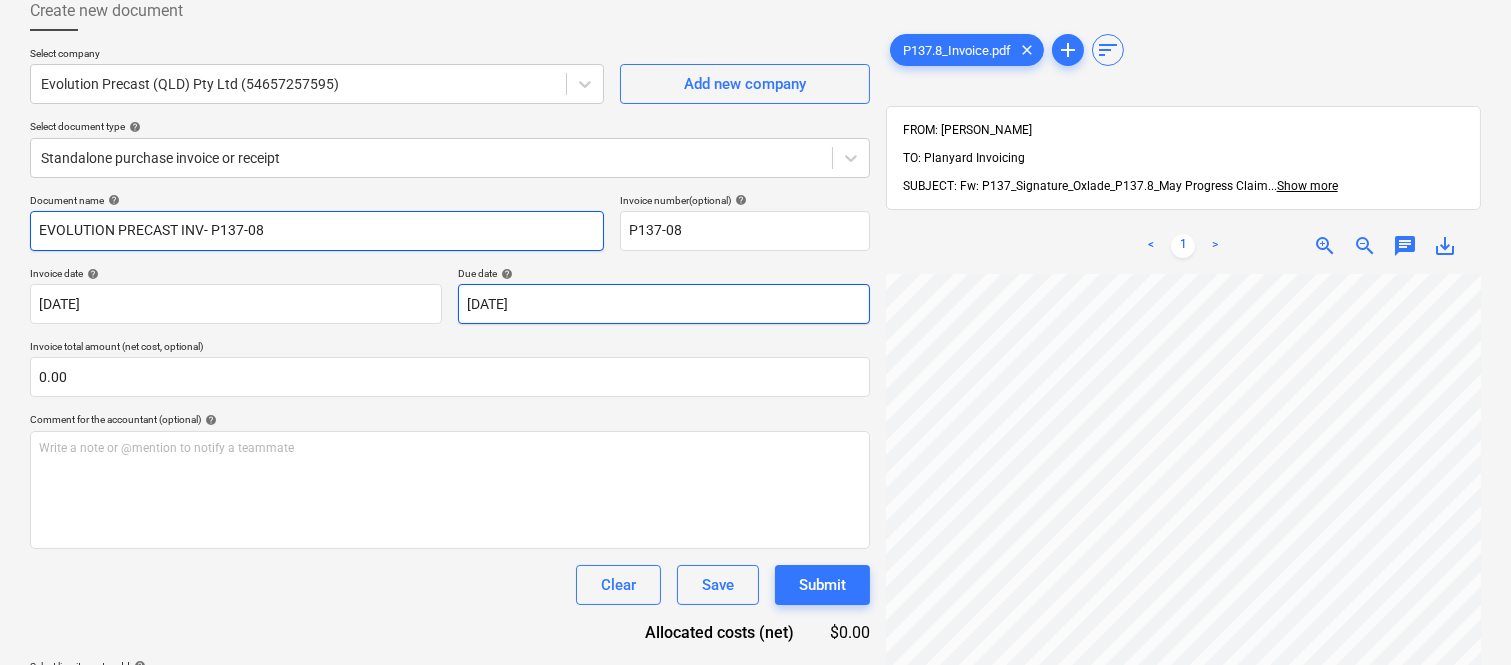 type on "EVOLUTION PRECAST INV- P137-08" 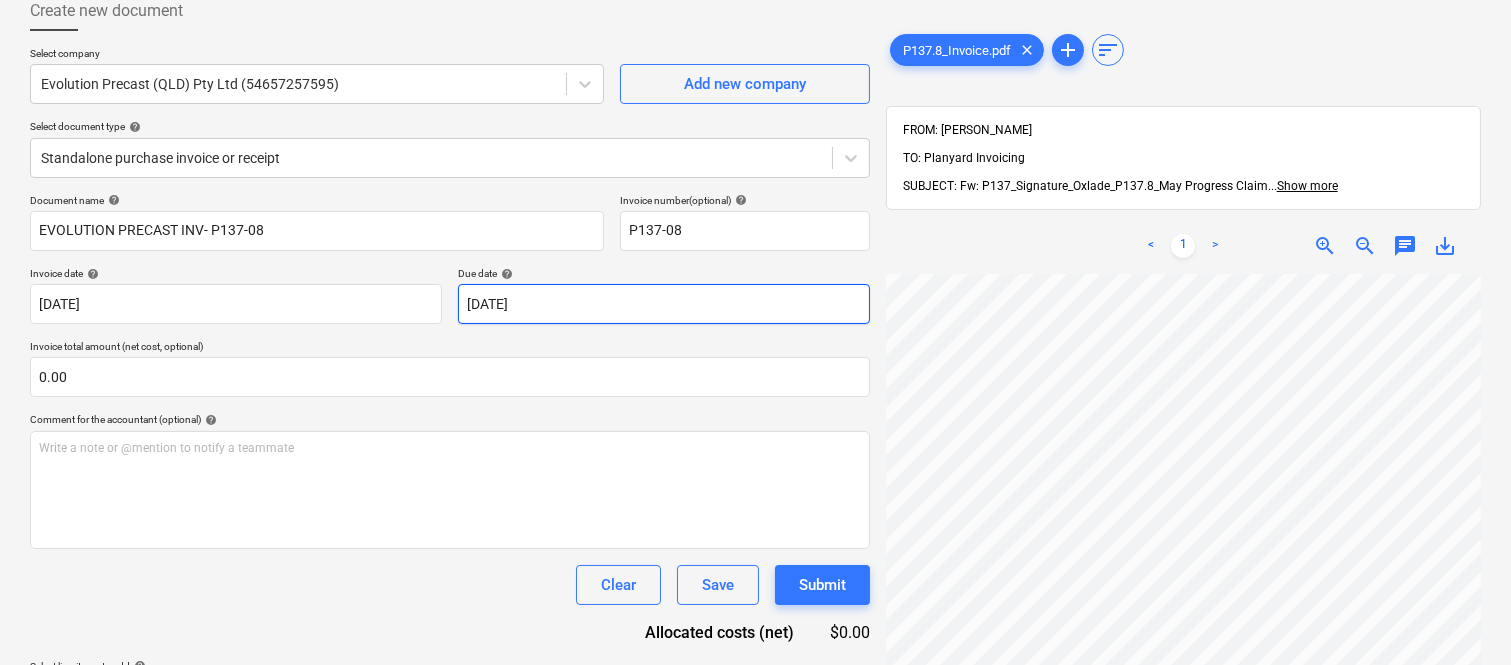 click on "Sales Projects Contacts Company Inbox 2 Approvals format_size keyboard_arrow_down help search Search notifications 99+ keyboard_arrow_down A. Berdera keyboard_arrow_down Della Rosa Budget 9+ Client contract RFTs Subcontracts Claims Purchase orders Costs 9+ Income Files 6 Analytics Settings Create new document Select company Evolution Precast (QLD) Pty Ltd (54657257595)  Add new company Select document type help Standalone purchase invoice or receipt Document name help EVOLUTION PRECAST INV- P137-08 Invoice number  (optional) help P137-08 Invoice date help 30 May 2025 30.05.2025 Press the down arrow key to interact with the calendar and
select a date. Press the question mark key to get the keyboard shortcuts for changing dates. Due date help 30 May 2025 30.05.2025 Press the down arrow key to interact with the calendar and
select a date. Press the question mark key to get the keyboard shortcuts for changing dates. Invoice total amount (net cost, optional) 0.00 Comment for the accountant (optional) ﻿" at bounding box center (755, 215) 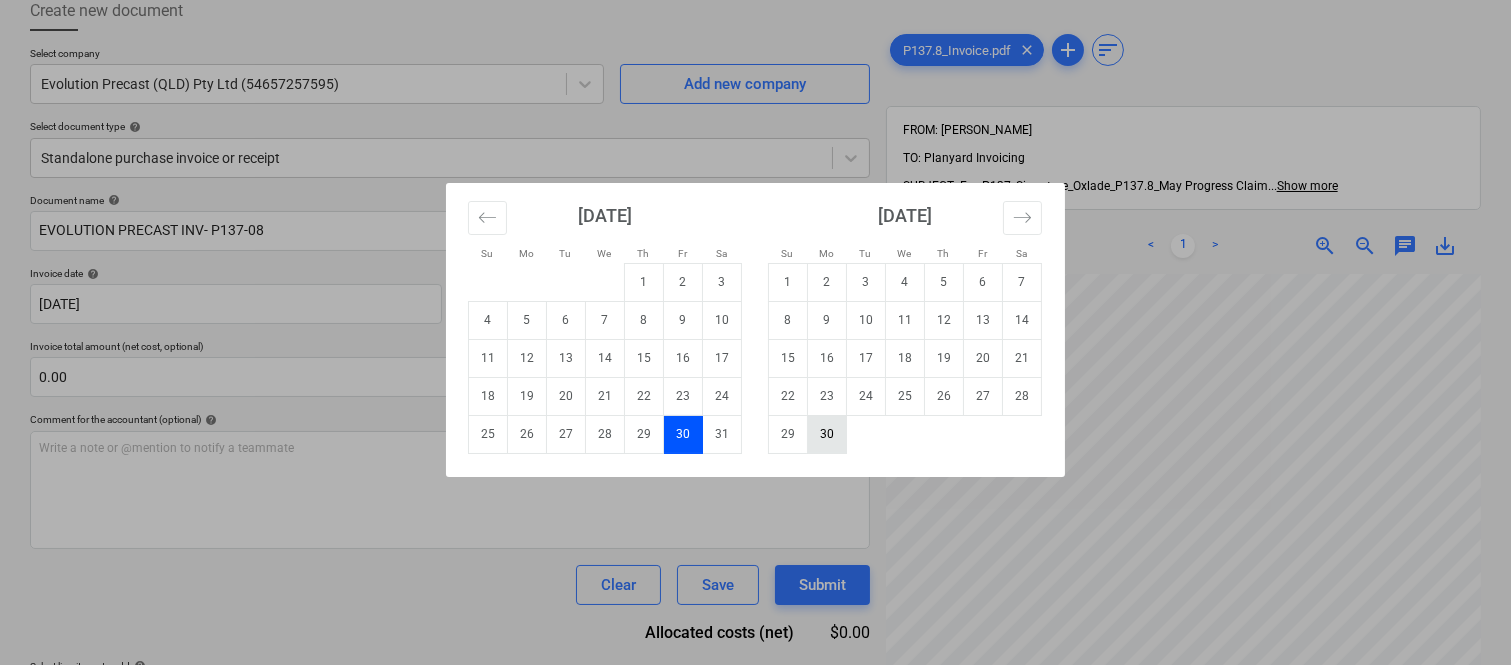 click on "30" at bounding box center [827, 434] 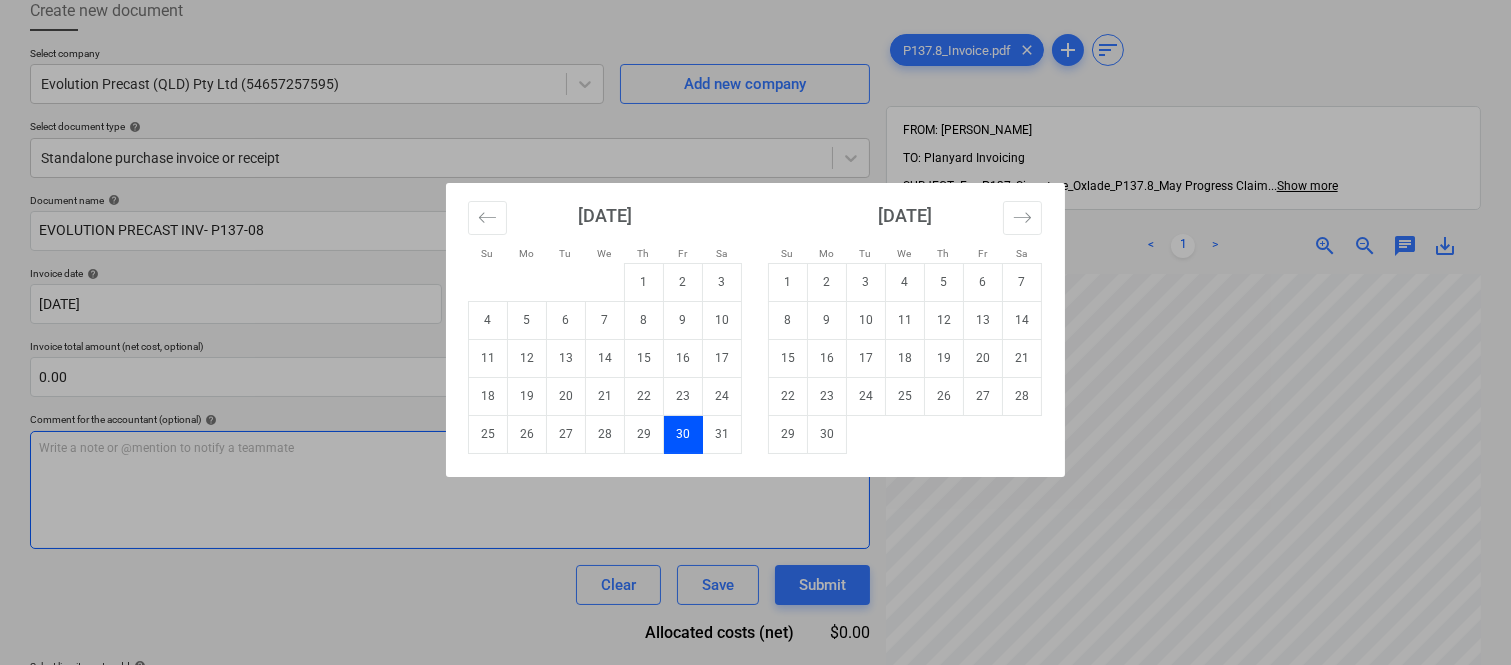 type on "[DATE]" 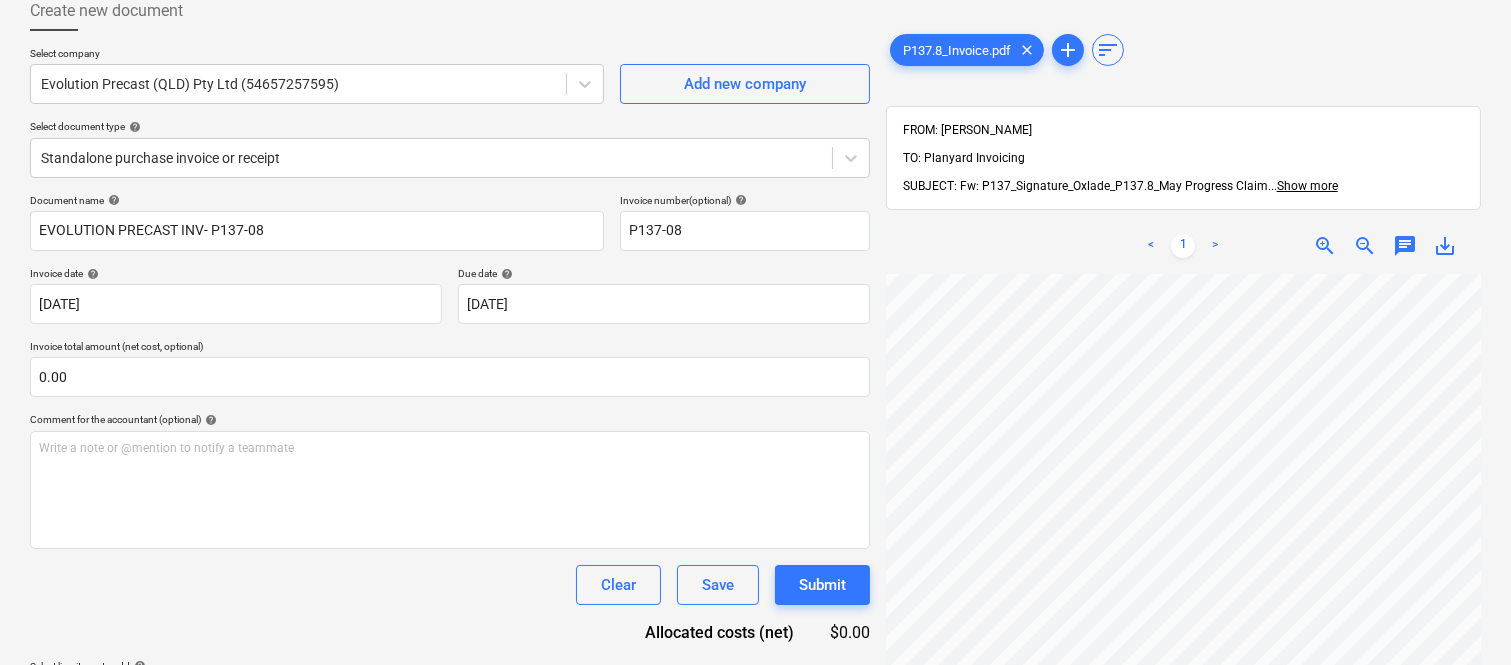 scroll, scrollTop: 456, scrollLeft: 0, axis: vertical 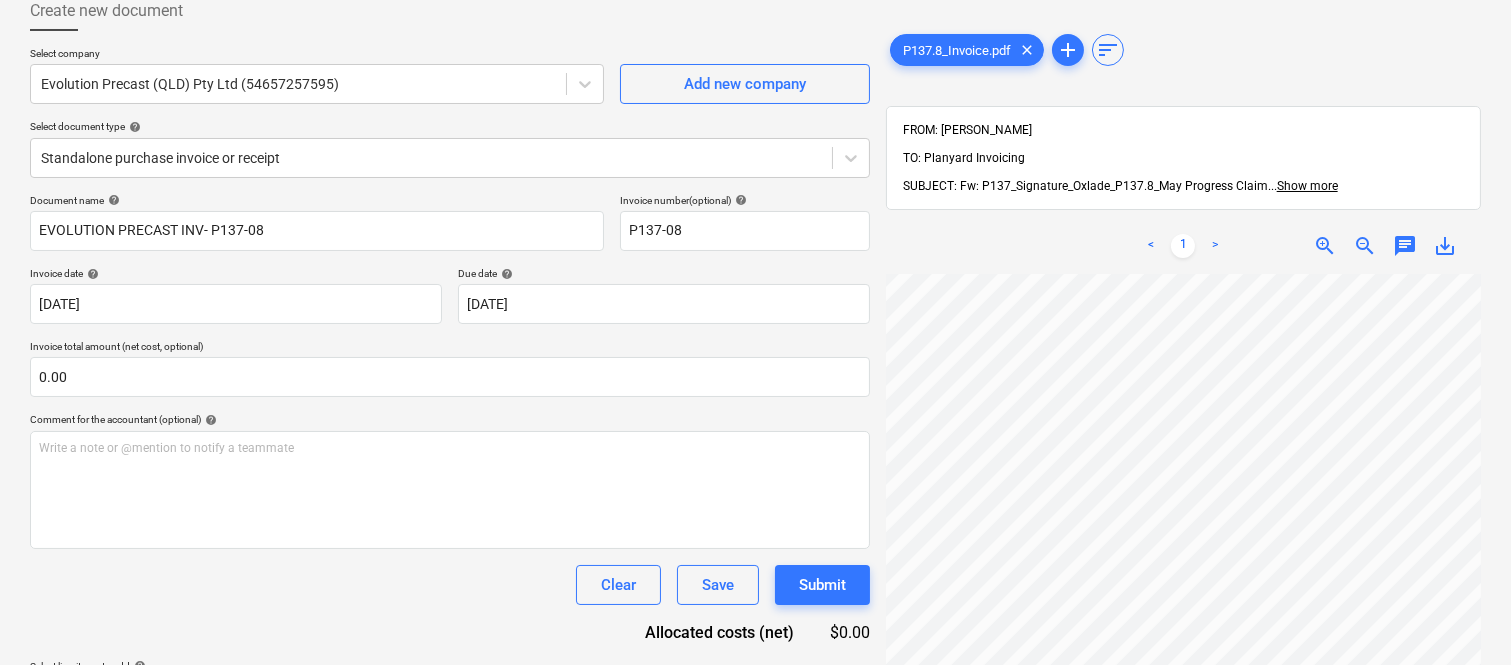 click on "zoom_in" at bounding box center (1325, 246) 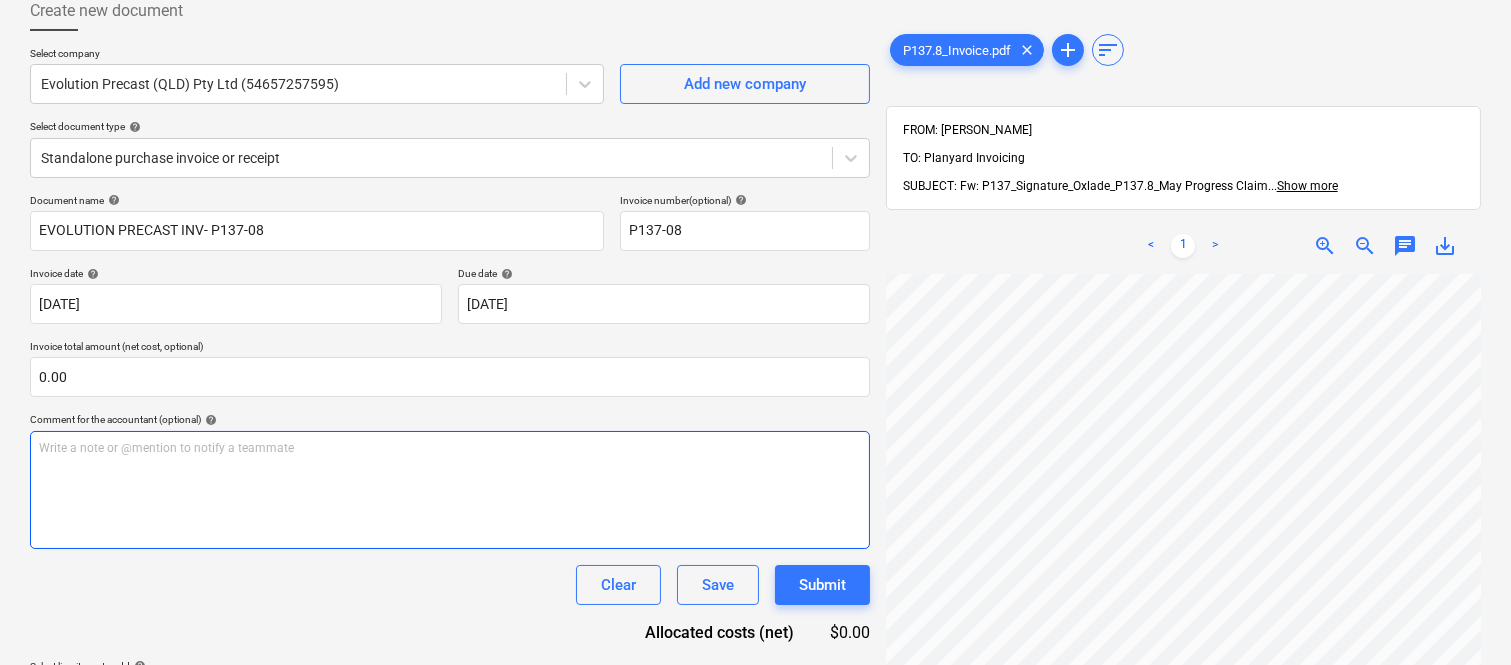 scroll, scrollTop: 313, scrollLeft: 94, axis: both 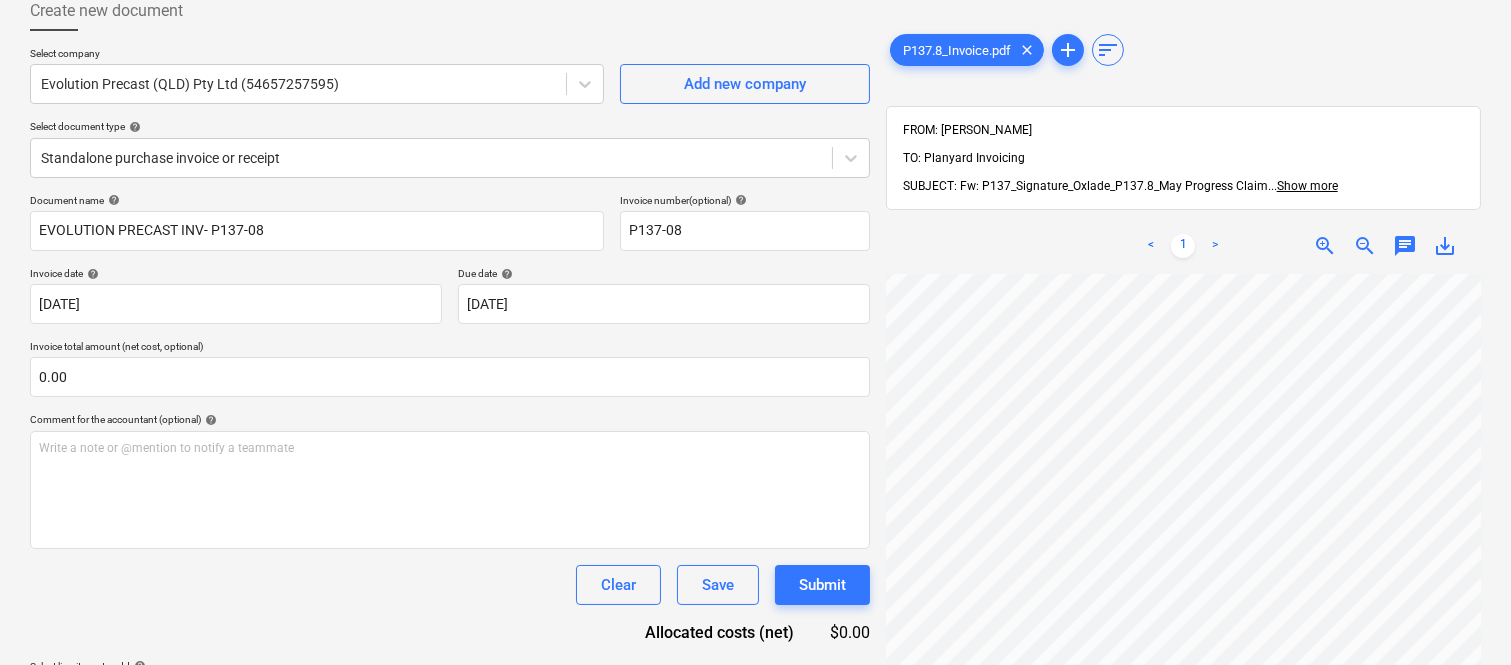 click on "save_alt" at bounding box center (1445, 246) 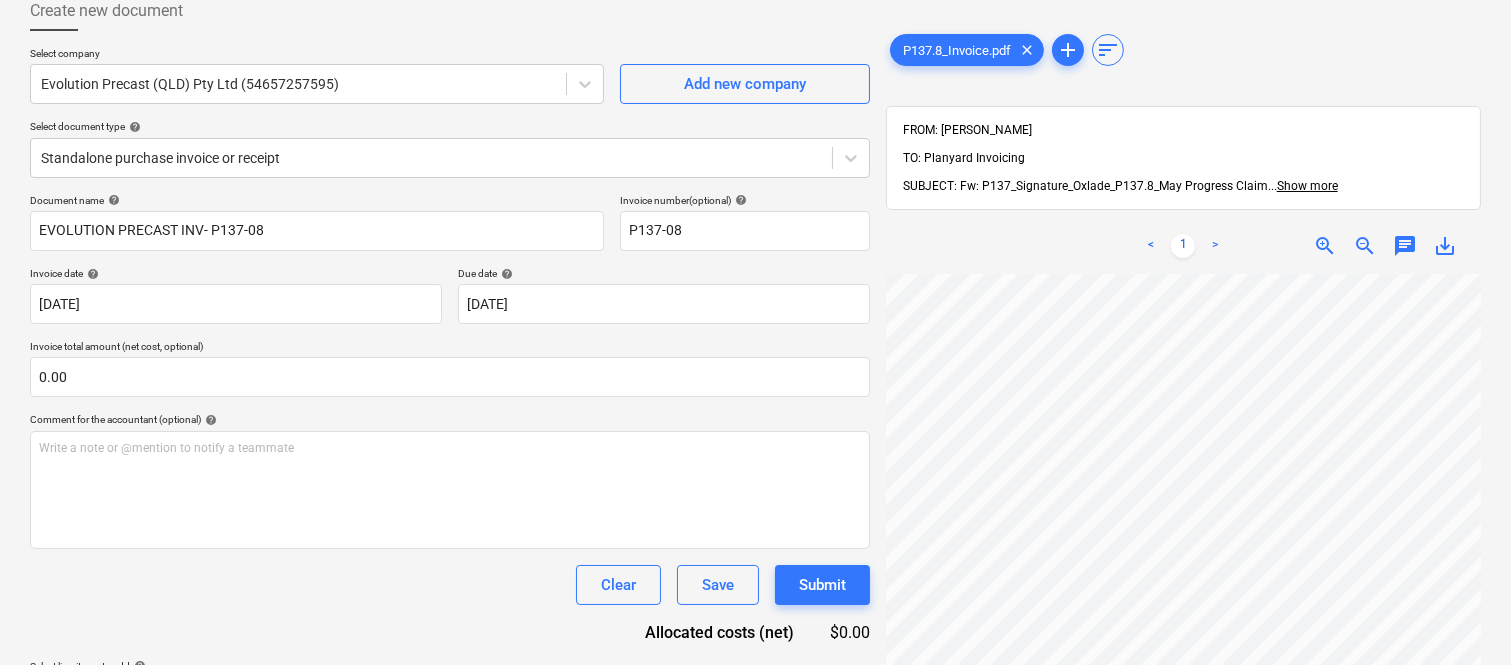scroll, scrollTop: 456, scrollLeft: 158, axis: both 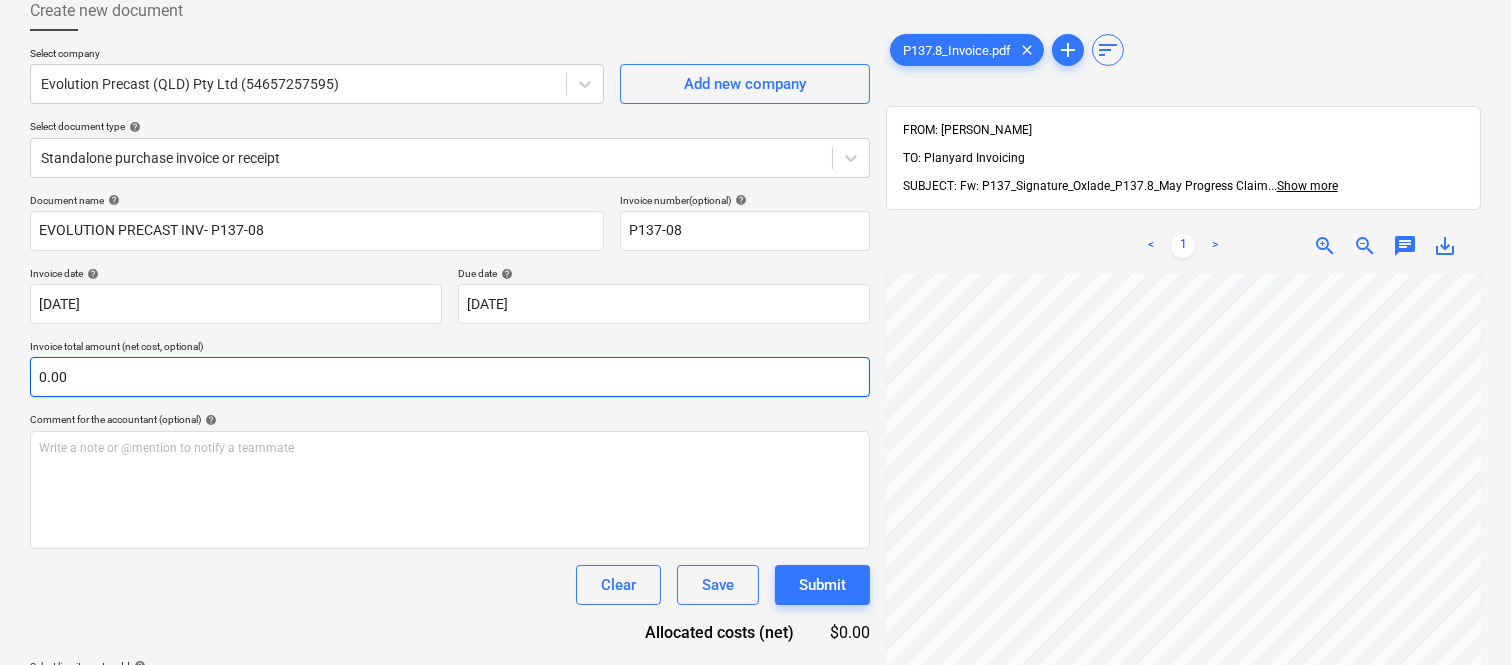 click on "0.00" at bounding box center [450, 377] 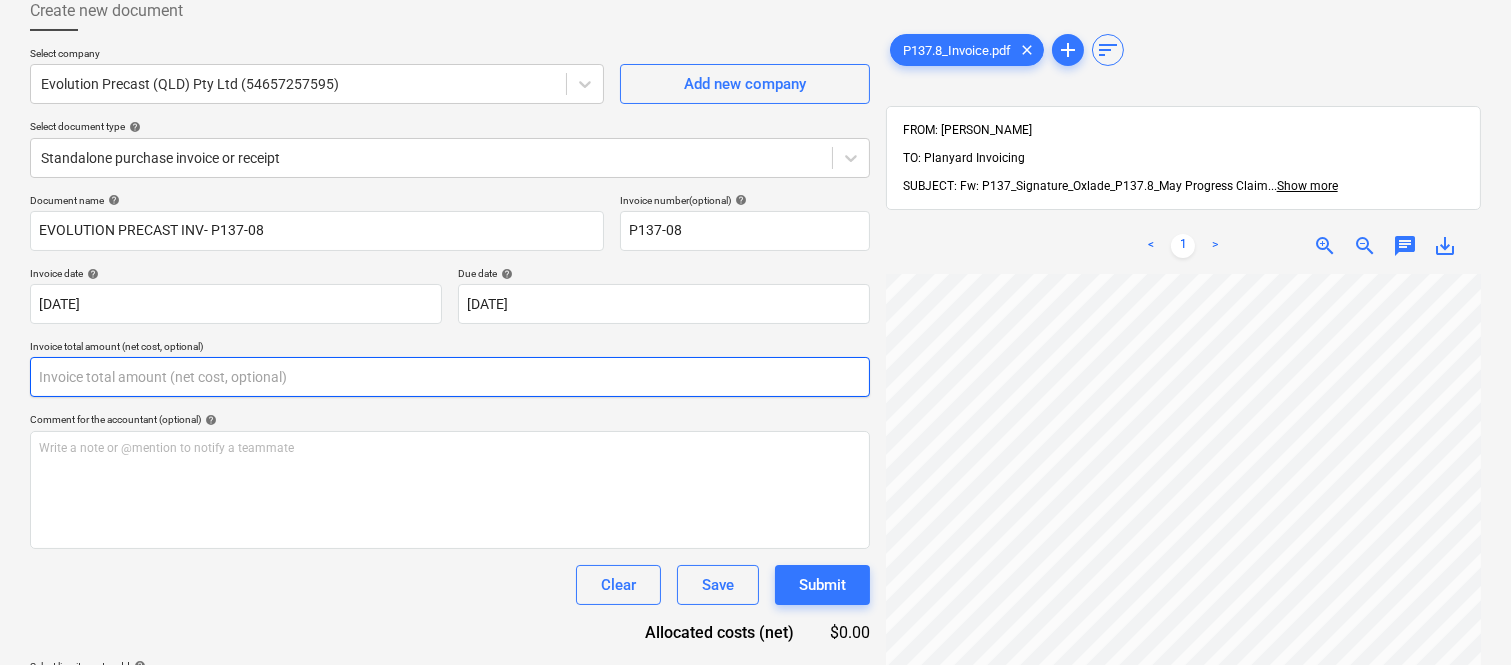 paste on "37,734.75" 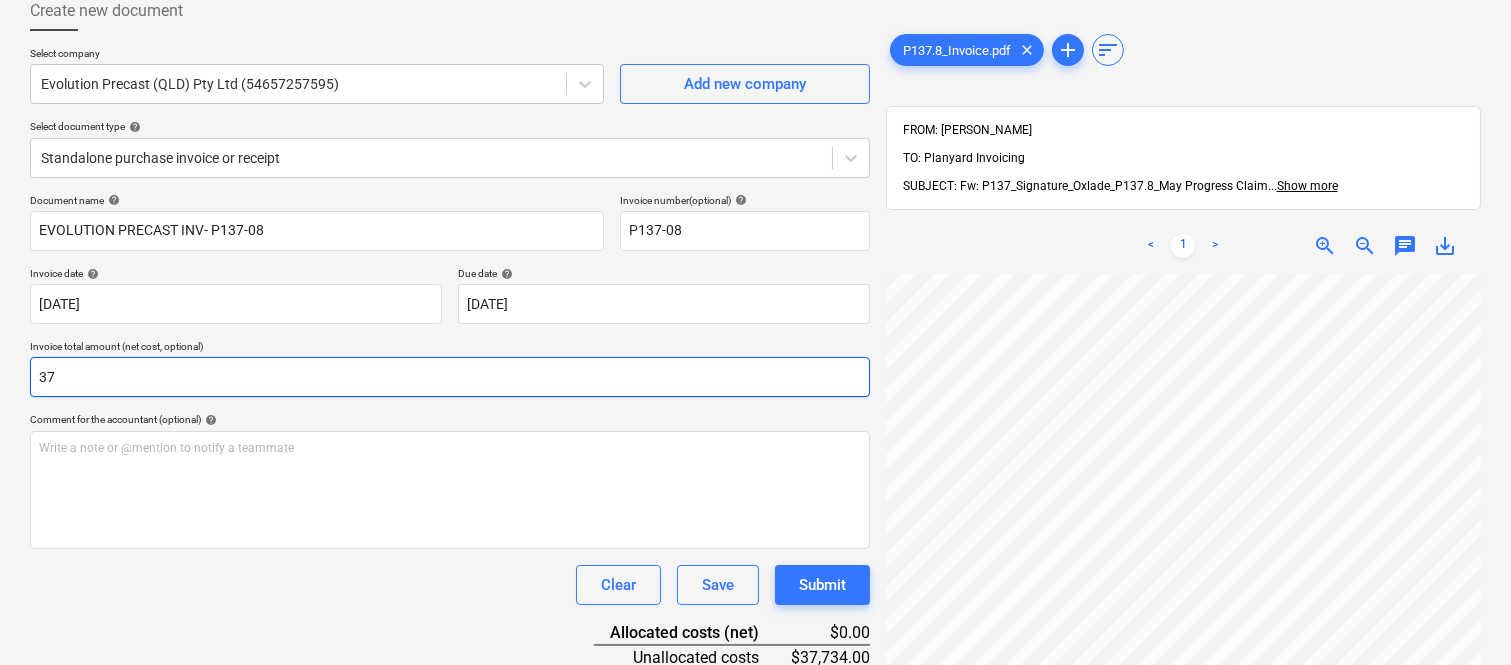 type on "3" 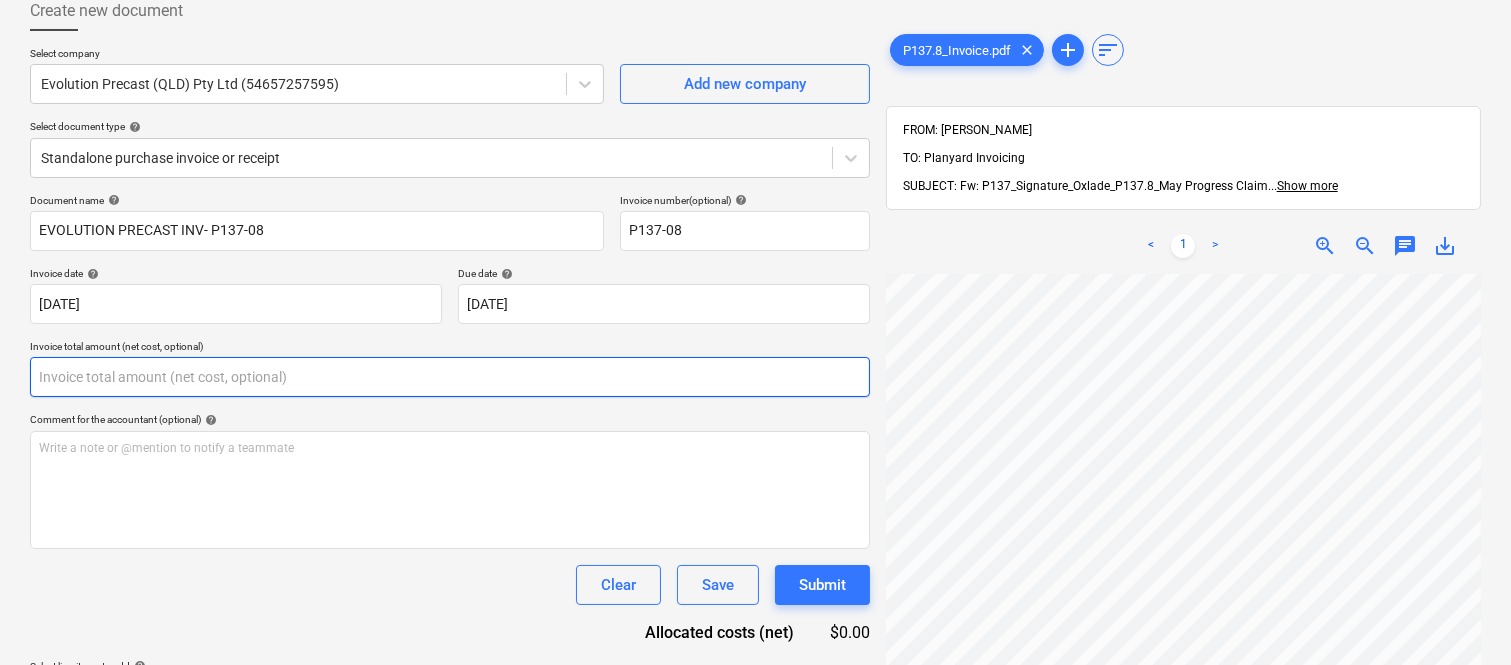 click at bounding box center (450, 377) 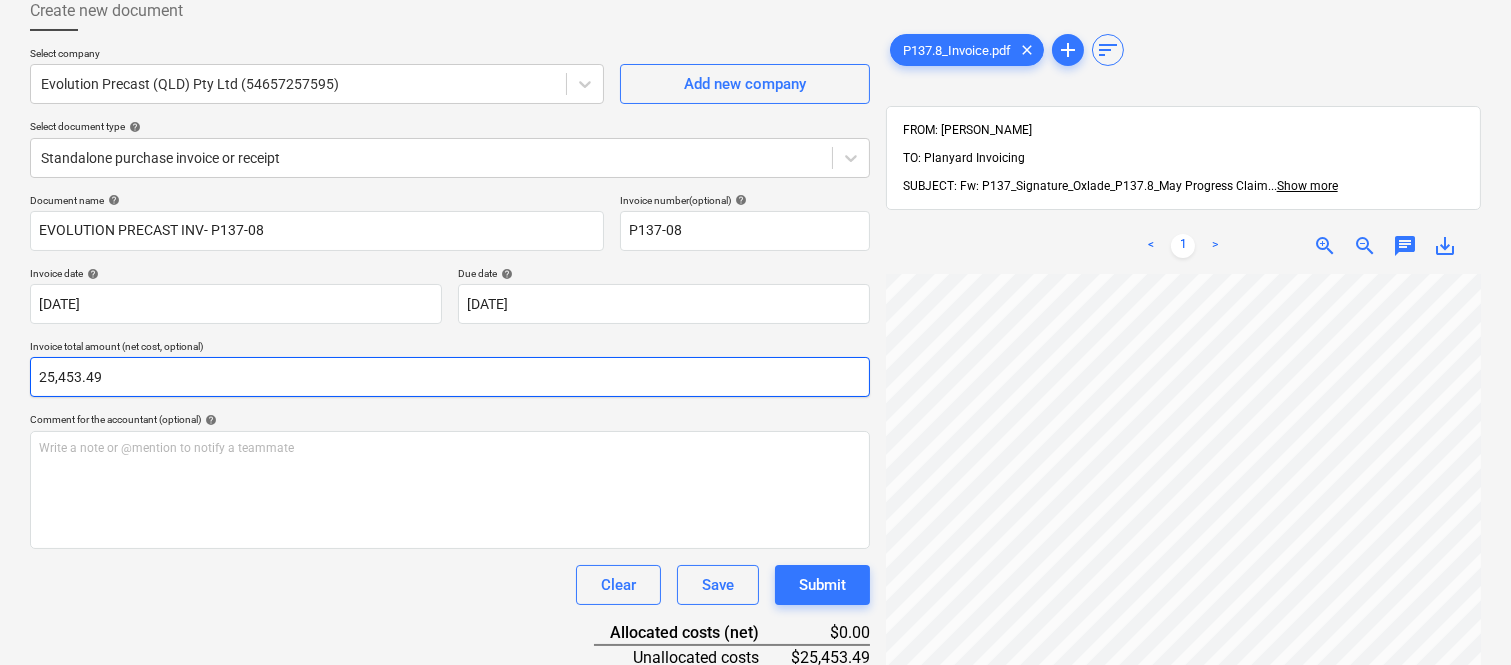 type on "25,453.49" 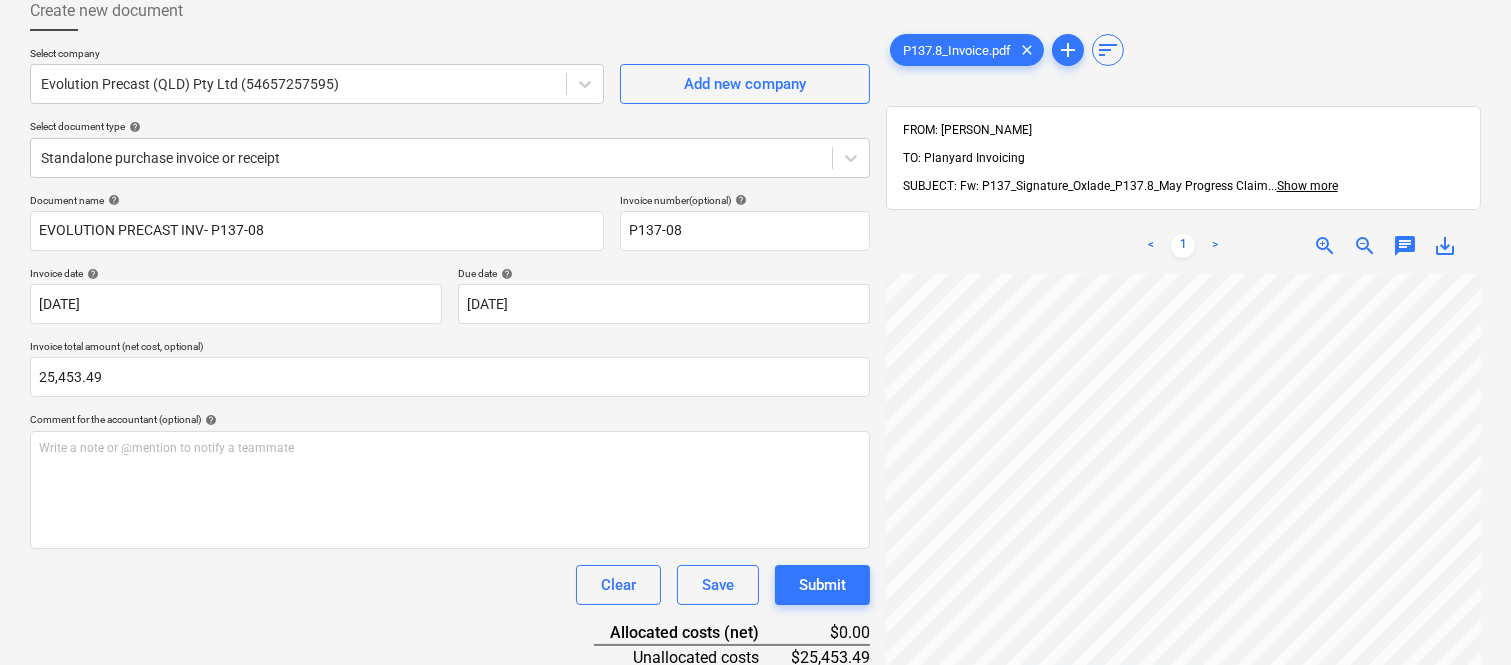 click on "Clear Save Submit" at bounding box center (450, 585) 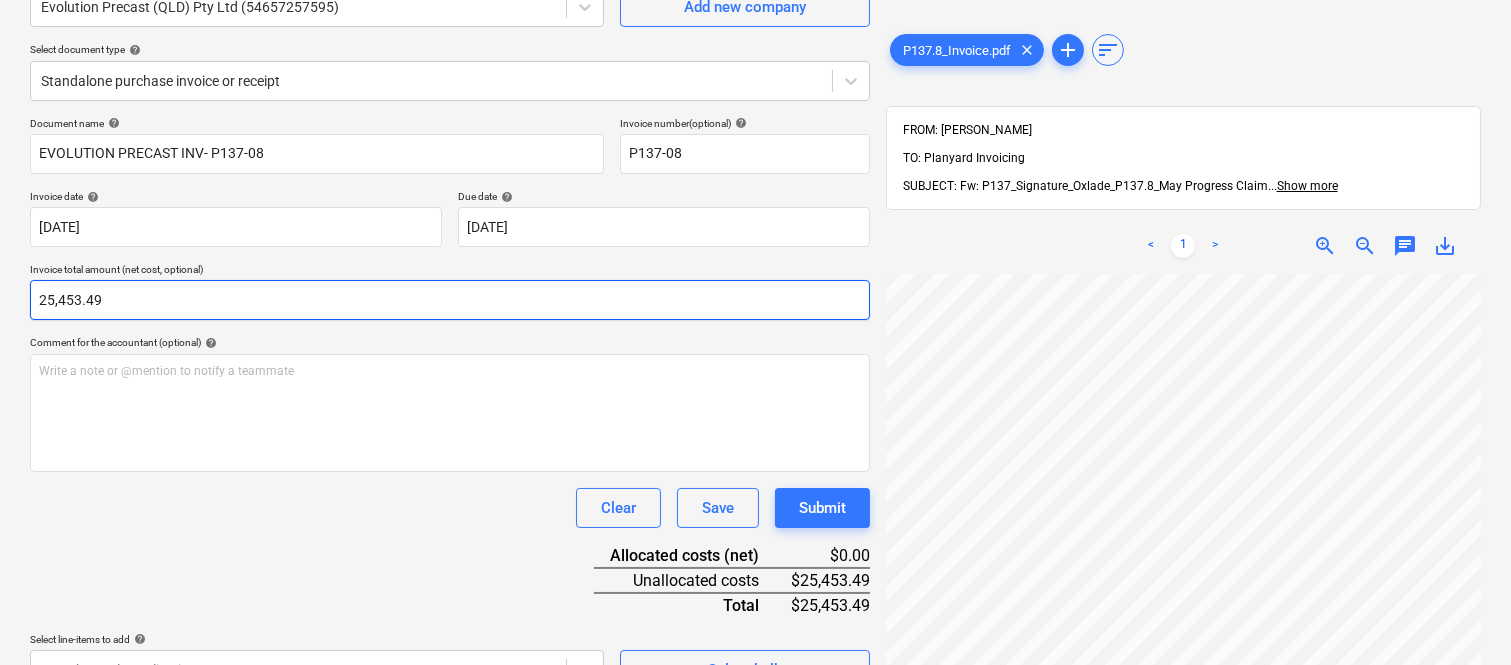 scroll, scrollTop: 235, scrollLeft: 0, axis: vertical 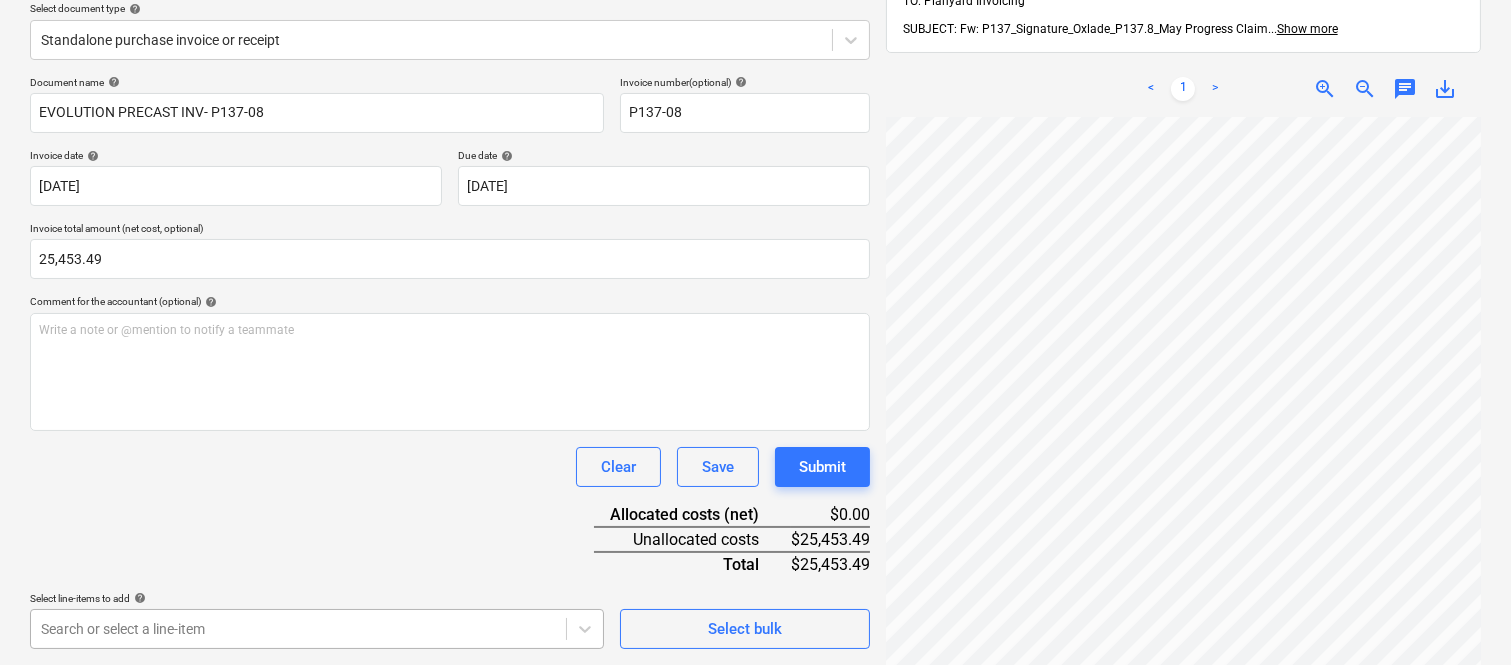 click on "Sales Projects Contacts Company Inbox 2 Approvals format_size keyboard_arrow_down help search Search notifications 99+ keyboard_arrow_down A. Berdera keyboard_arrow_down Della Rosa Budget 9+ Client contract RFTs Subcontracts Claims Purchase orders Costs 9+ Income Files 6 Analytics Settings Create new document Select company Evolution Precast (QLD) Pty Ltd (54657257595)  Add new company Select document type help Standalone purchase invoice or receipt Document name help EVOLUTION PRECAST INV- P137-08 Invoice number  (optional) help P137-08 Invoice date help 30 May 2025 30.05.2025 Press the down arrow key to interact with the calendar and
select a date. Press the question mark key to get the keyboard shortcuts for changing dates. Due date help 30 Jun 2025 30.06.2025 Press the down arrow key to interact with the calendar and
select a date. Press the question mark key to get the keyboard shortcuts for changing dates. Invoice total amount (net cost, optional) 25,453.49 help ﻿ Clear Save Submit $0.00 add" at bounding box center [755, 97] 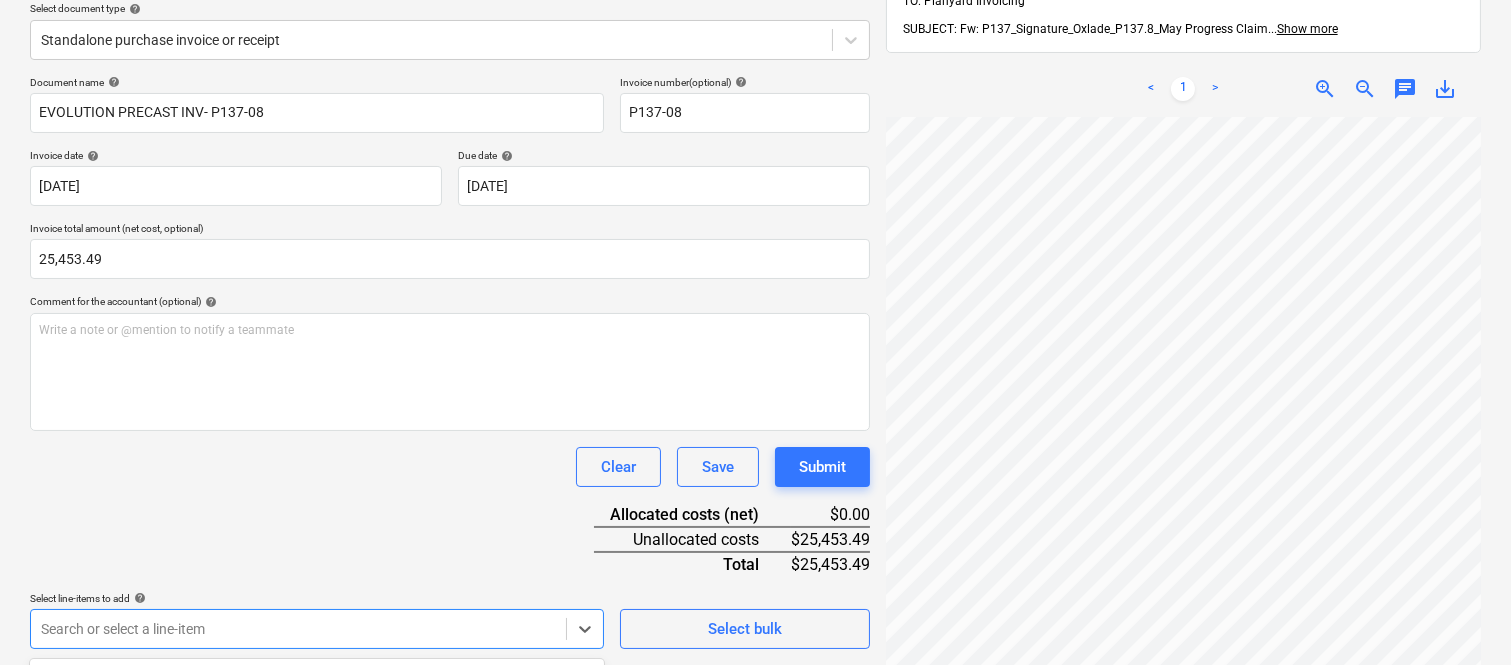 scroll, scrollTop: 532, scrollLeft: 0, axis: vertical 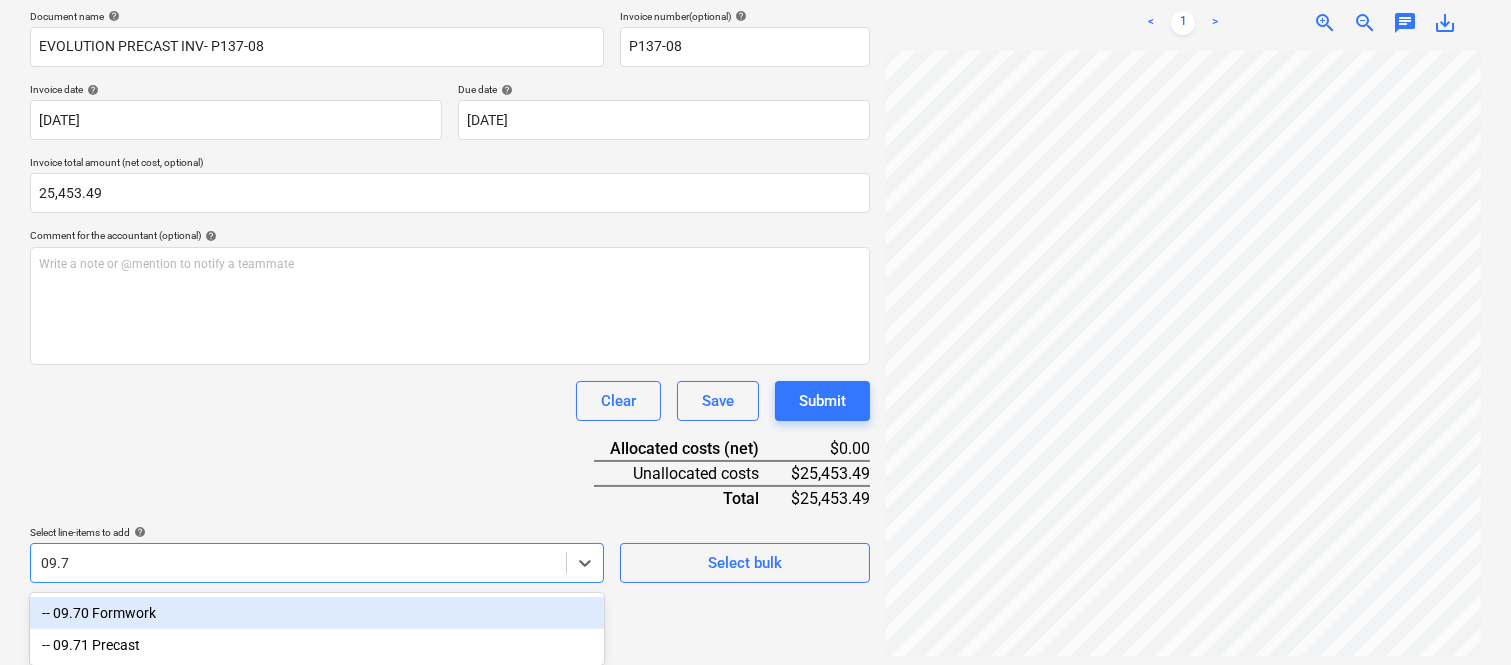 type on "09.71" 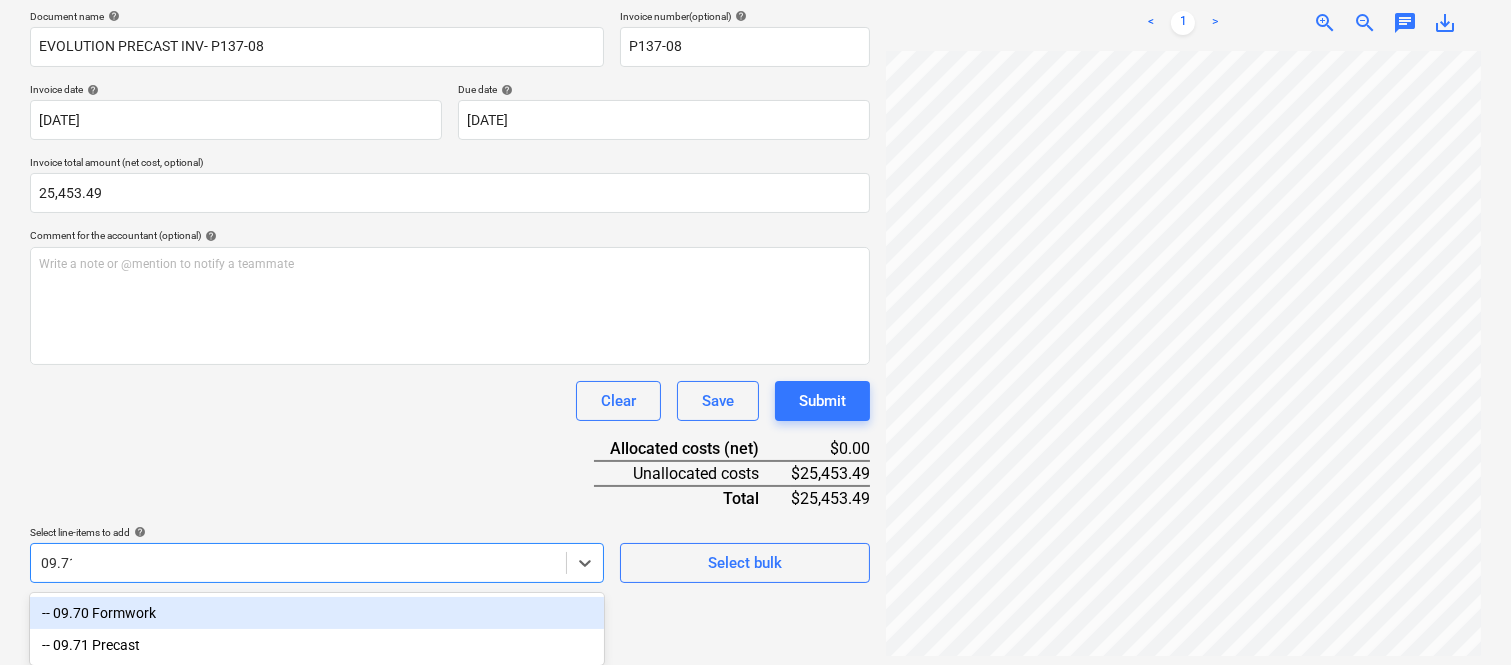 scroll, scrollTop: 285, scrollLeft: 0, axis: vertical 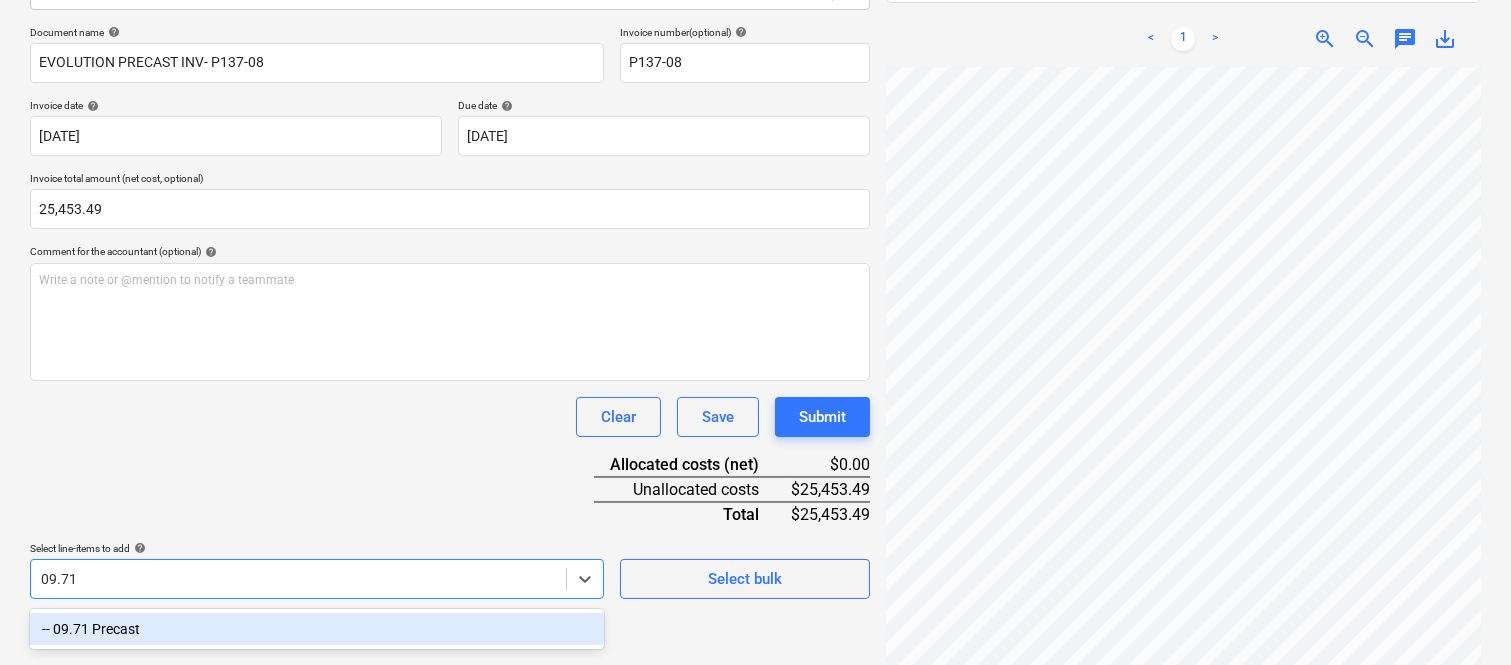 click on "--  09.71 Precast" at bounding box center (317, 629) 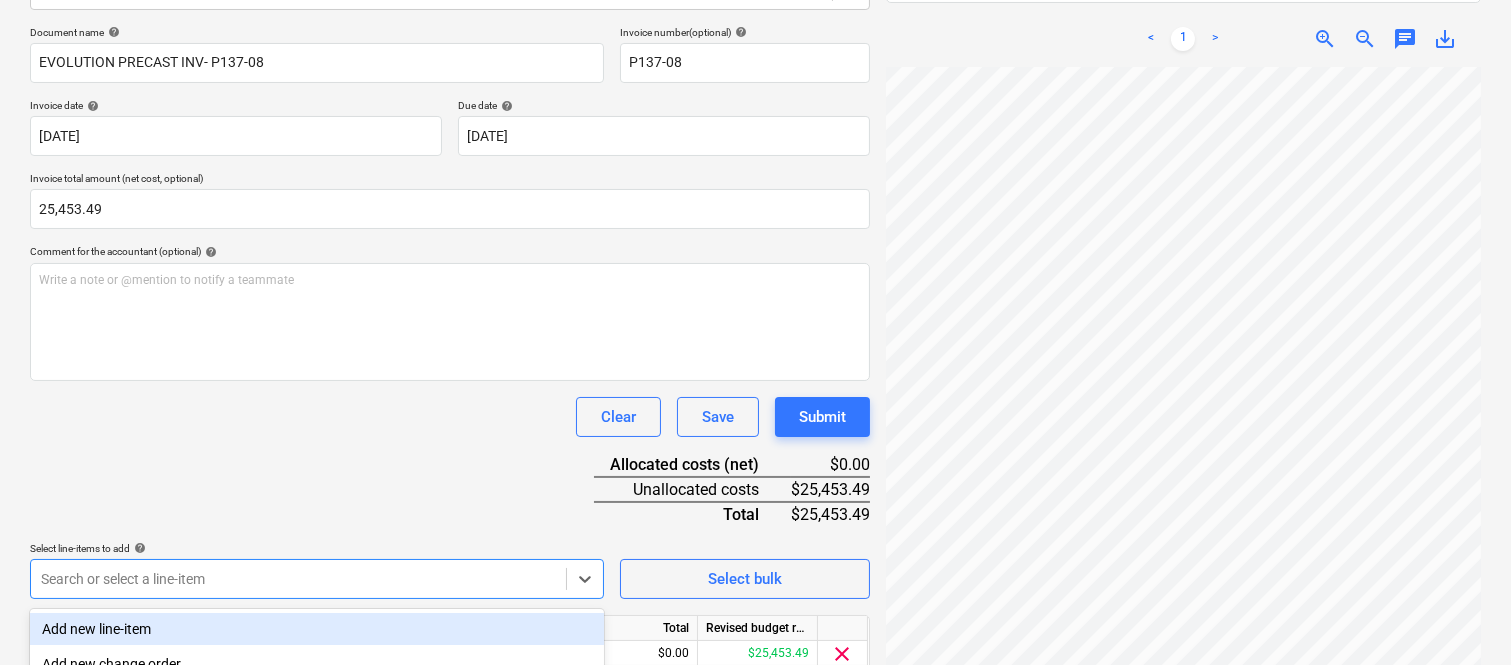 click on "Clear Save Submit" at bounding box center [450, 417] 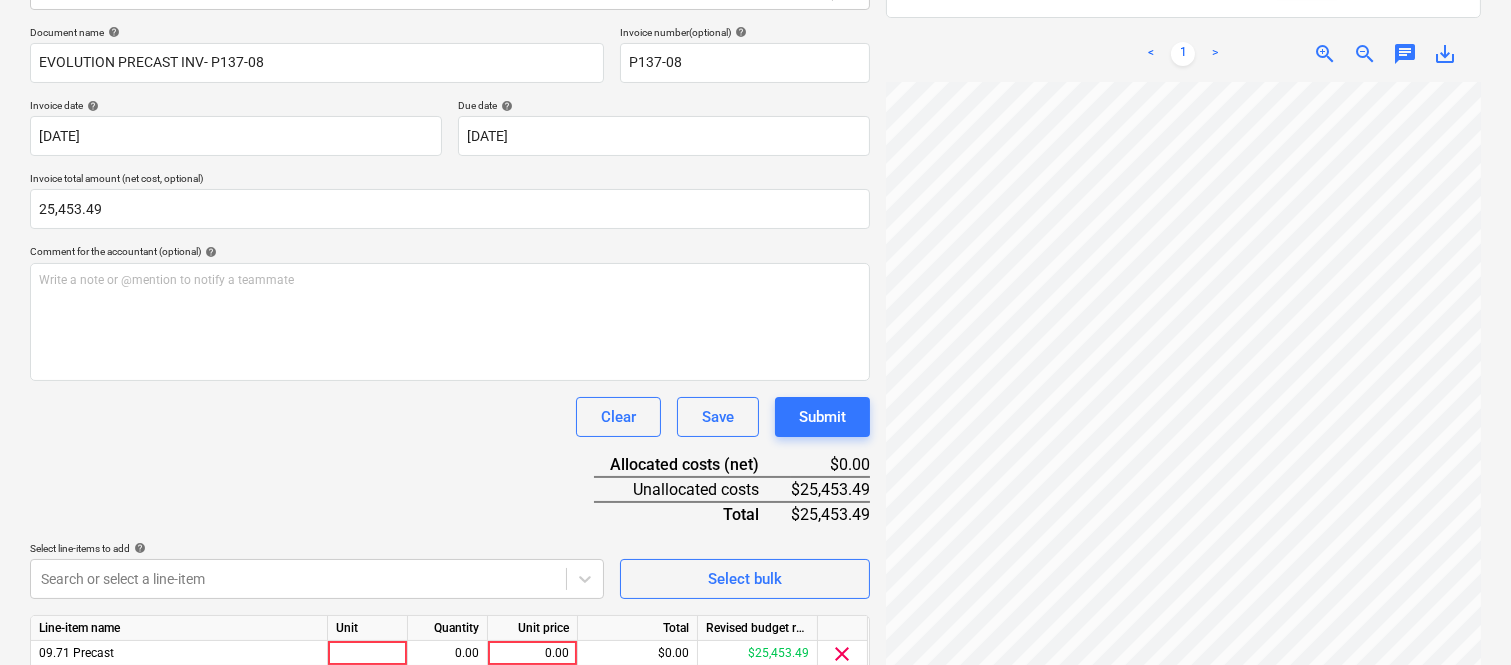 scroll, scrollTop: 367, scrollLeft: 0, axis: vertical 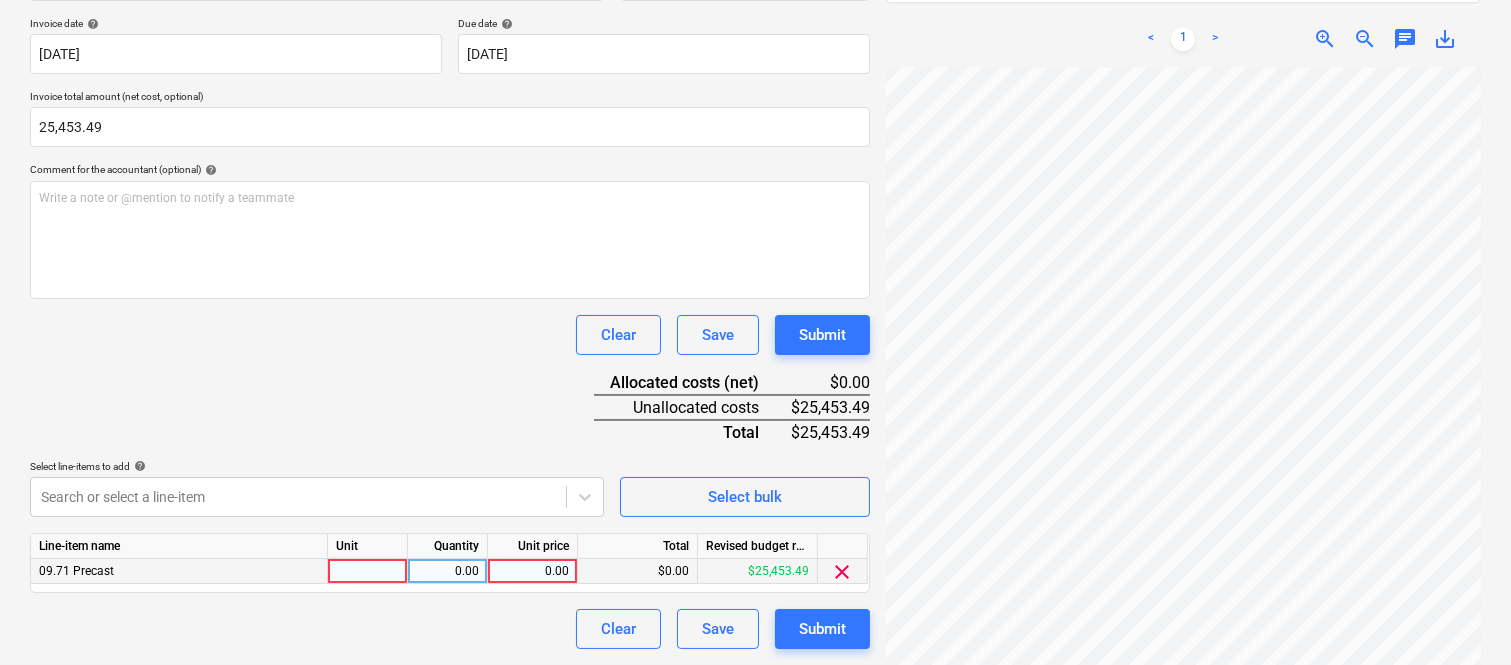click at bounding box center (368, 571) 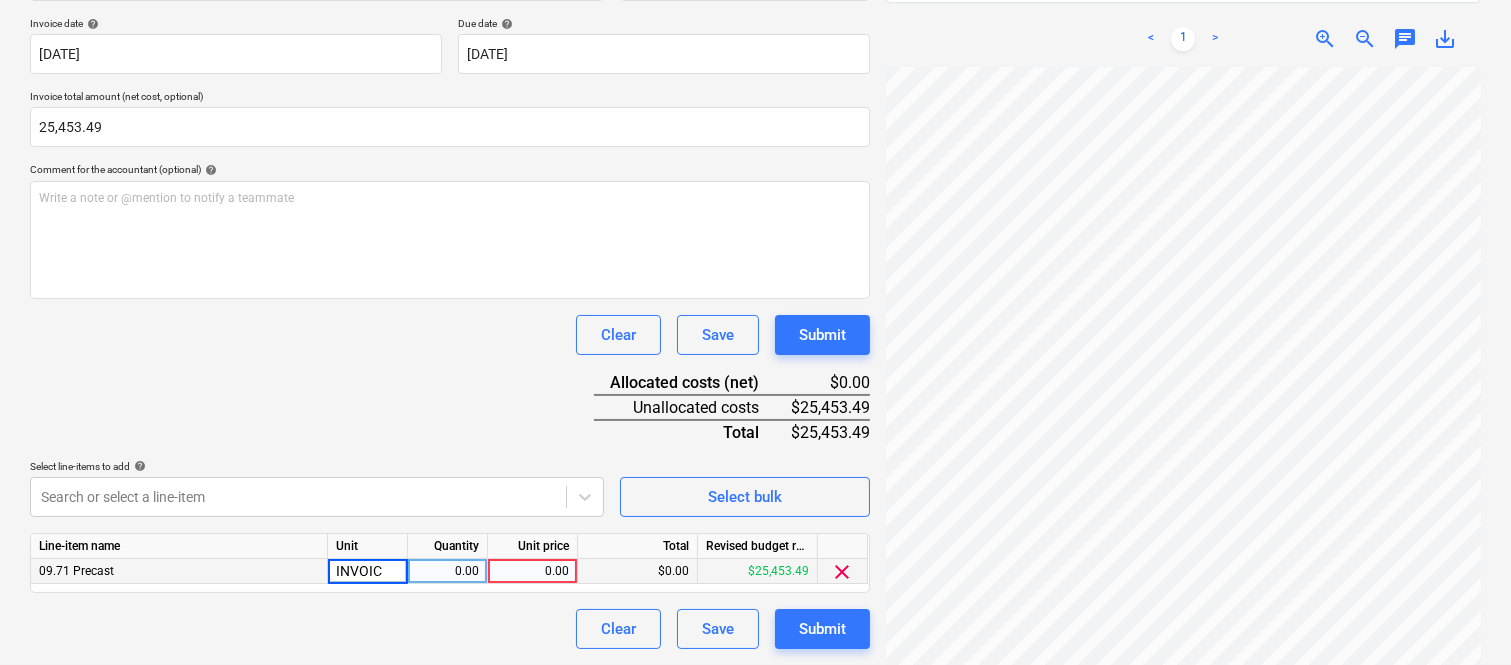 type on "INVOICE" 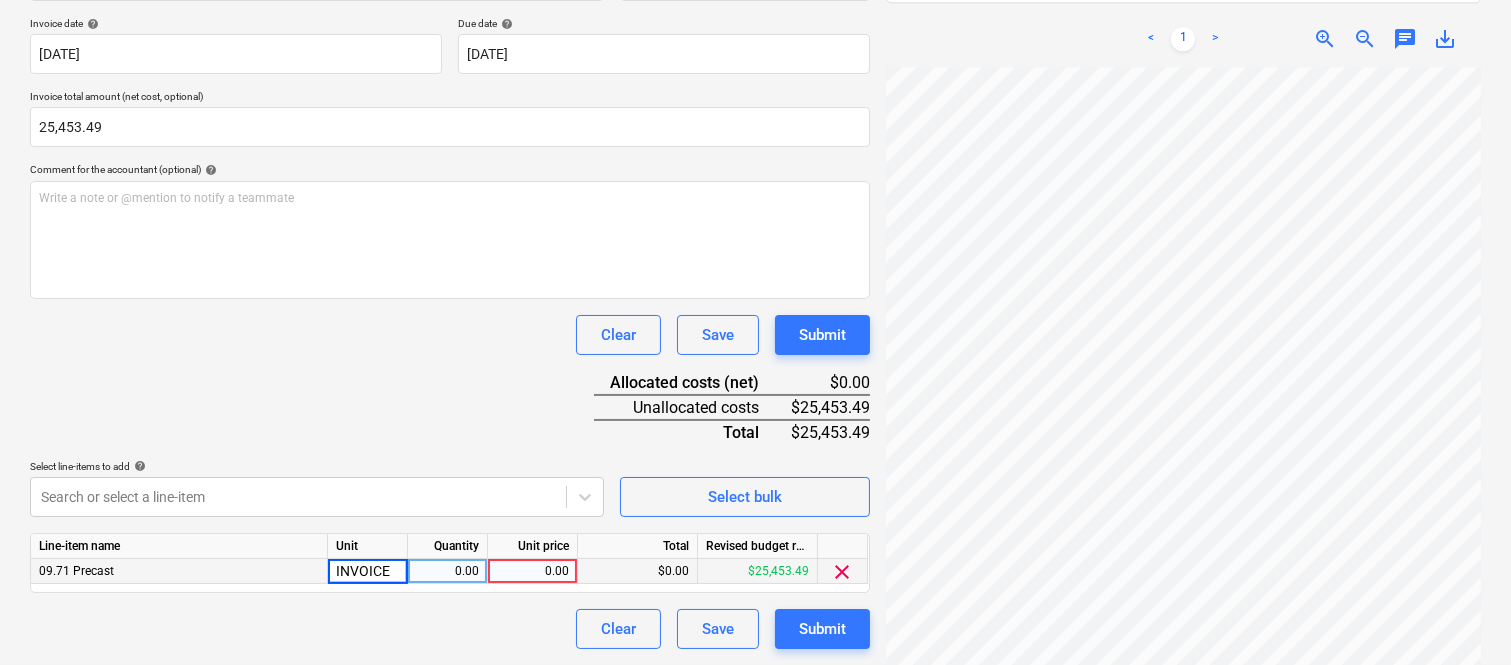click on "0.00" at bounding box center (447, 571) 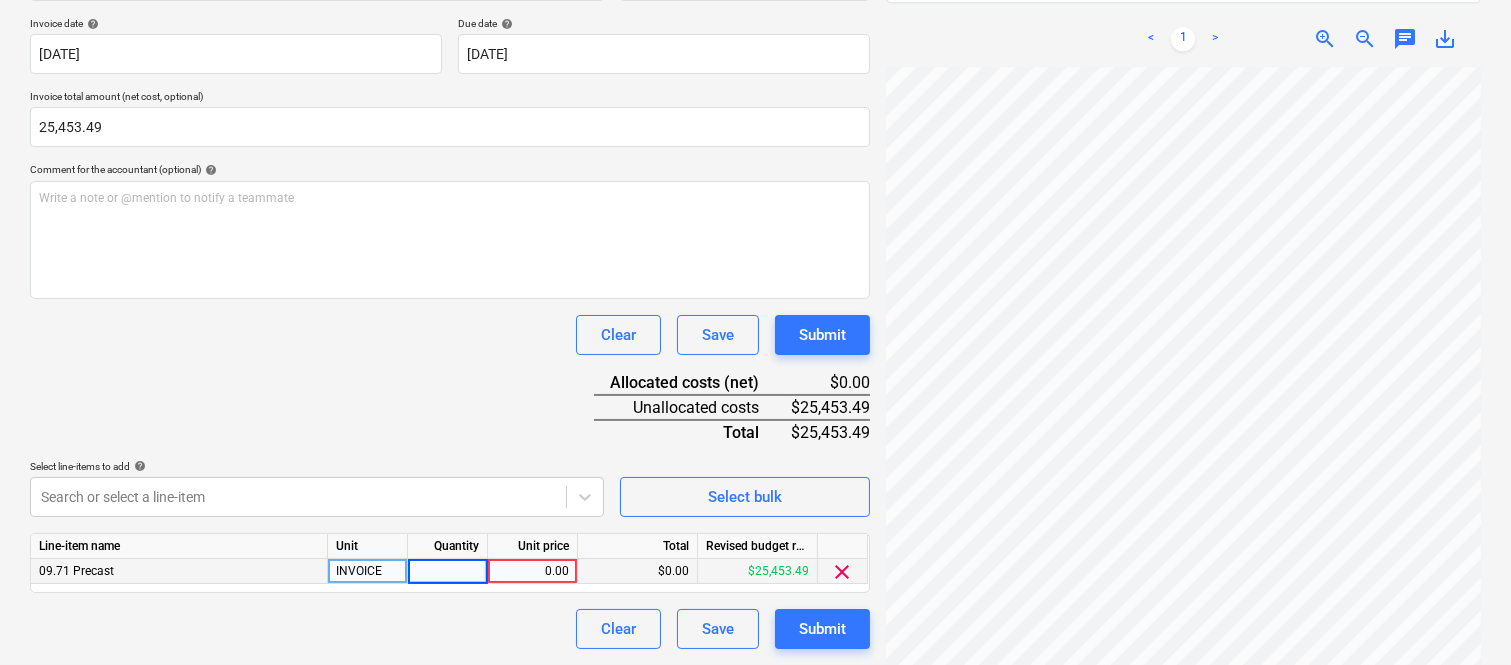 type on "1" 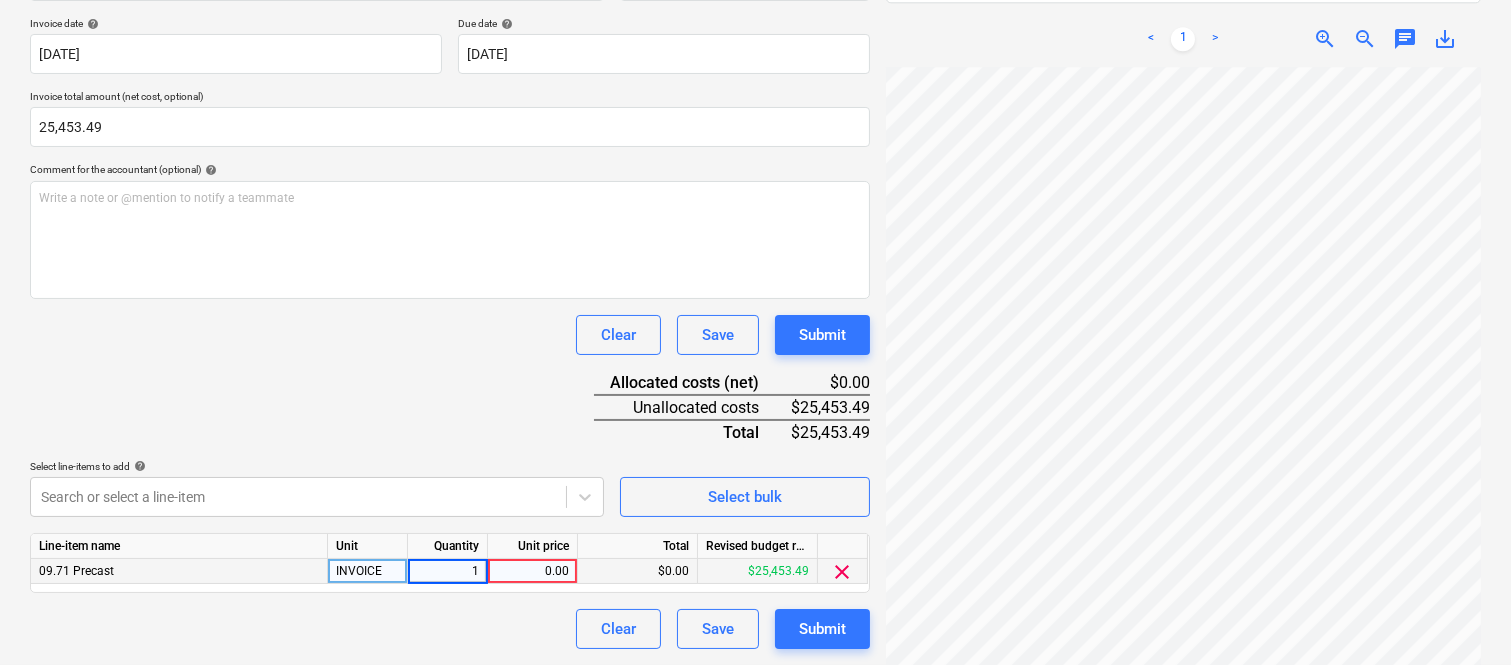 click on "0.00" at bounding box center (532, 571) 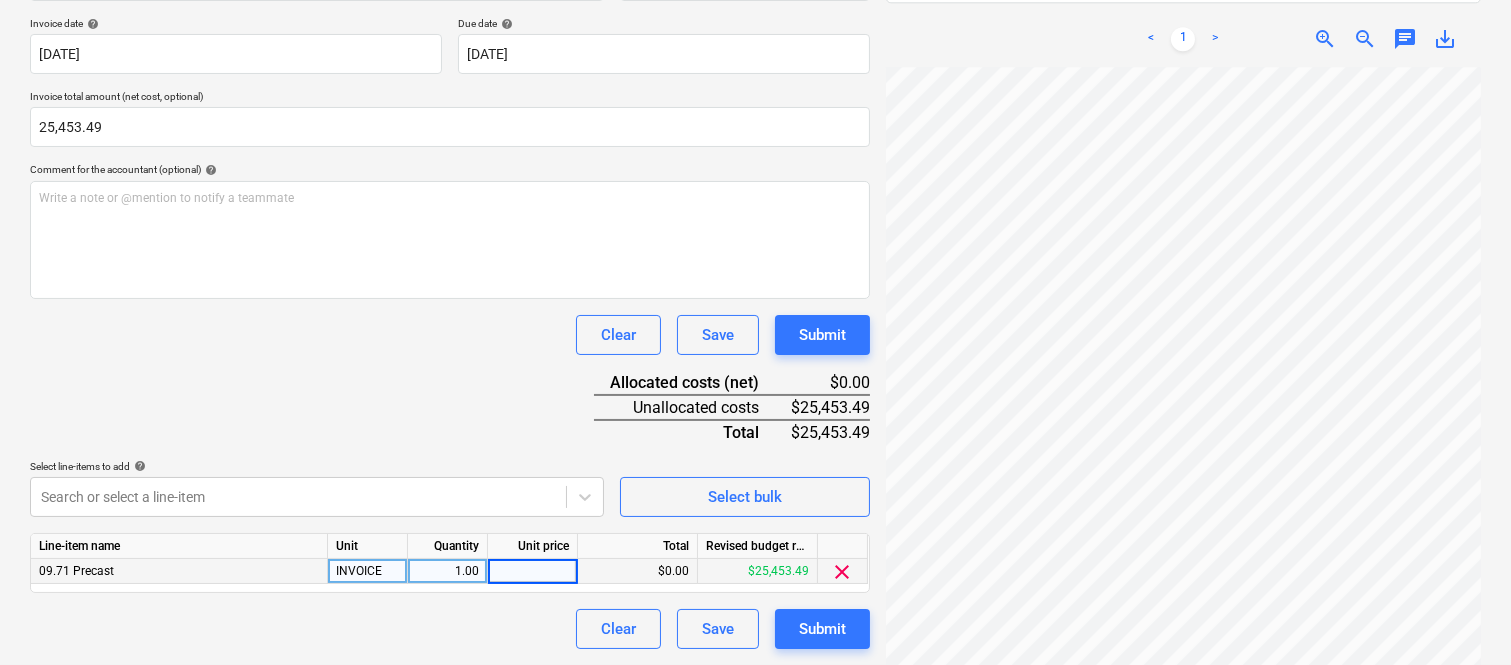 type on "25,453.49" 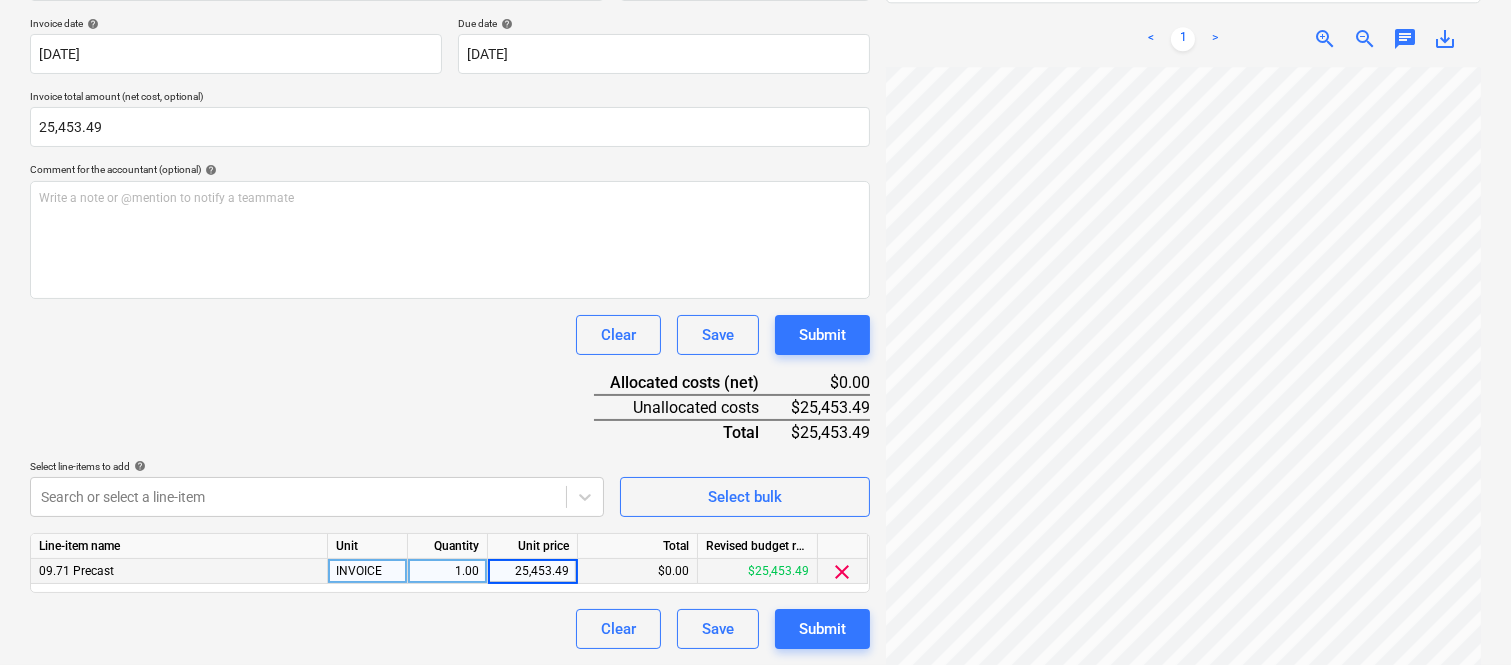 click on "Clear Save Submit" at bounding box center (450, 629) 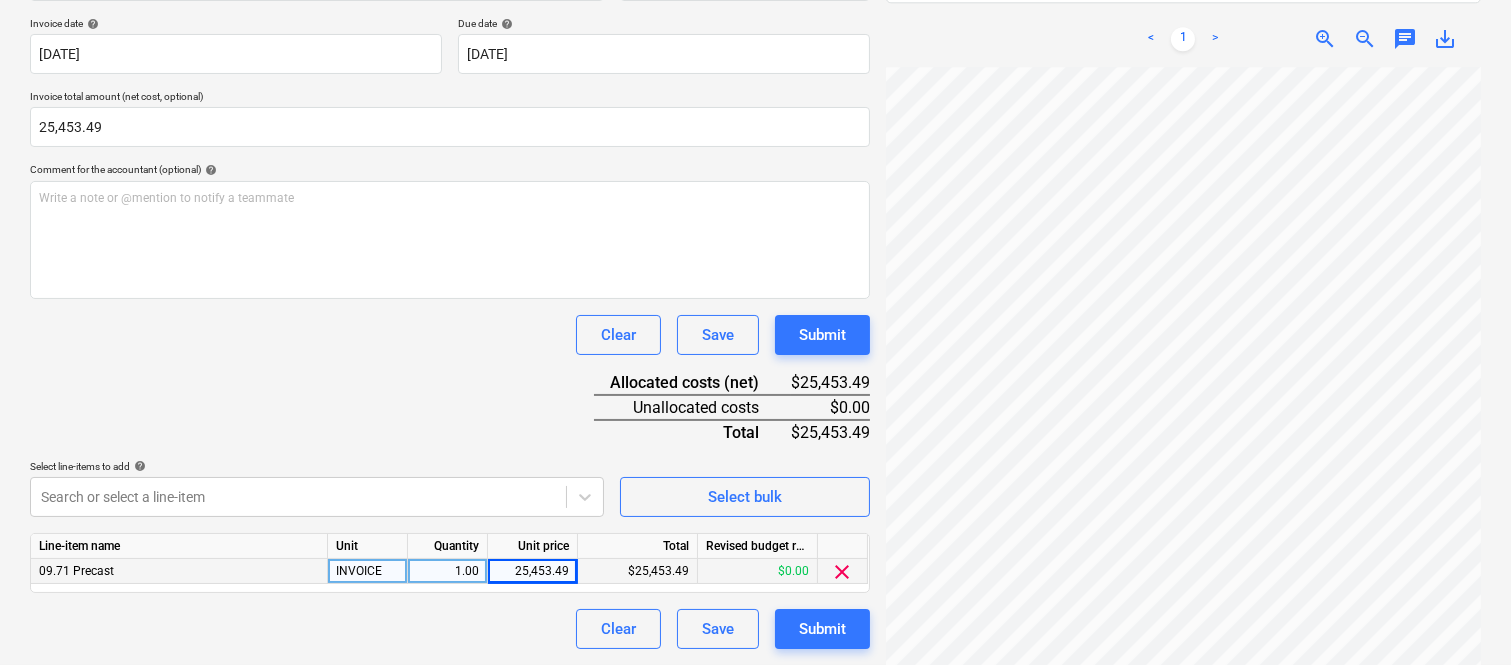 scroll, scrollTop: 11, scrollLeft: 75, axis: both 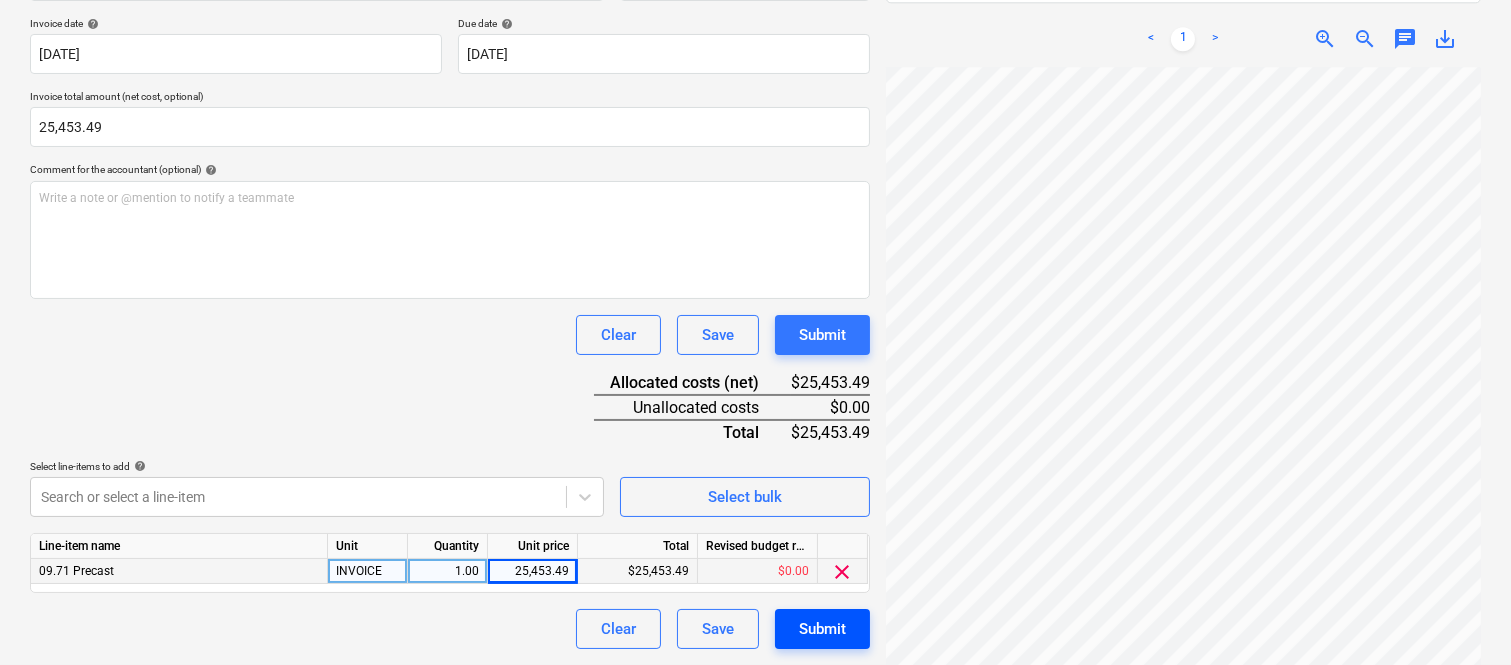 click on "Submit" at bounding box center (822, 629) 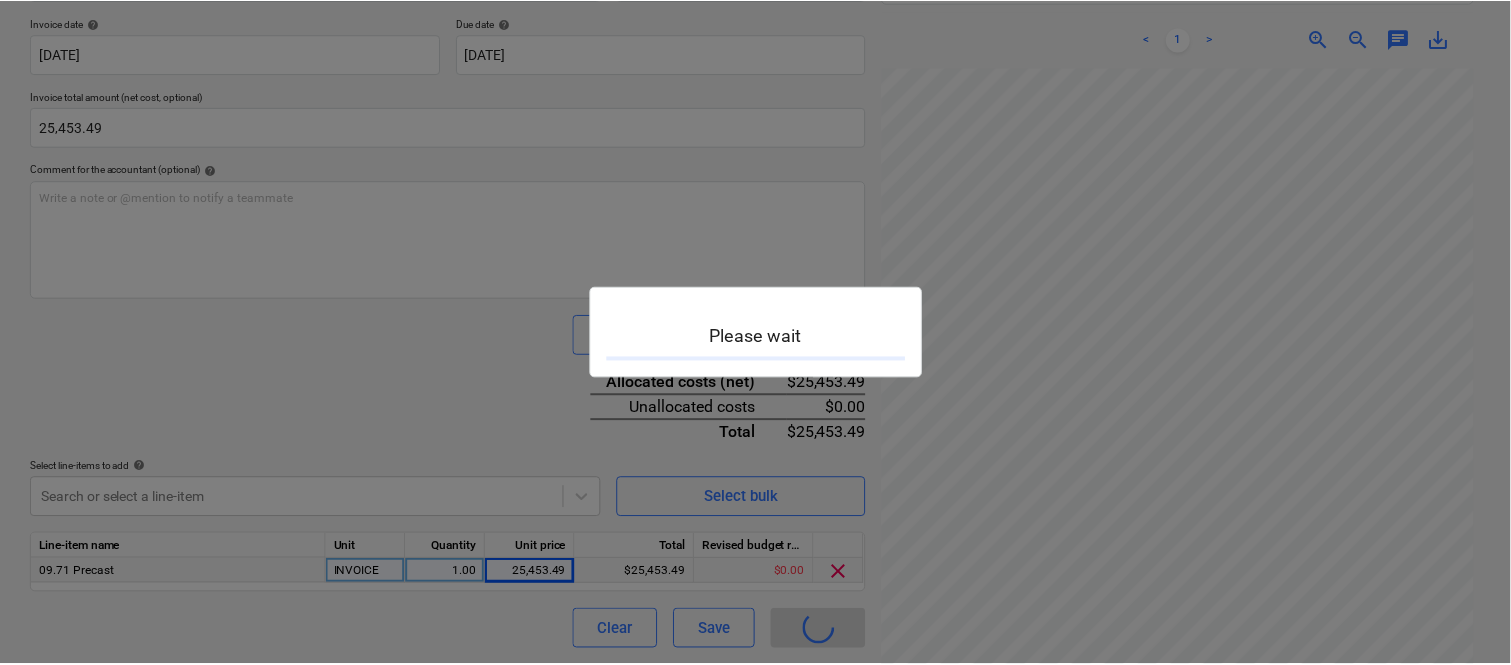 scroll, scrollTop: 0, scrollLeft: 0, axis: both 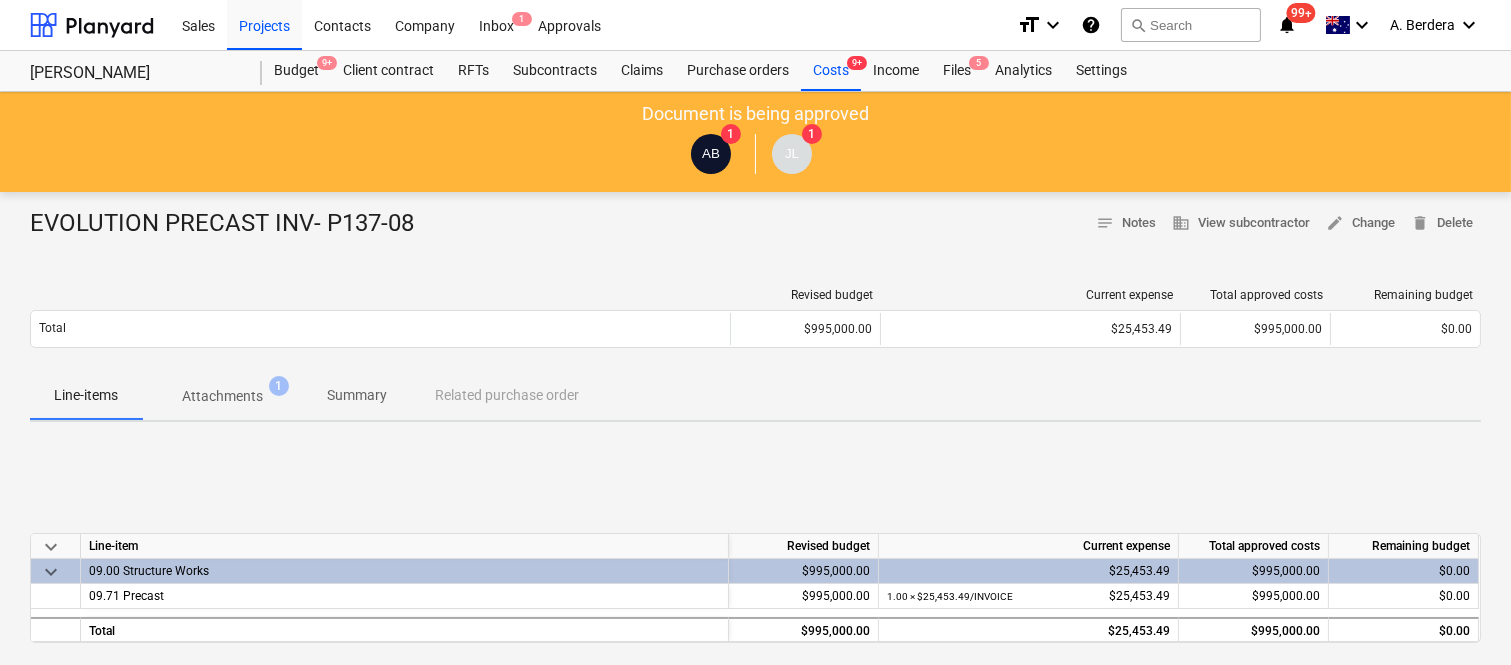 click on "Summary" at bounding box center [357, 395] 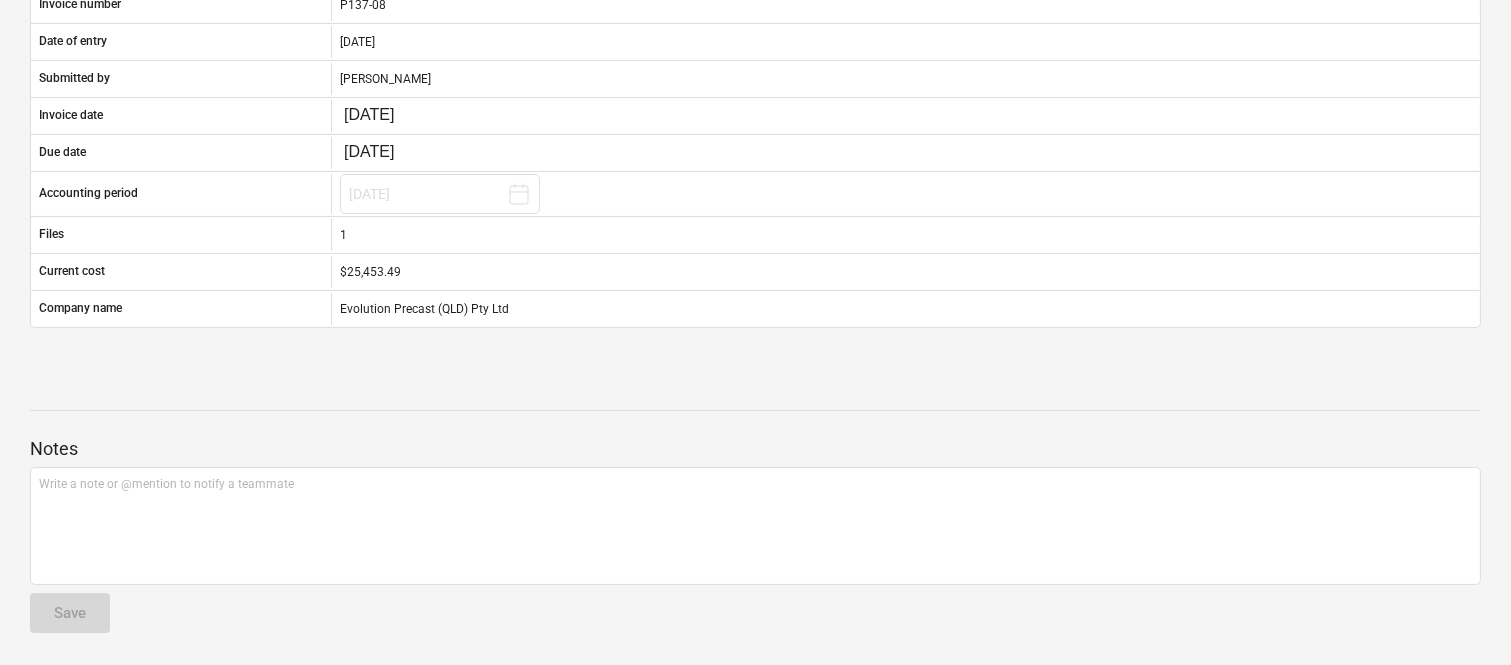 scroll, scrollTop: 0, scrollLeft: 0, axis: both 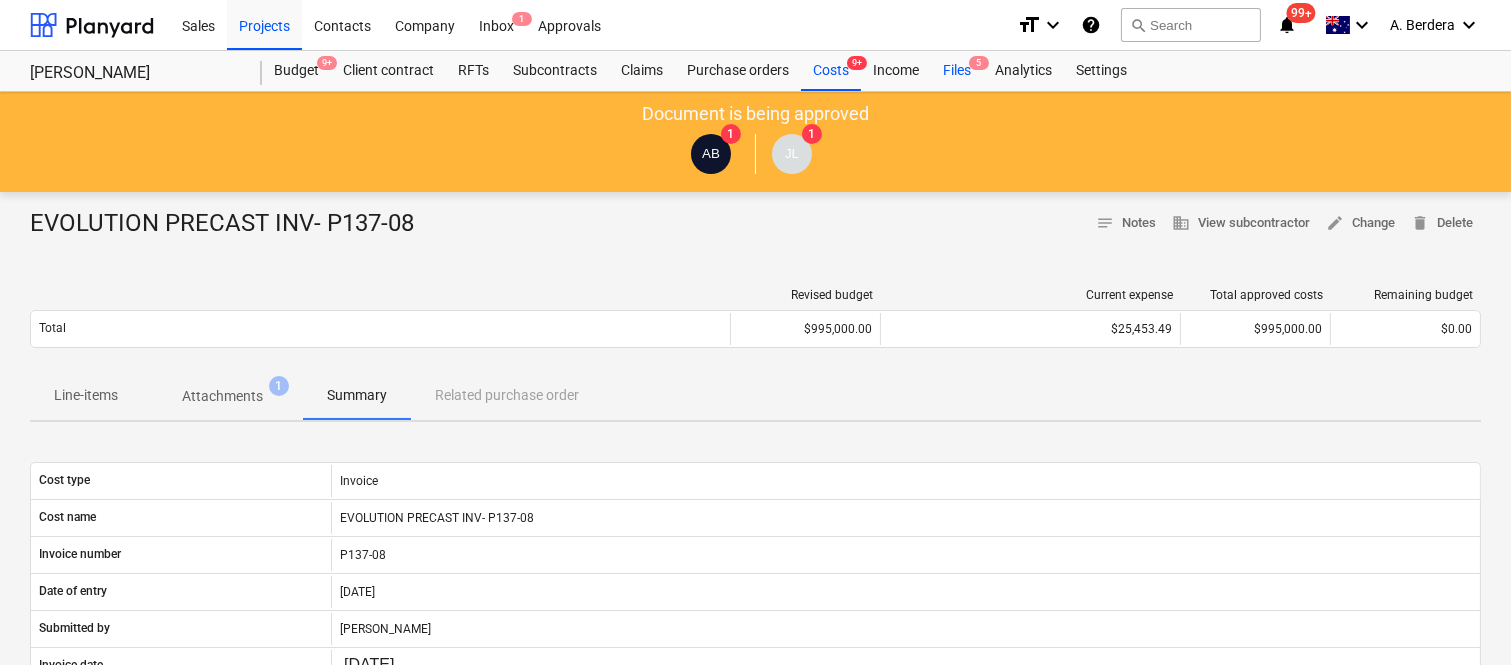click on "Files 5" at bounding box center (957, 71) 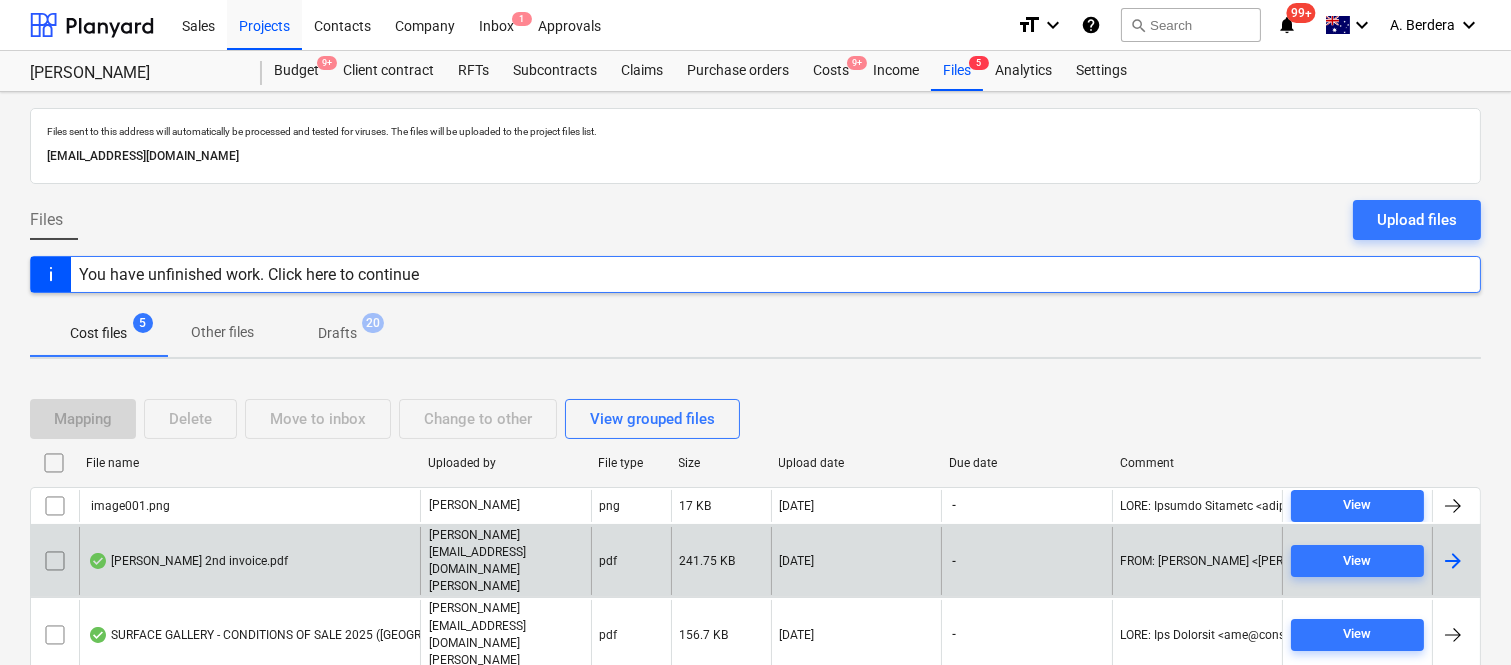 click on "Della Rosa 2nd invoice.pdf" at bounding box center [249, 561] 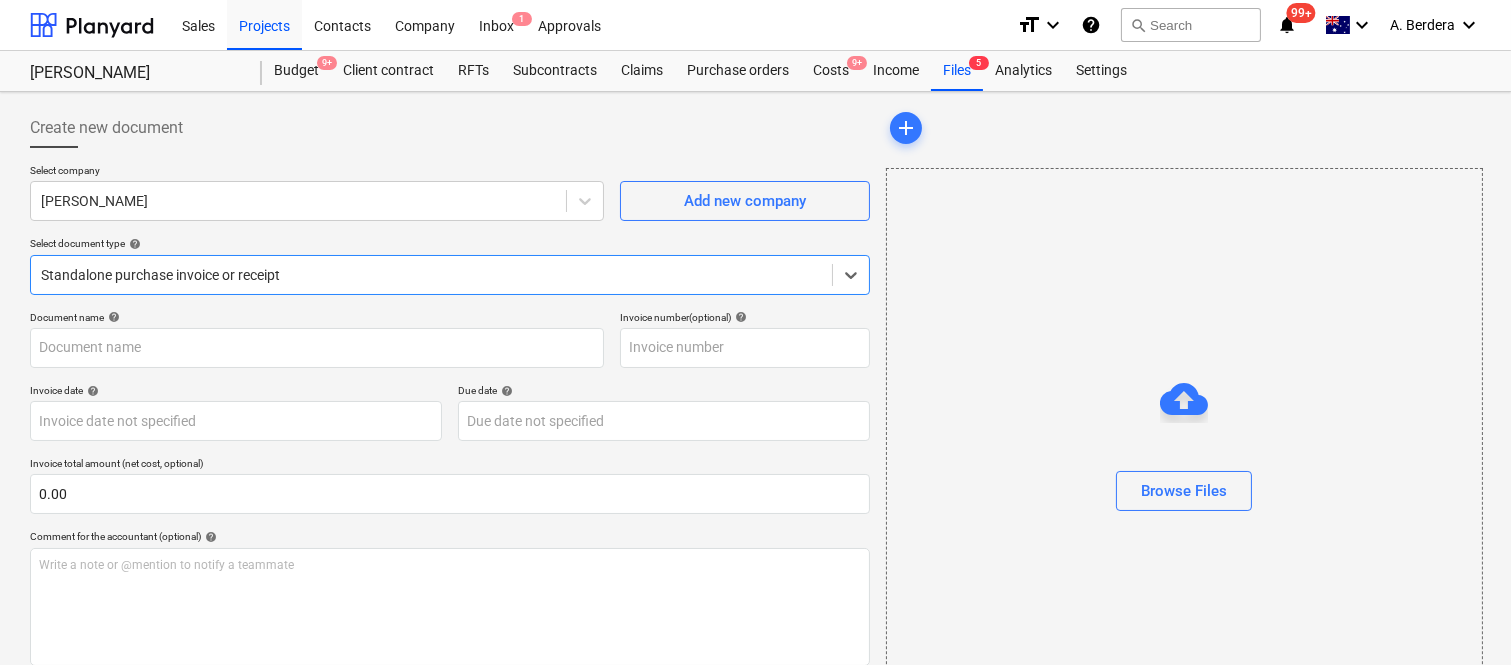 type on "Della Rosa 2nd invoice.pdf" 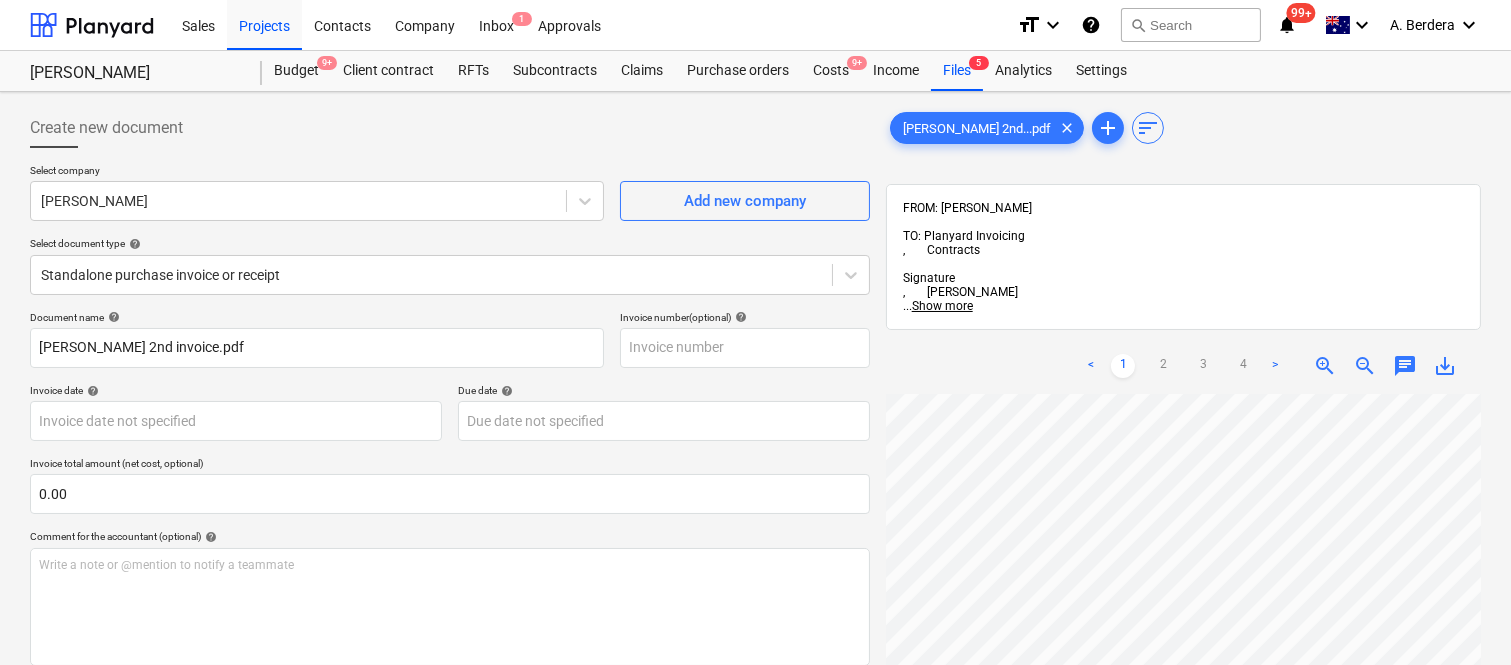 scroll, scrollTop: 61, scrollLeft: 68, axis: both 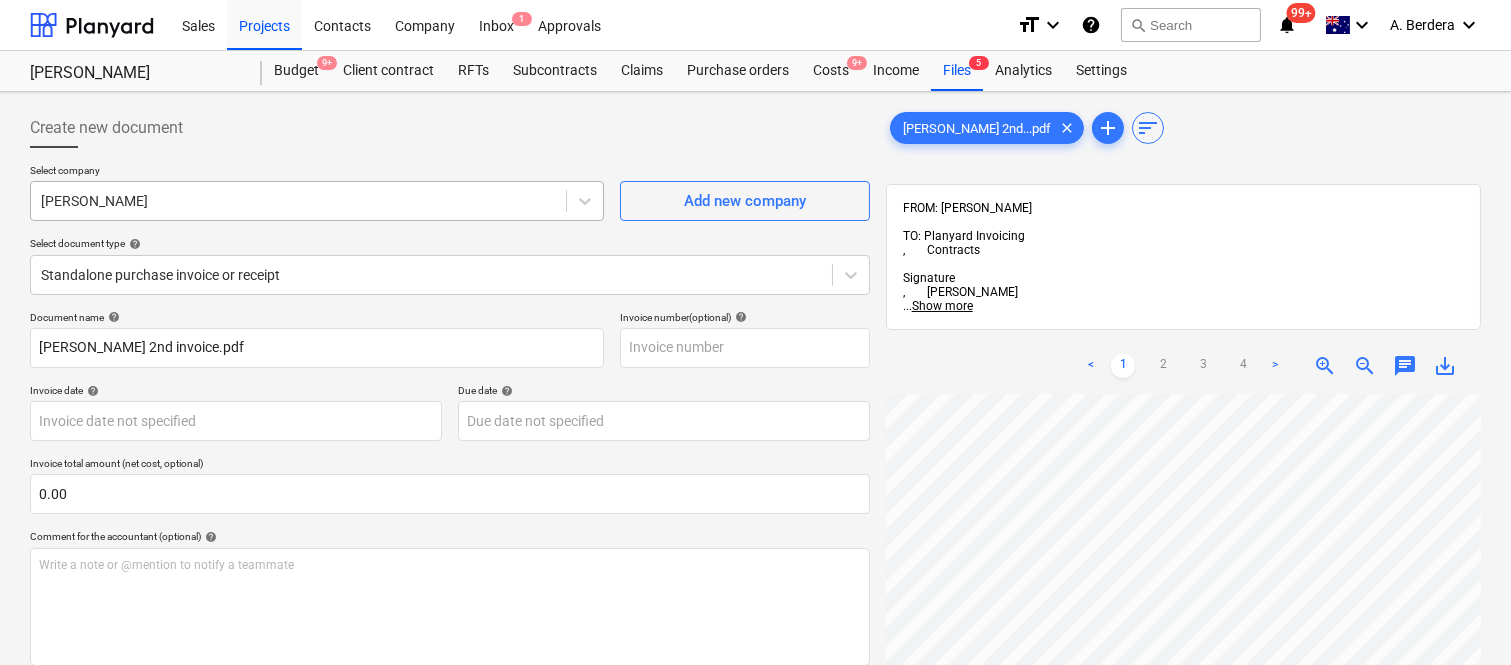 click at bounding box center [298, 201] 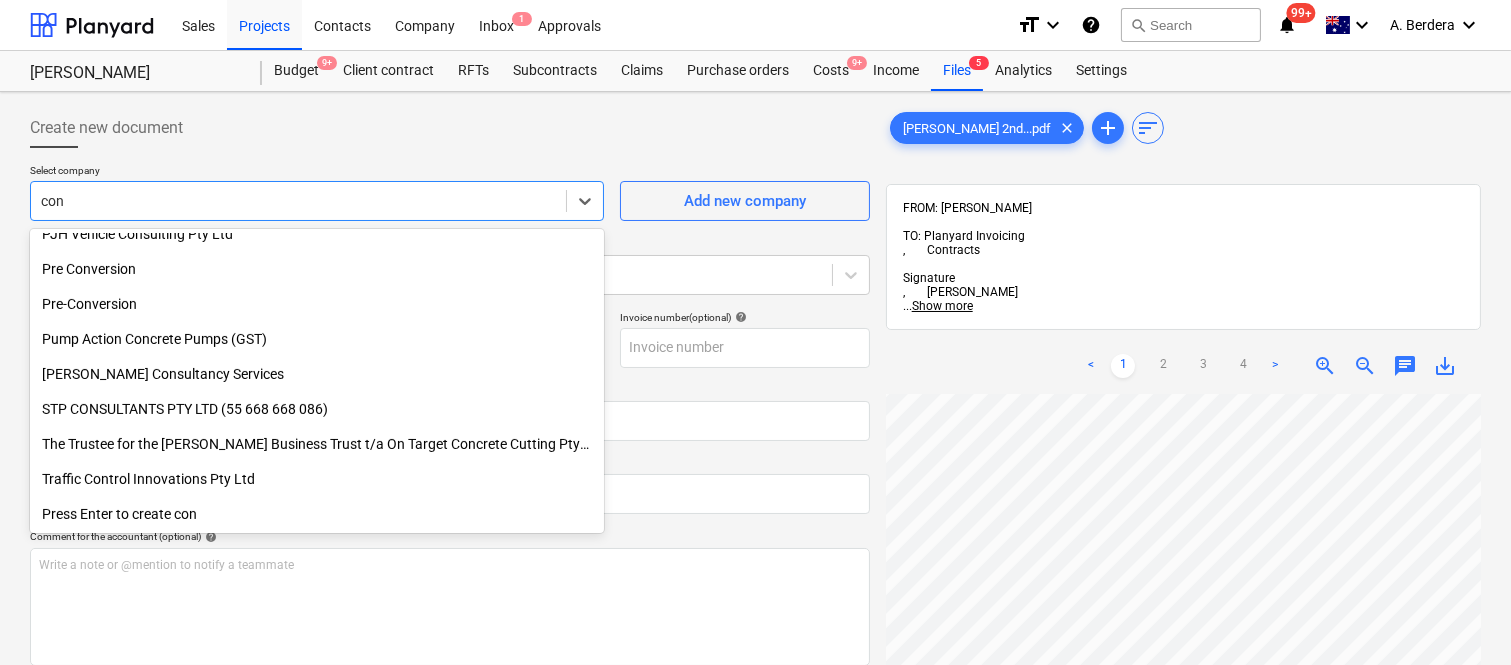 scroll, scrollTop: 960, scrollLeft: 0, axis: vertical 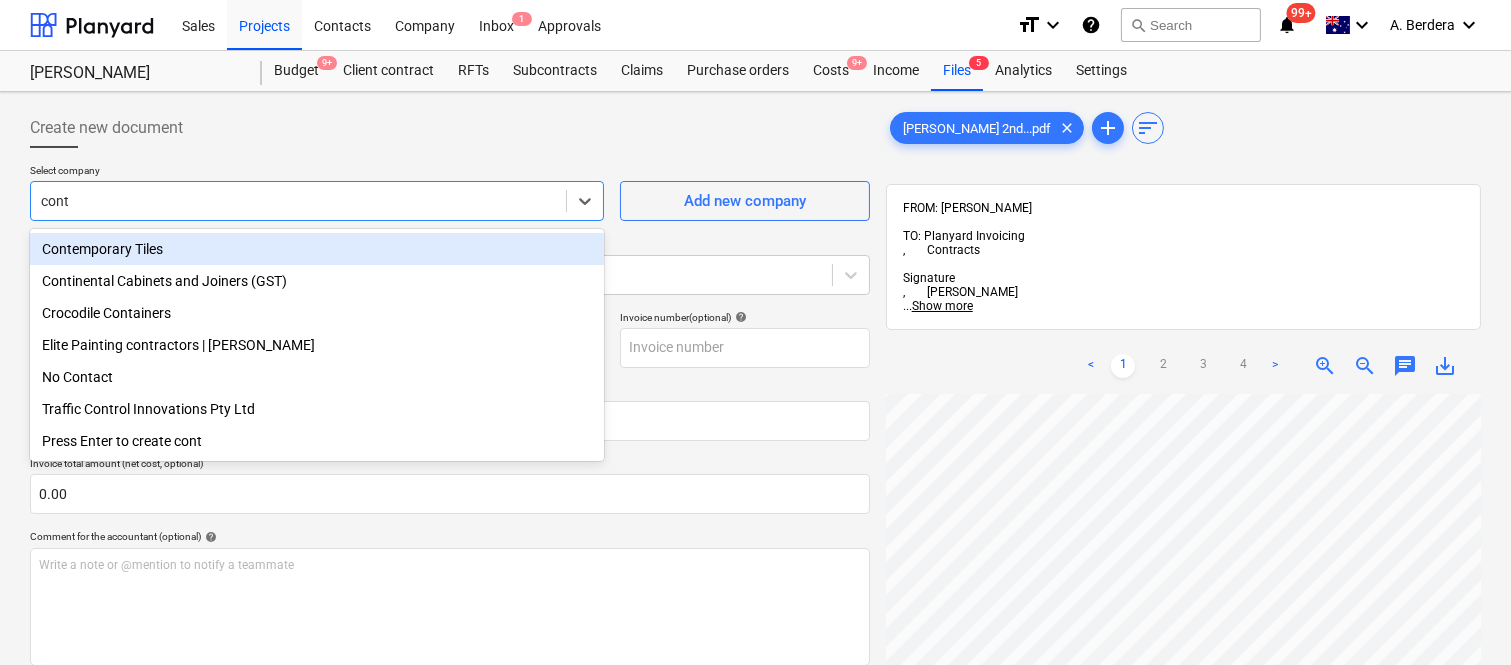 click on "Contemporary Tiles" at bounding box center [317, 249] 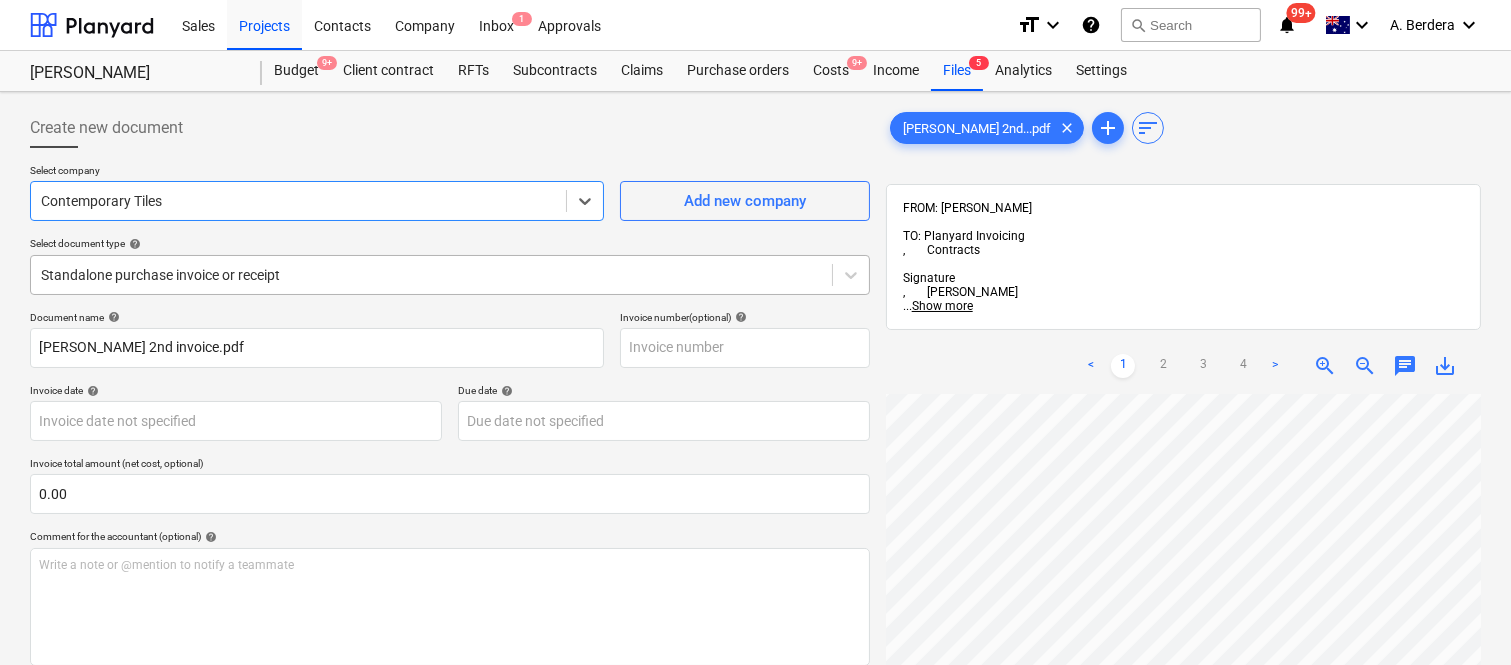 click at bounding box center [431, 275] 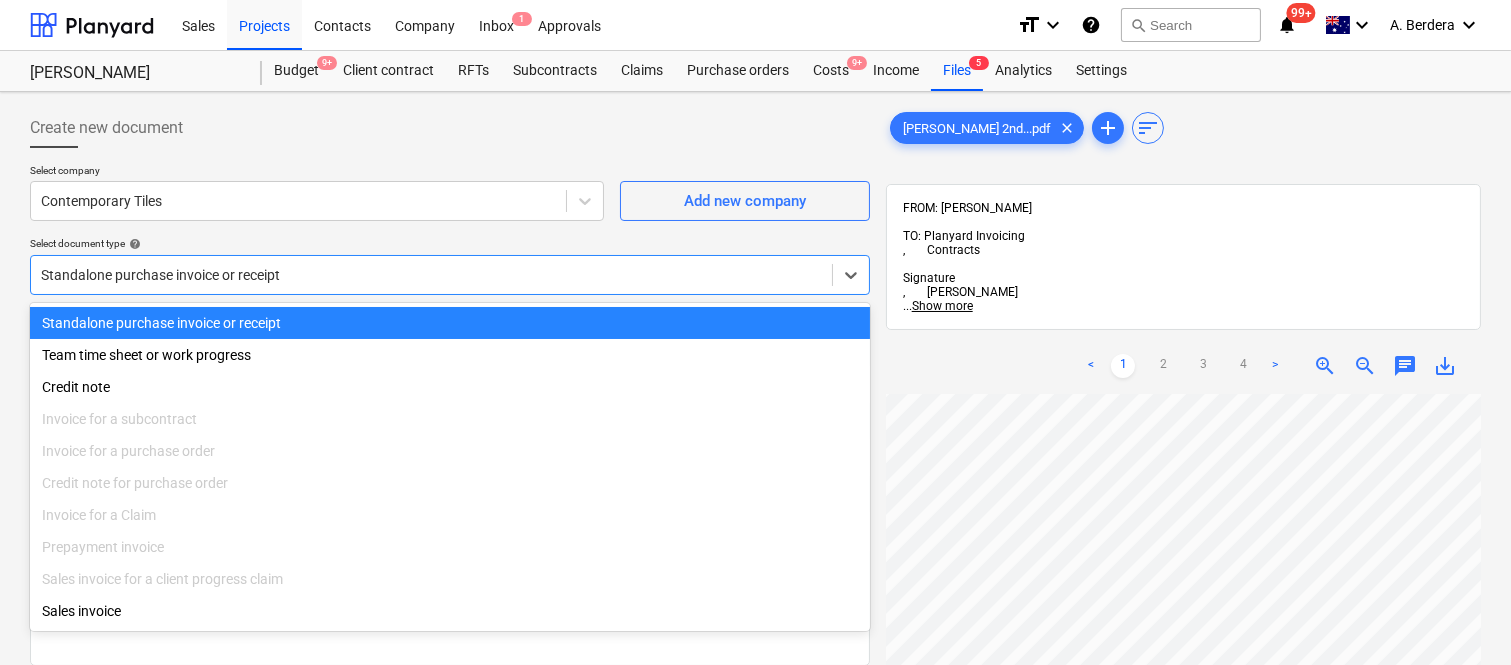 click on "Standalone purchase invoice or receipt" at bounding box center [450, 323] 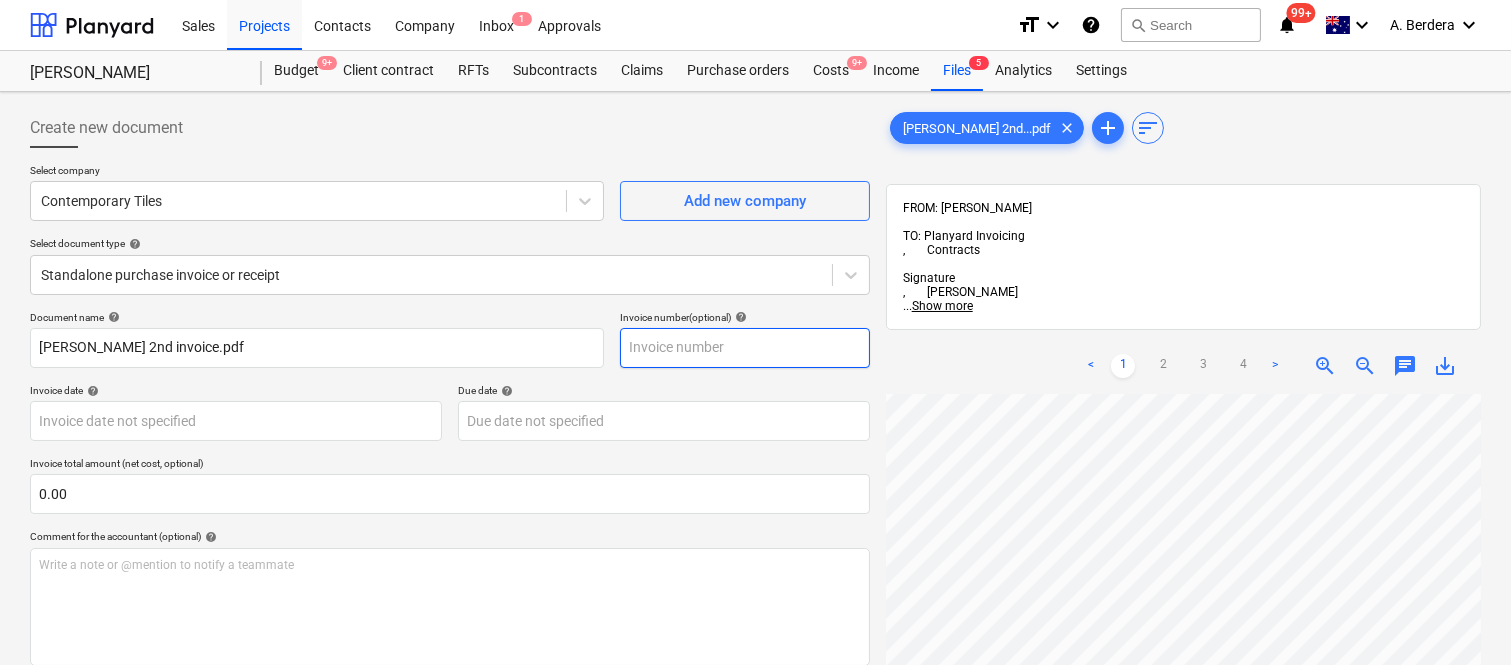 scroll, scrollTop: 97, scrollLeft: 173, axis: both 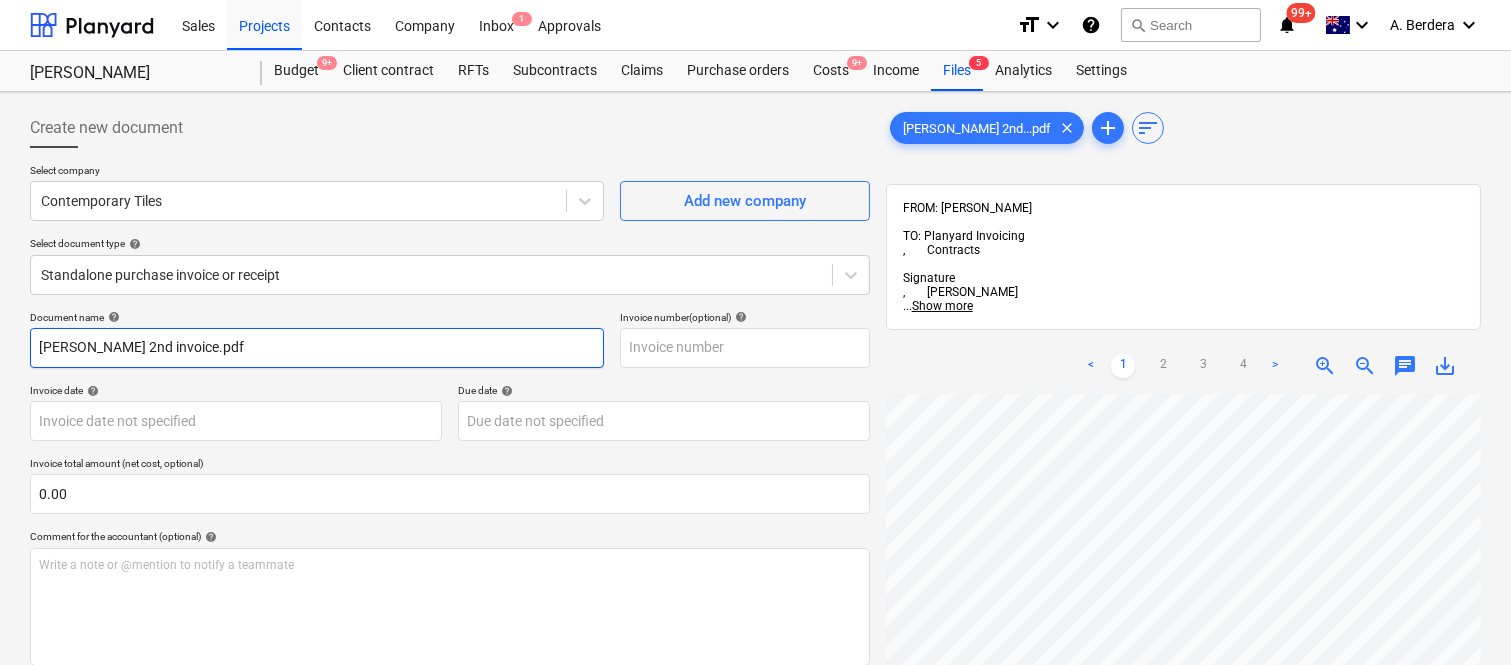 click on "Della Rosa 2nd invoice.pdf" at bounding box center (317, 348) 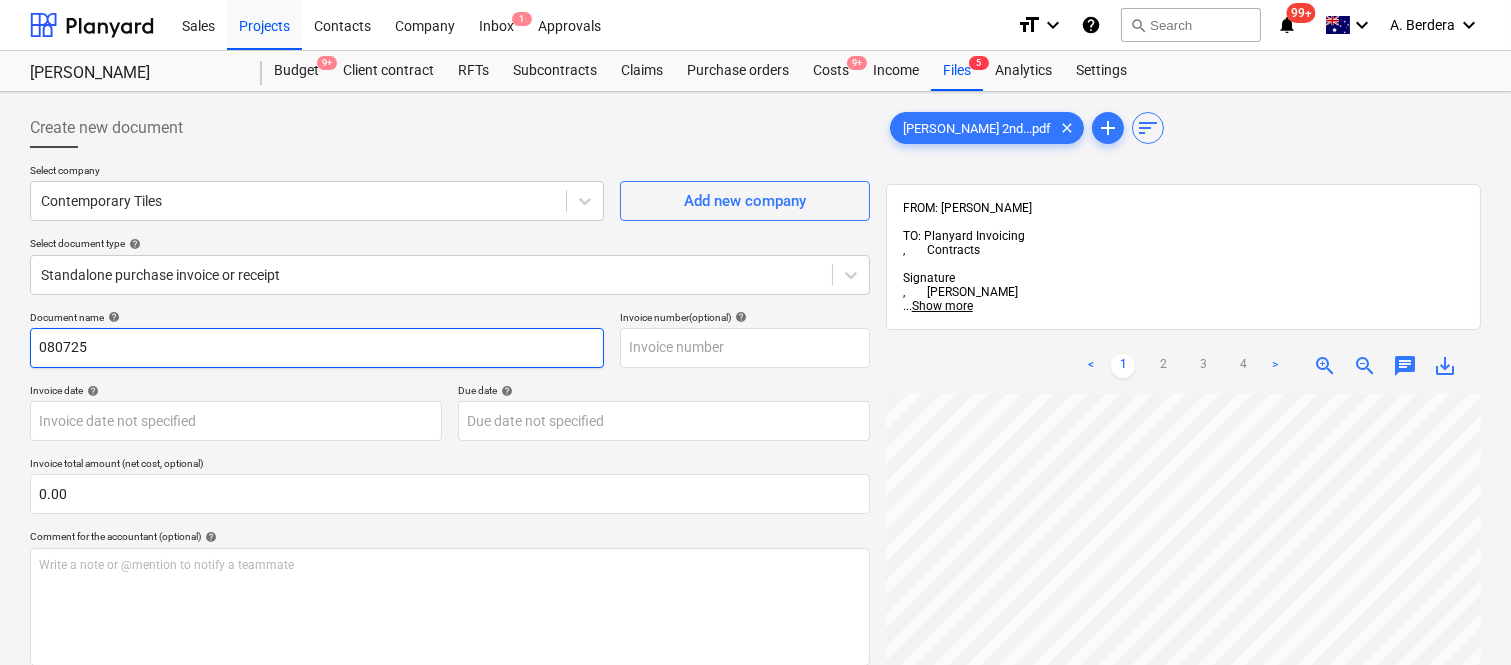 drag, startPoint x: 94, startPoint y: 346, endPoint x: 0, endPoint y: 357, distance: 94.641426 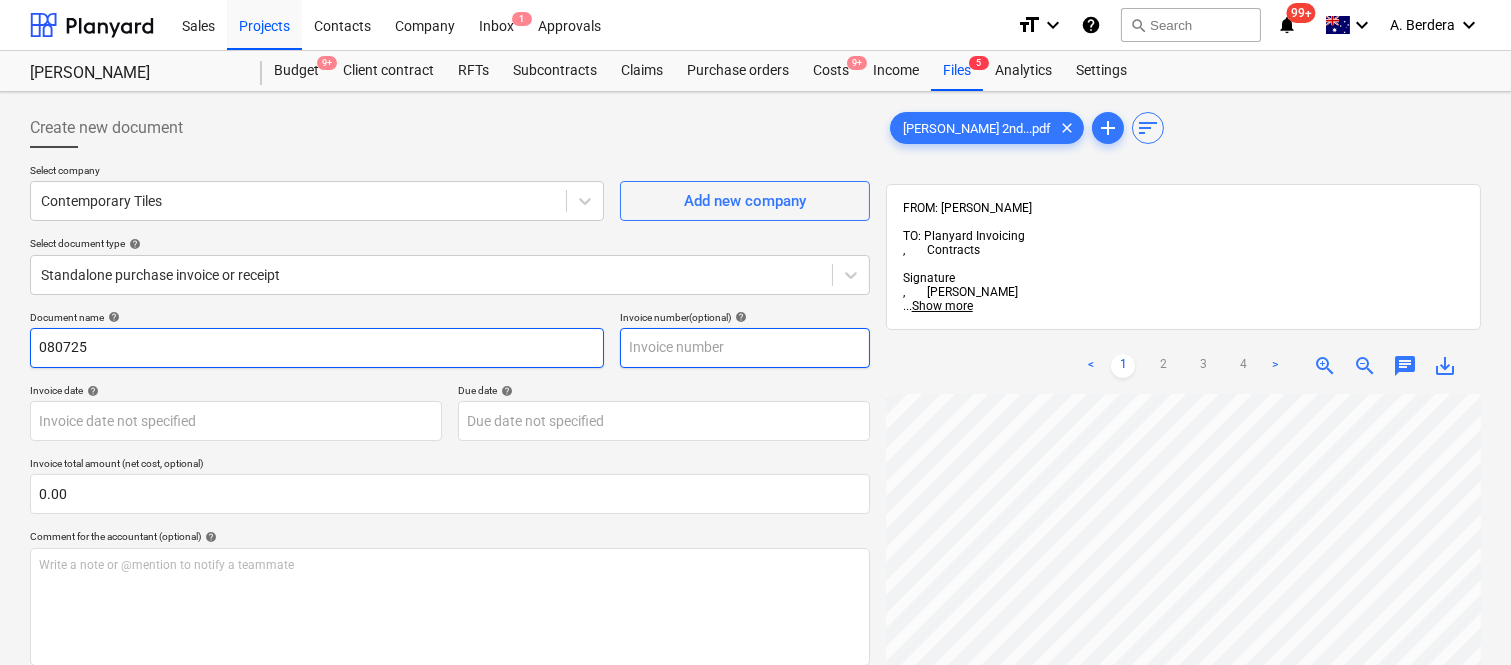 type on "080725" 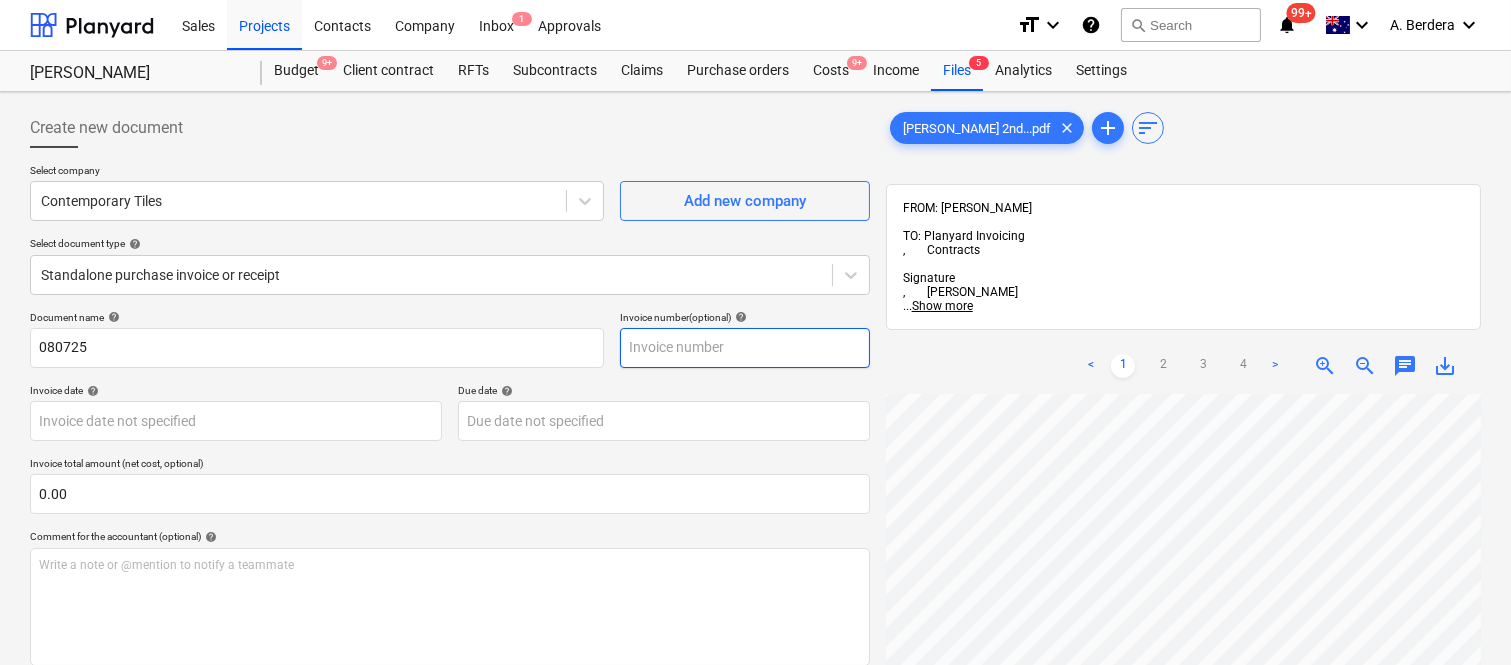 click at bounding box center [745, 348] 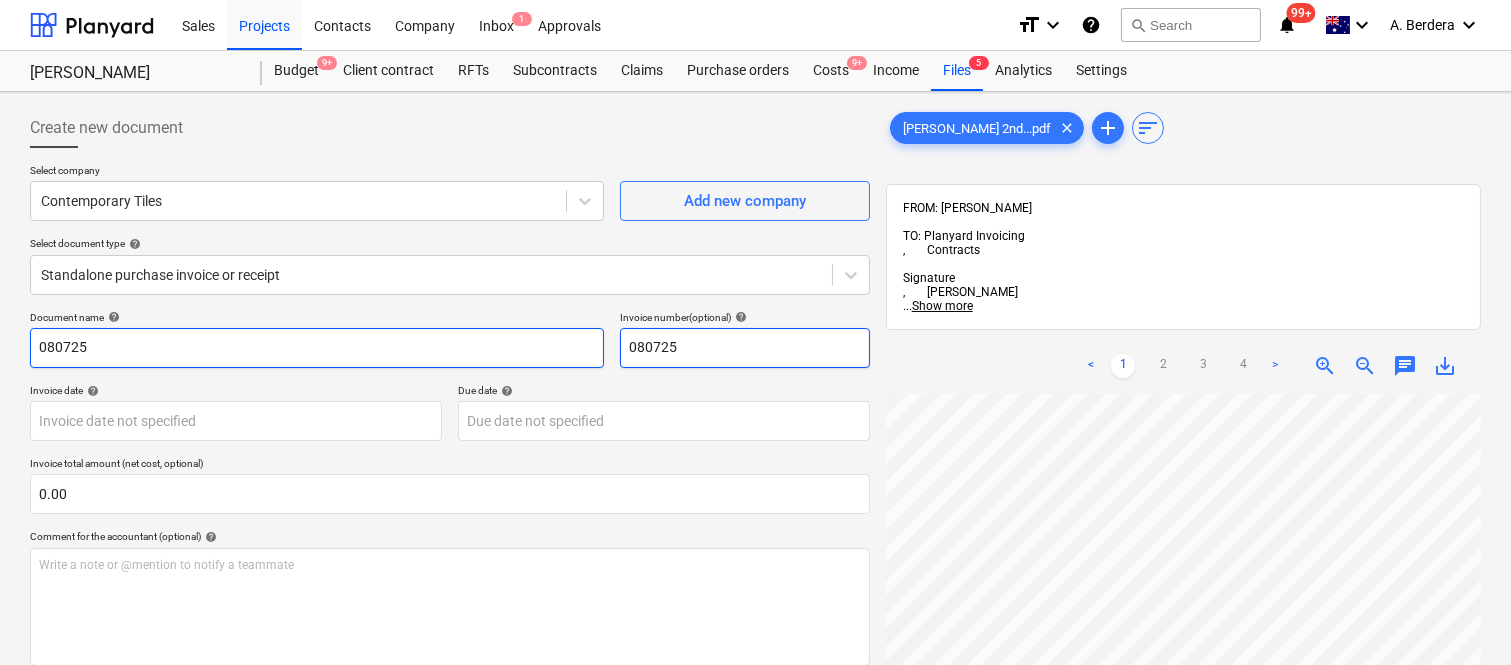 type on "080725" 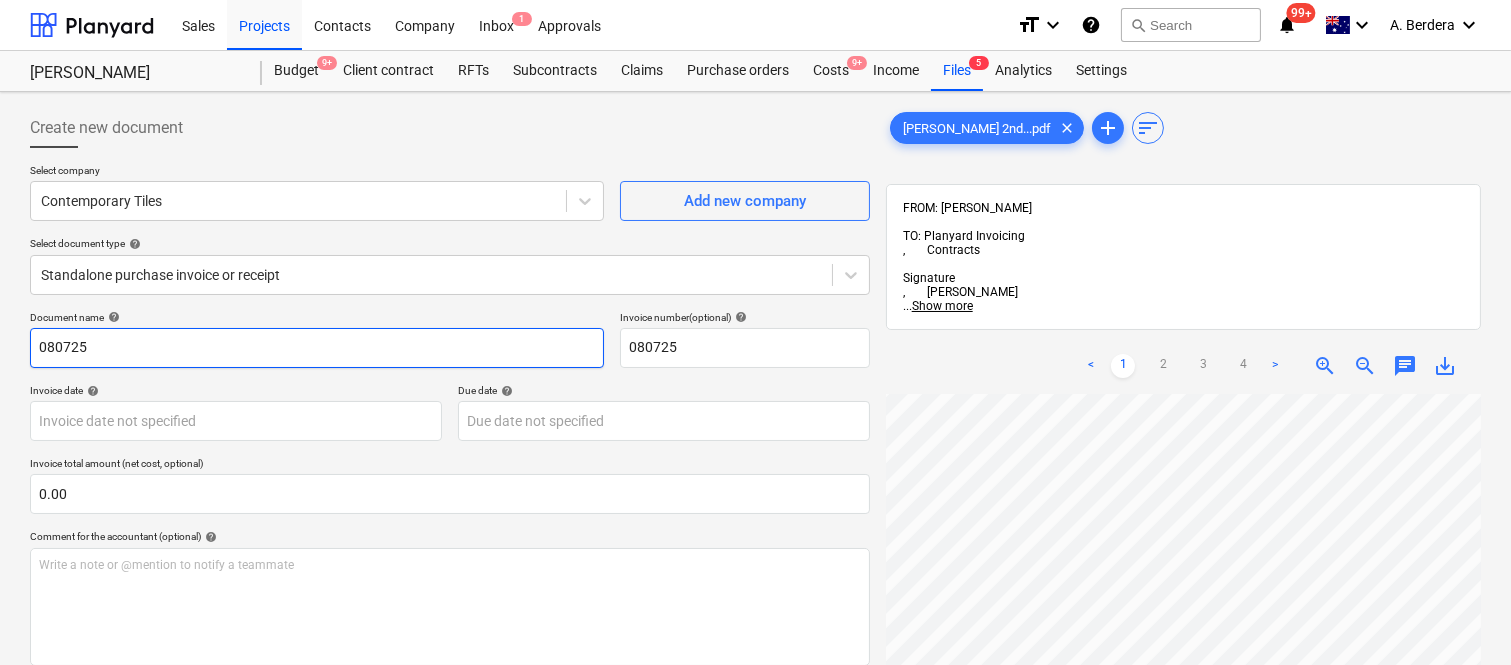 click on "080725" at bounding box center (317, 348) 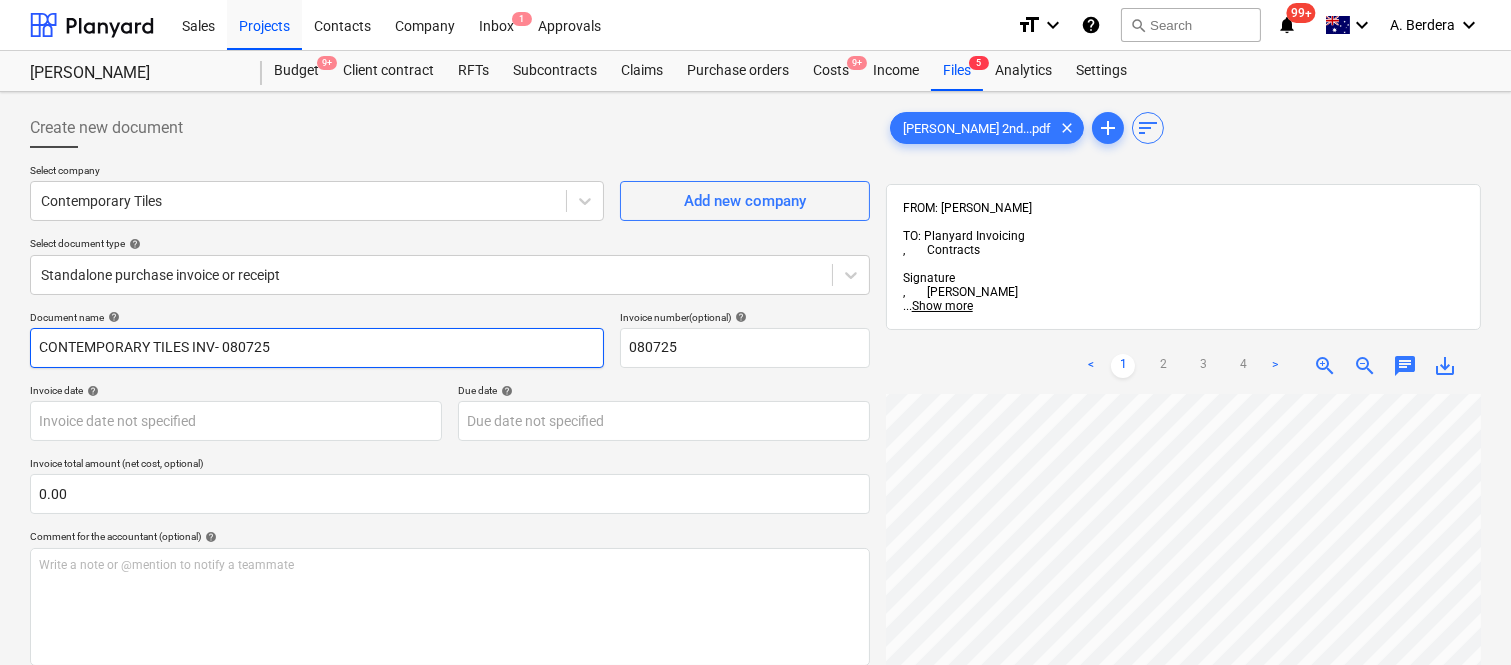 type on "CONTEMPORARY TILES INV- 080725" 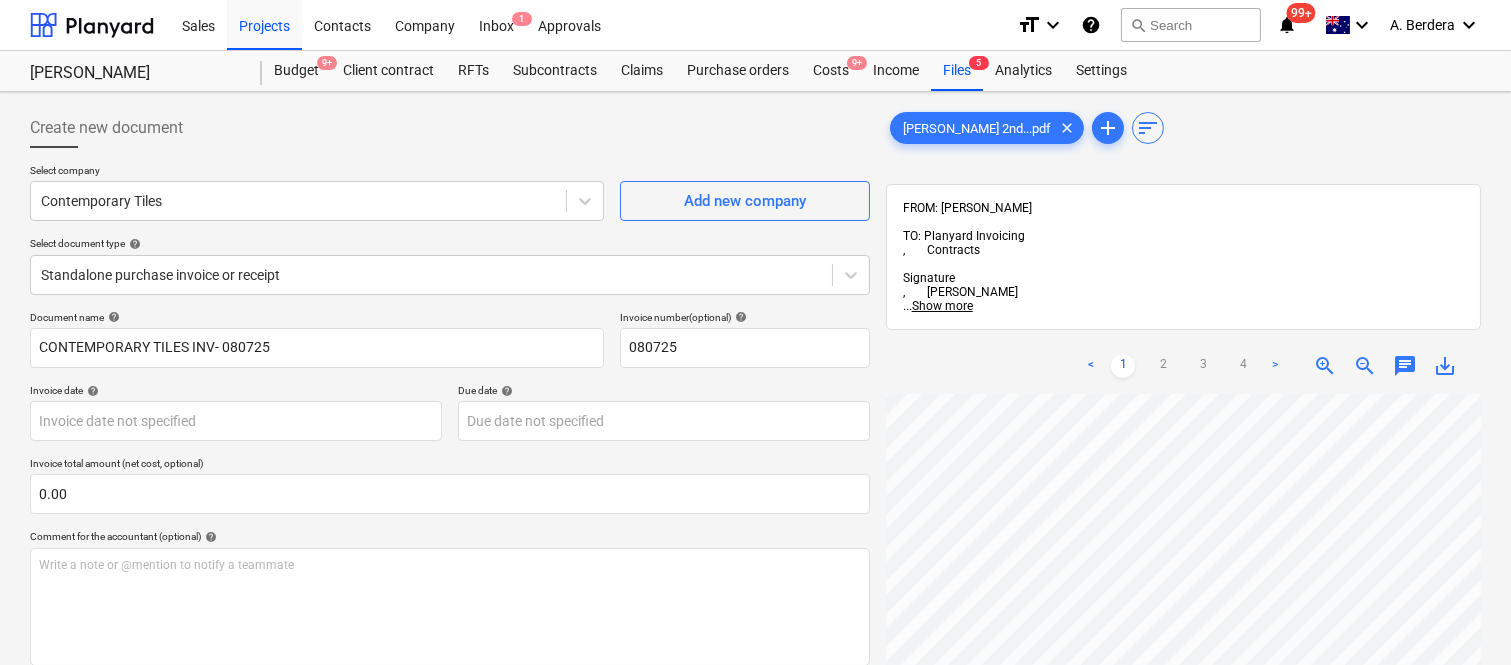 click on "Document name help CONTEMPORARY TILES INV- 080725 Invoice number  (optional) help 080725 Invoice date help Press the down arrow key to interact with the calendar and
select a date. Press the question mark key to get the keyboard shortcuts for changing dates. Due date help Press the down arrow key to interact with the calendar and
select a date. Press the question mark key to get the keyboard shortcuts for changing dates. Invoice total amount (net cost, optional) 0.00 Comment for the accountant (optional) help Write a note or @mention to notify a teammate ﻿ Clear Save Submit Allocated costs (net) $0.00 Select line-items to add help Search or select a line-item Select bulk" at bounding box center [450, 572] 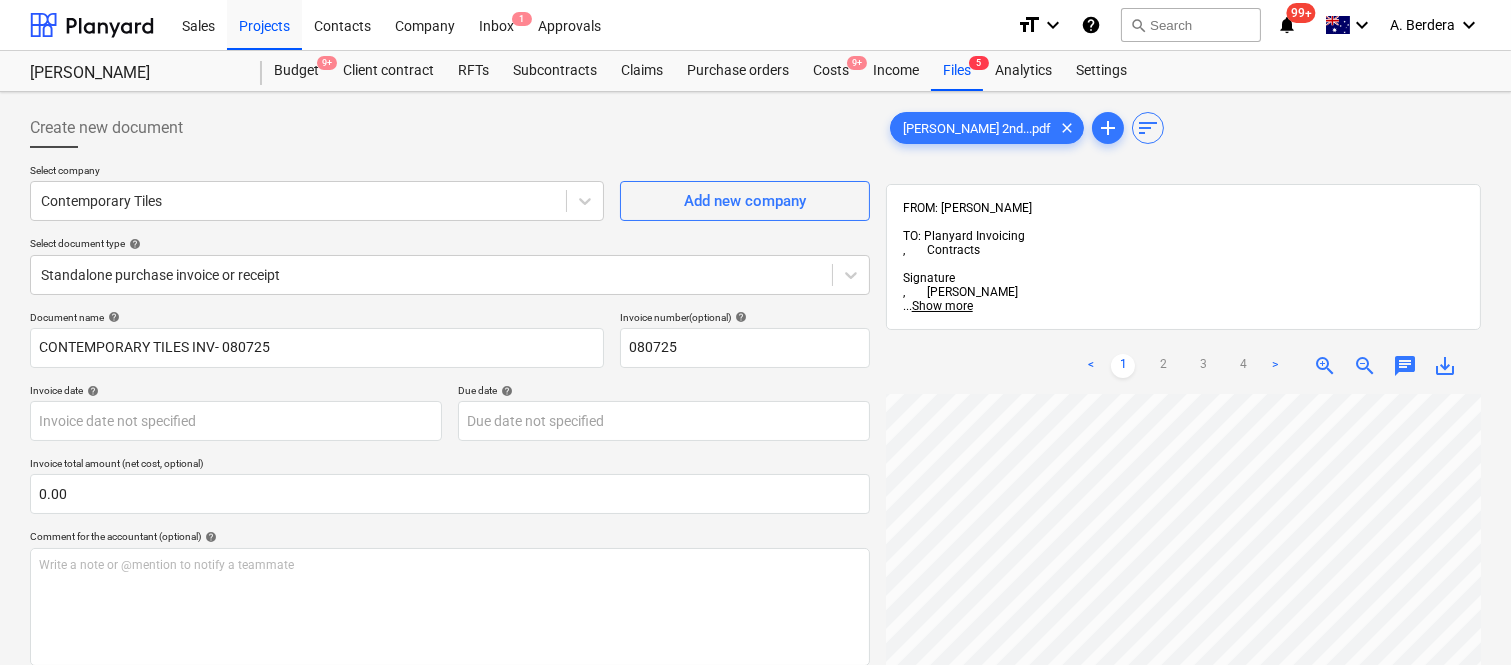 scroll, scrollTop: 123, scrollLeft: 33, axis: both 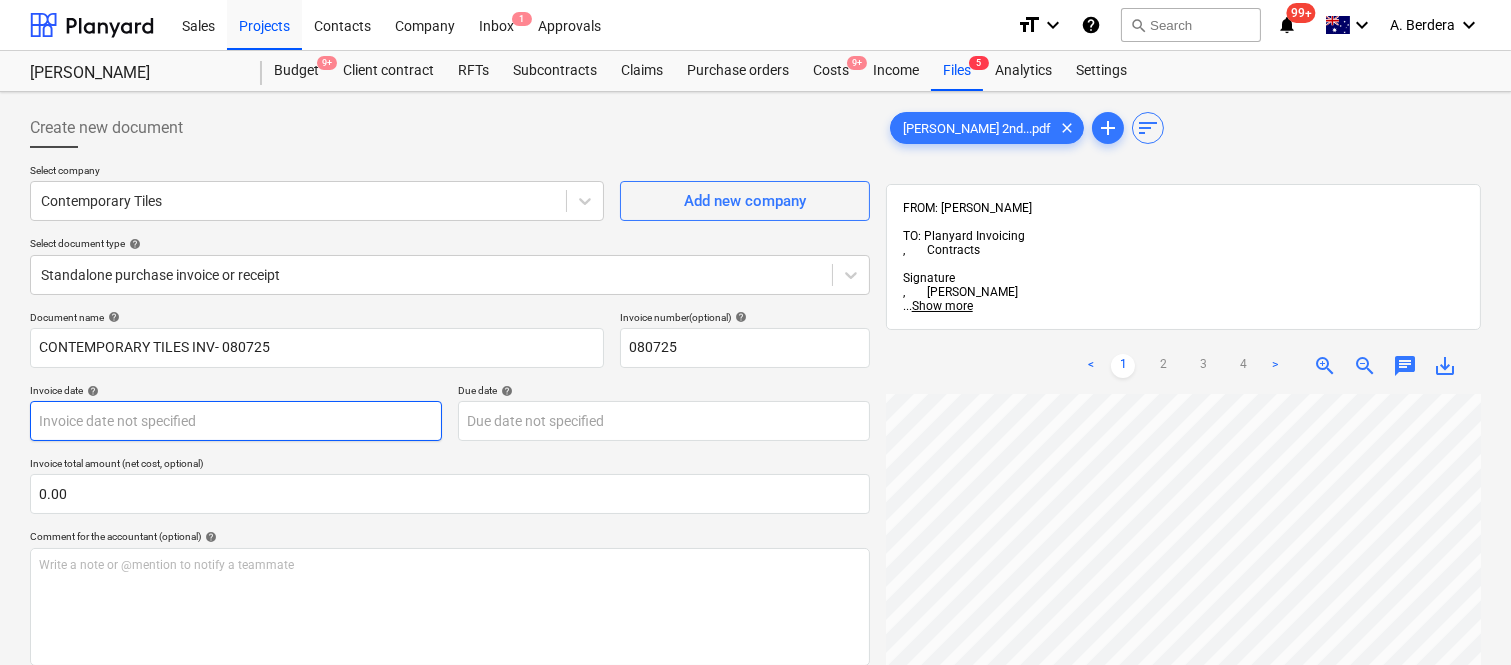 click on "Sales Projects Contacts Company Inbox 1 Approvals format_size keyboard_arrow_down help search Search notifications 99+ keyboard_arrow_down A. Berdera keyboard_arrow_down Della Rosa Budget 9+ Client contract RFTs Subcontracts Claims Purchase orders Costs 9+ Income Files 5 Analytics Settings Create new document Select company Contemporary Tiles   Add new company Select document type help Standalone purchase invoice or receipt Document name help CONTEMPORARY TILES INV- 080725 Invoice number  (optional) help 080725 Invoice date help Press the down arrow key to interact with the calendar and
select a date. Press the question mark key to get the keyboard shortcuts for changing dates. Due date help Press the down arrow key to interact with the calendar and
select a date. Press the question mark key to get the keyboard shortcuts for changing dates. Invoice total amount (net cost, optional) 0.00 Comment for the accountant (optional) help Write a note or @mention to notify a teammate ﻿ Clear Save Submit add" at bounding box center [755, 332] 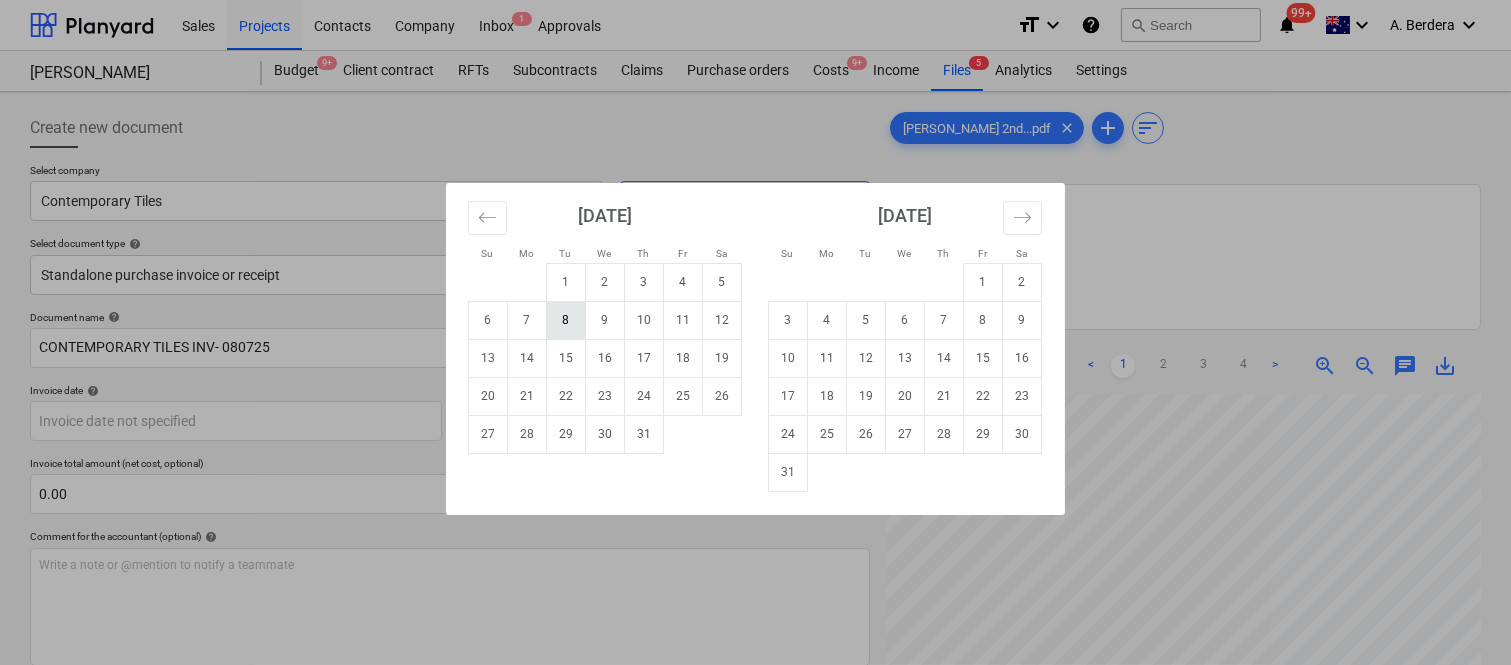 click on "8" at bounding box center [566, 320] 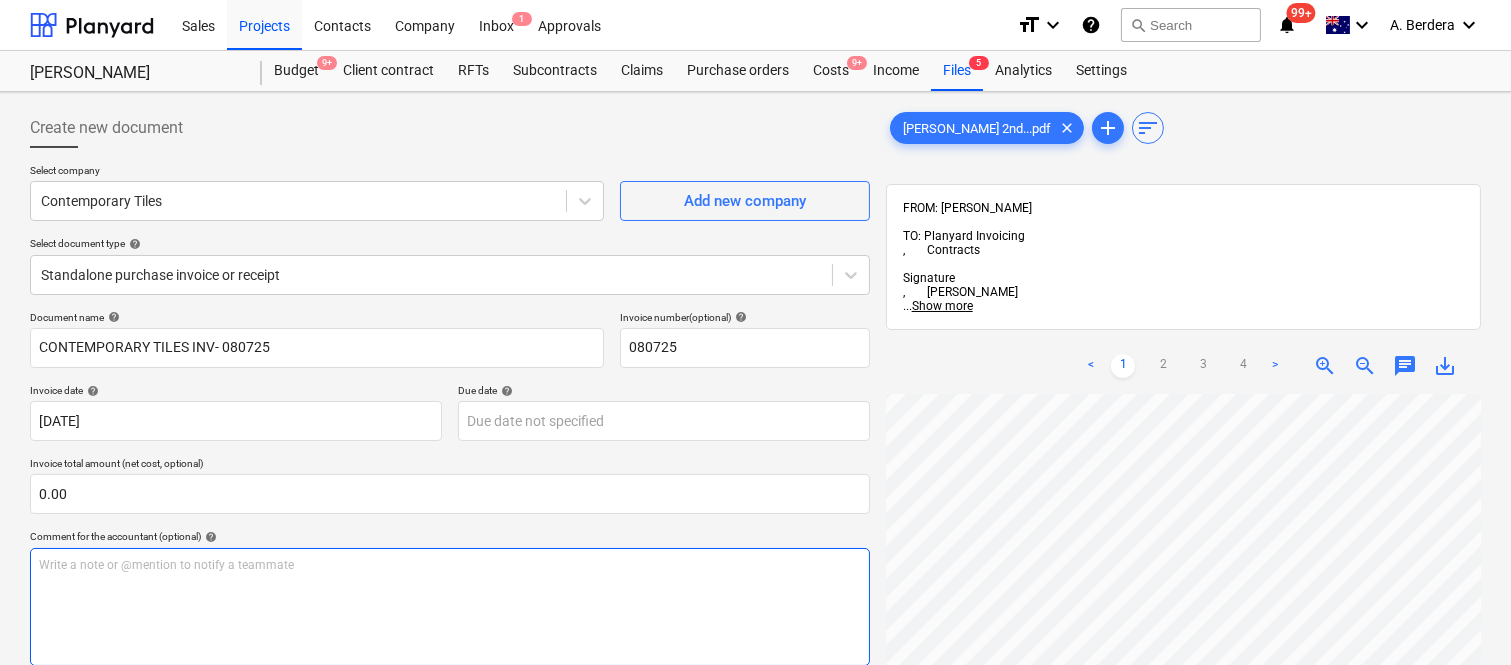 scroll, scrollTop: 0, scrollLeft: 38, axis: horizontal 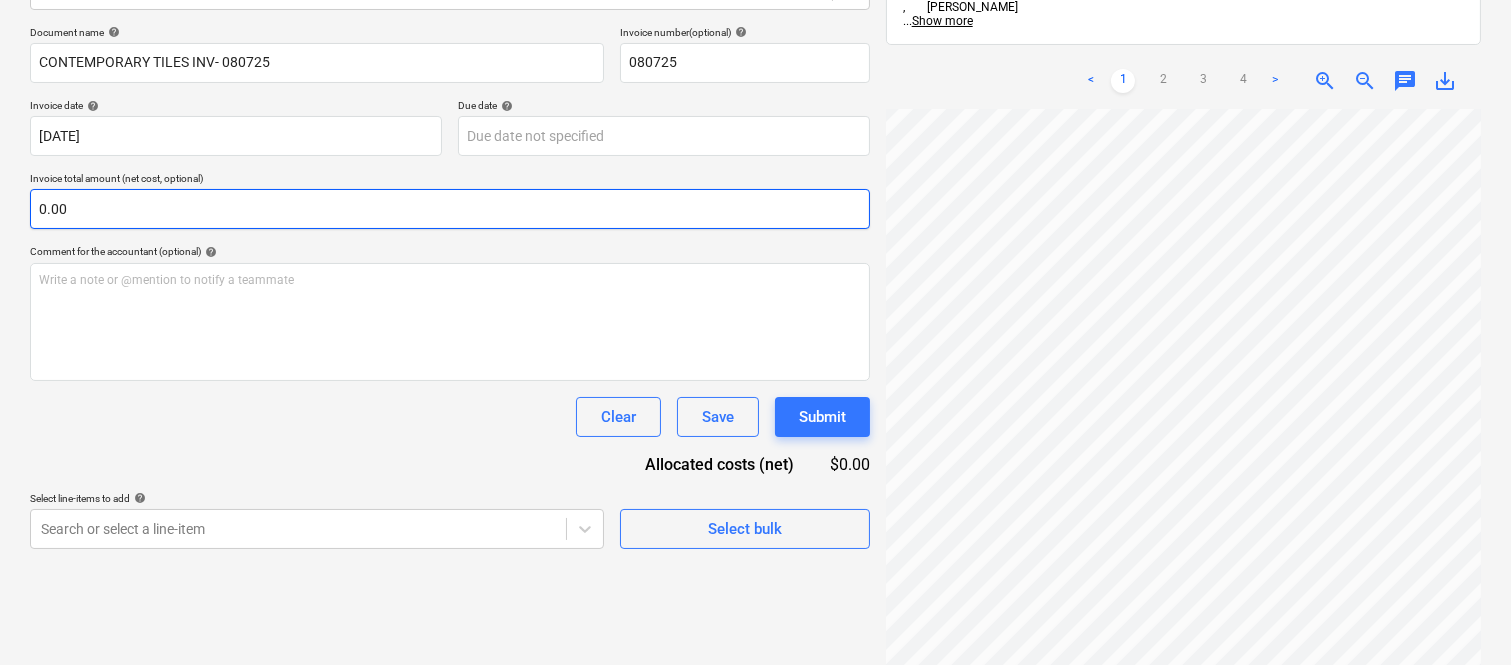 click on "0.00" at bounding box center [450, 209] 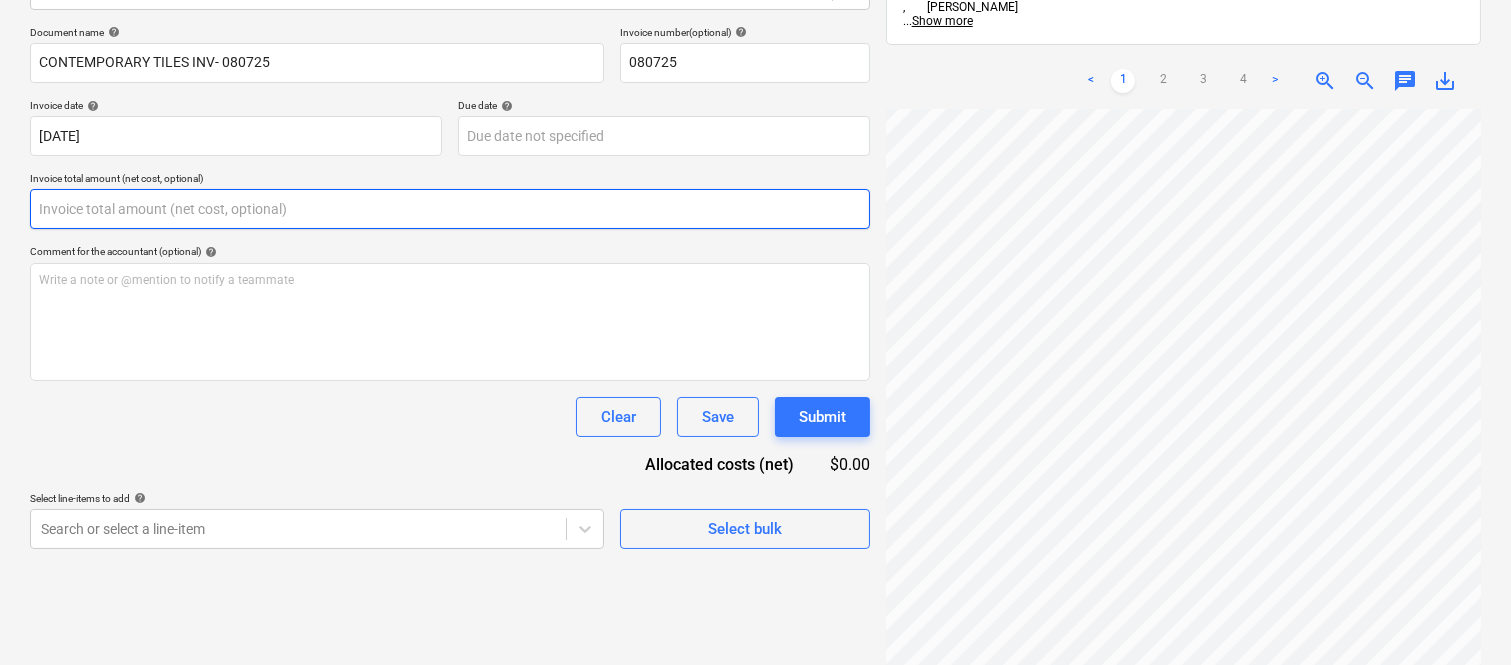 paste on "37,734.75" 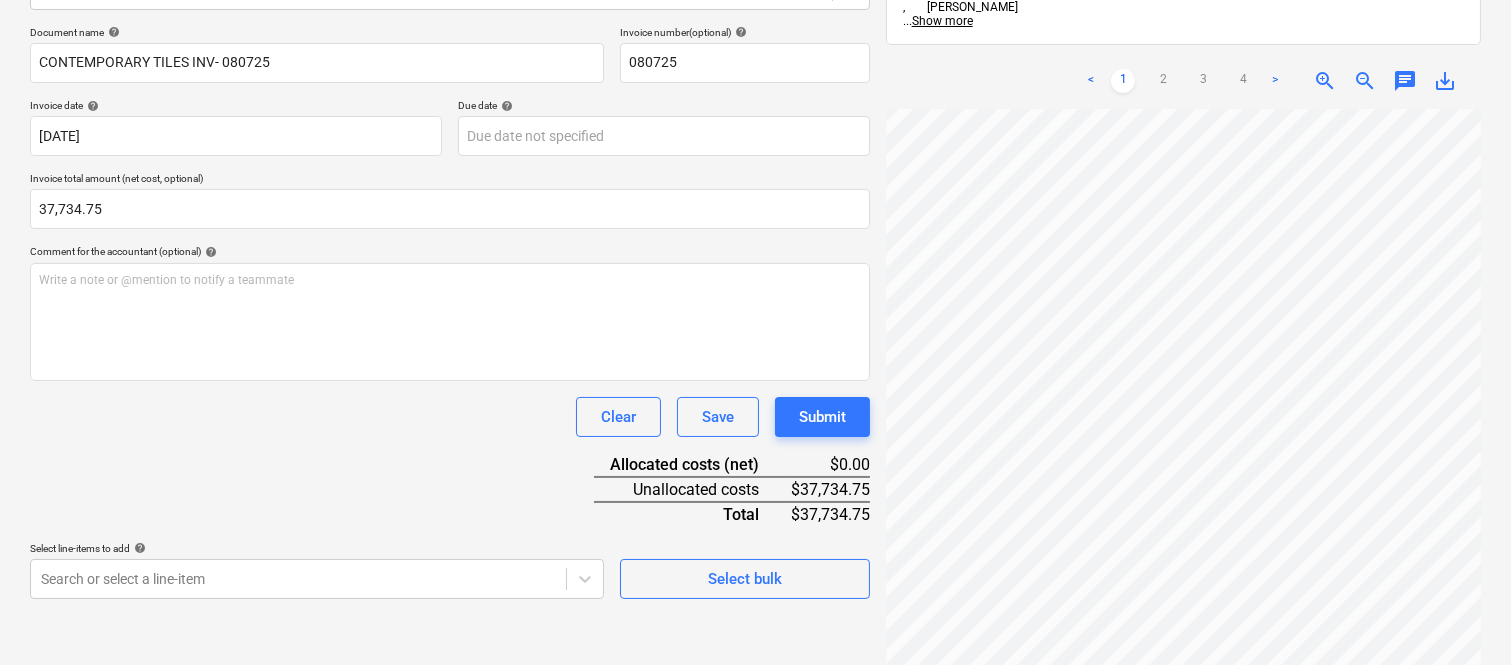 click on "Document name help CONTEMPORARY TILES INV- 080725 Invoice number  (optional) help 080725 Invoice date help 08 Jul 2025 08.07.2025 Press the down arrow key to interact with the calendar and
select a date. Press the question mark key to get the keyboard shortcuts for changing dates. Due date help Press the down arrow key to interact with the calendar and
select a date. Press the question mark key to get the keyboard shortcuts for changing dates. Invoice total amount (net cost, optional) 37,734.75 Comment for the accountant (optional) help Write a note or @mention to notify a teammate ﻿ Clear Save Submit Allocated costs (net) $0.00 Unallocated costs $37,734.75 Total $37,734.75 Select line-items to add help Search or select a line-item Select bulk" at bounding box center [450, 312] 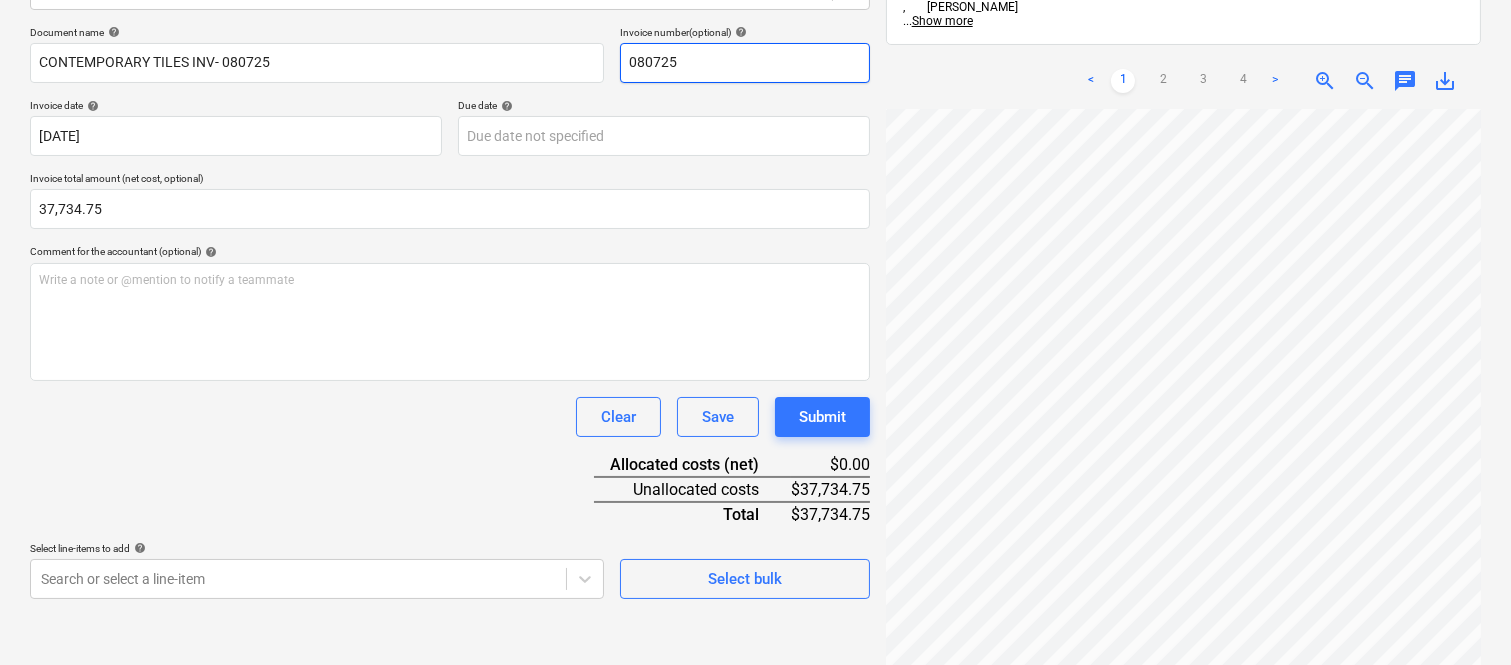scroll, scrollTop: 478, scrollLeft: 173, axis: both 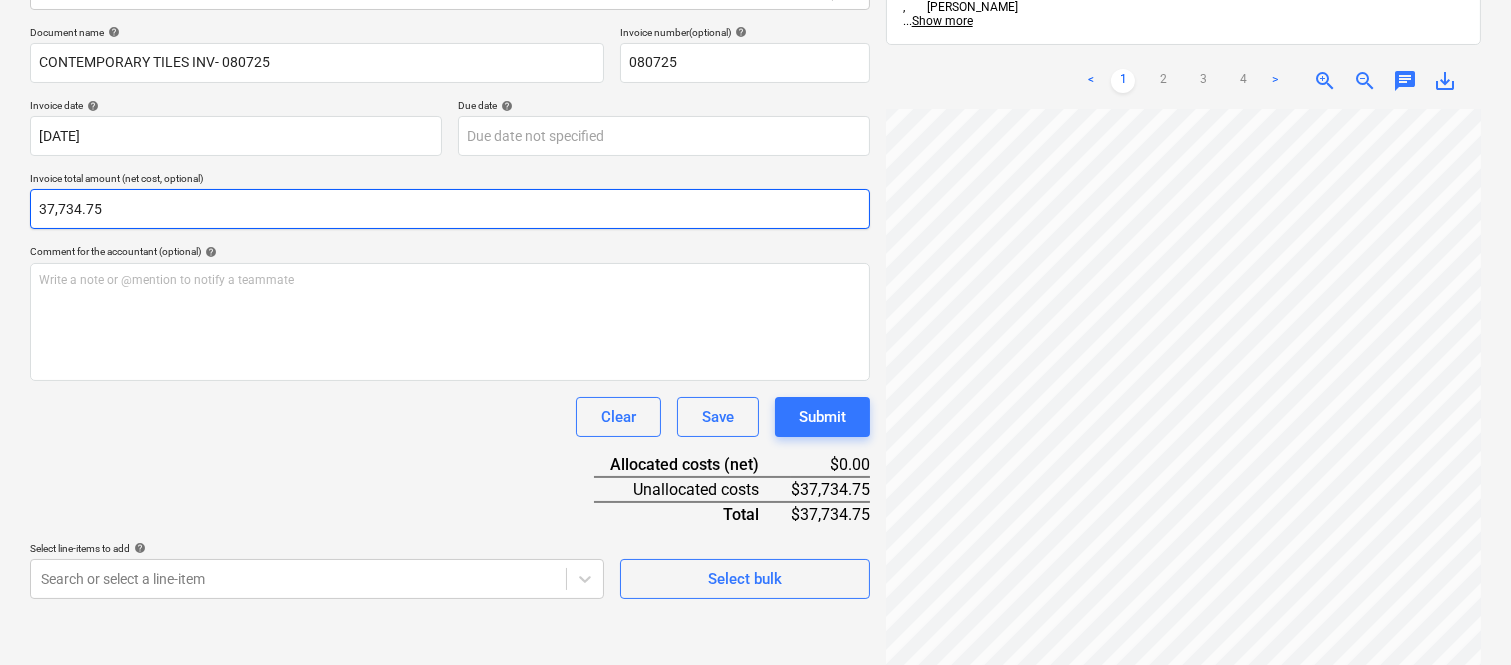 type on "37734.75" 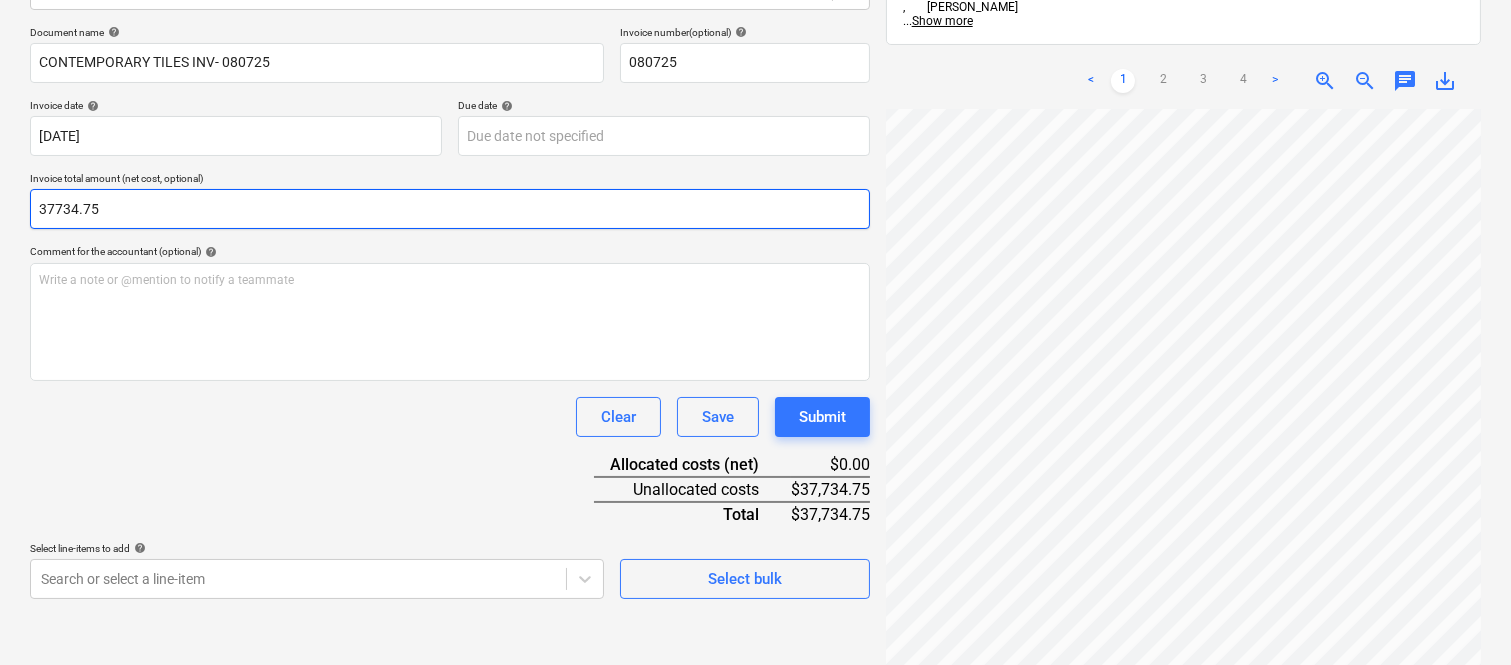 drag, startPoint x: 132, startPoint y: 205, endPoint x: 0, endPoint y: 197, distance: 132.2422 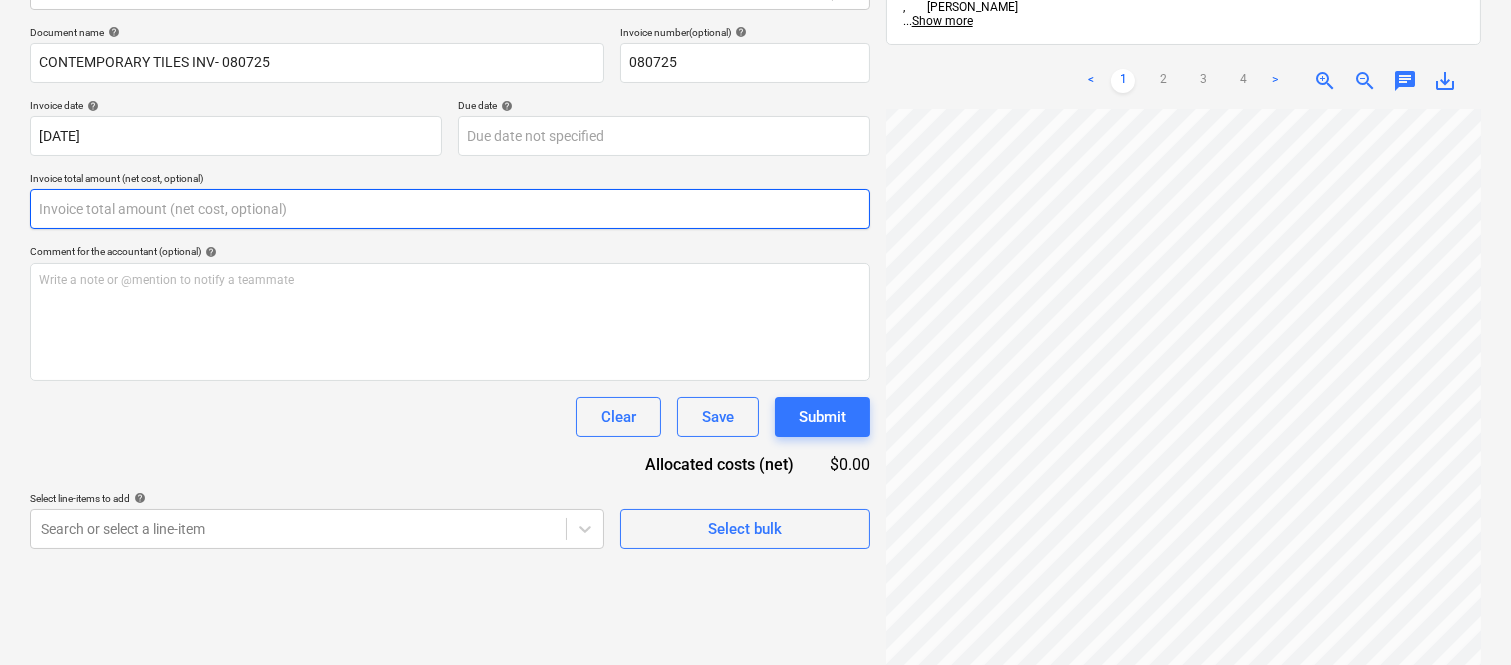 paste on "57,734.75" 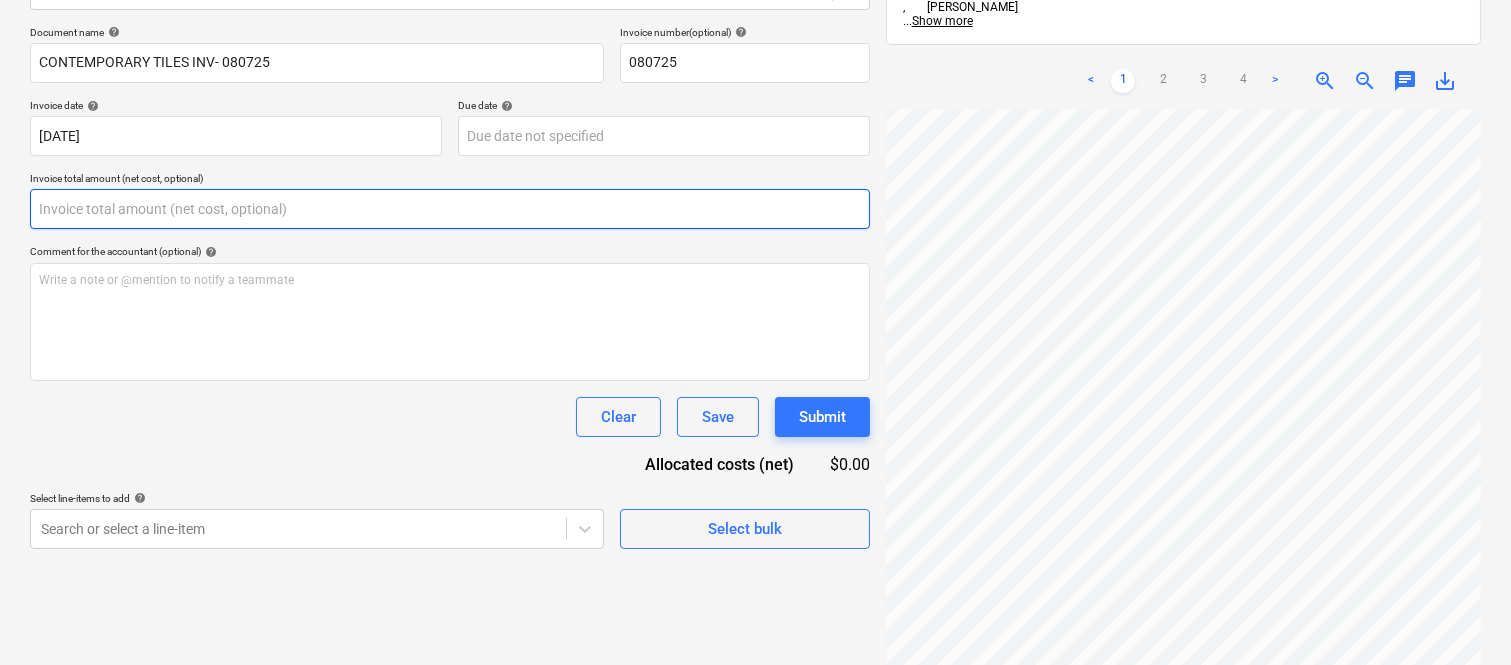 type on "57,734.75" 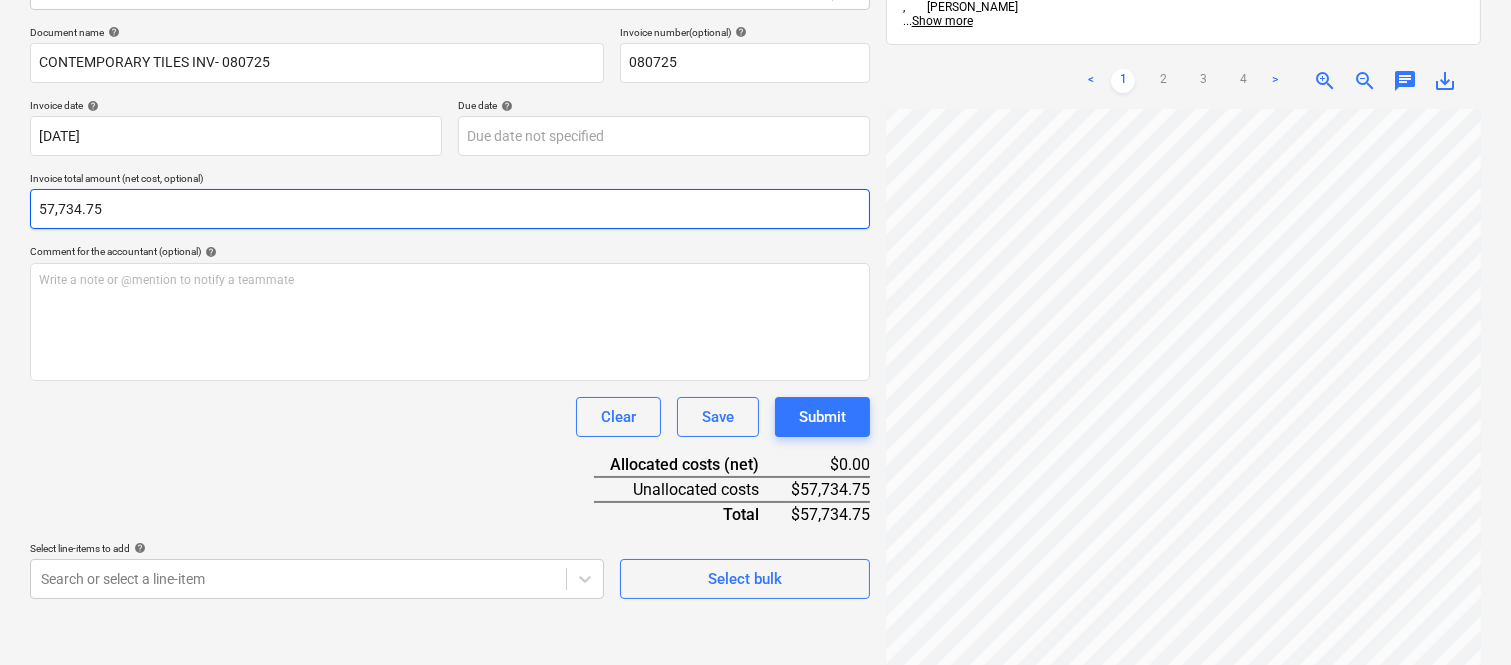 drag, startPoint x: 124, startPoint y: 201, endPoint x: 0, endPoint y: 207, distance: 124.14507 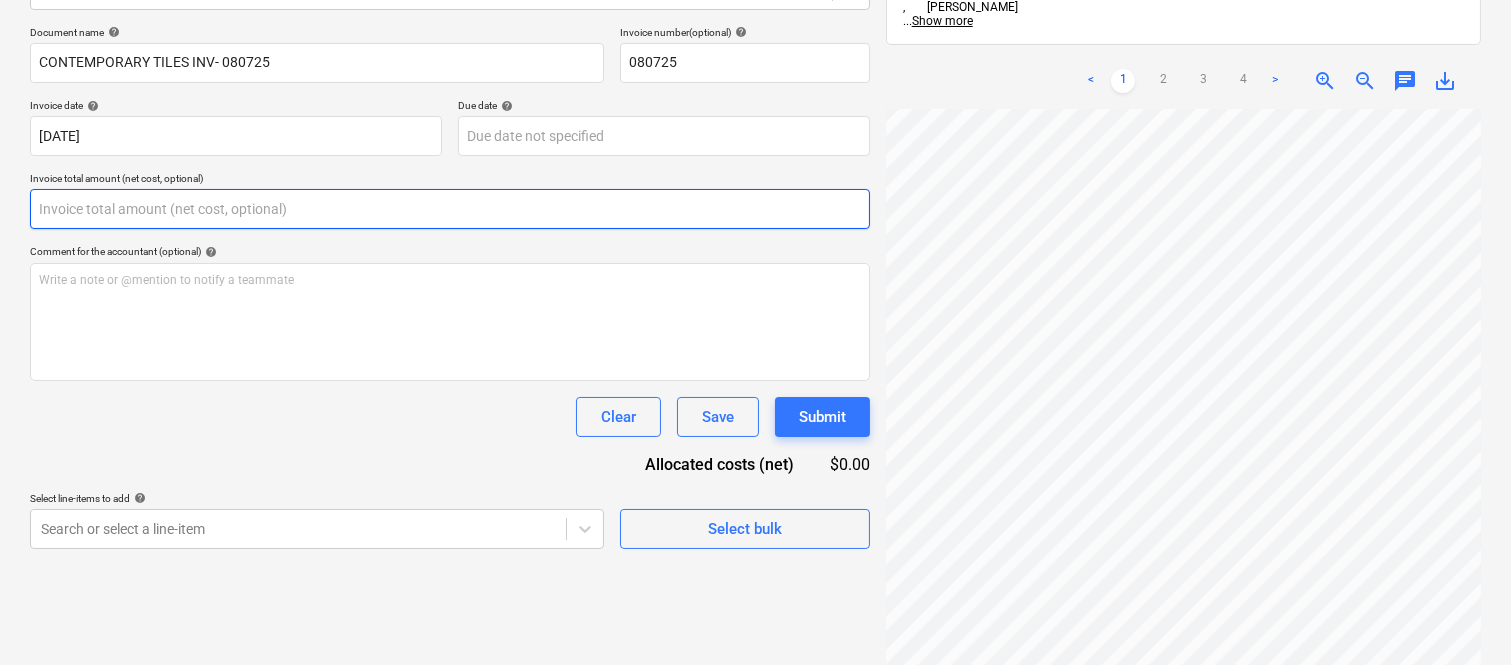 click at bounding box center [450, 209] 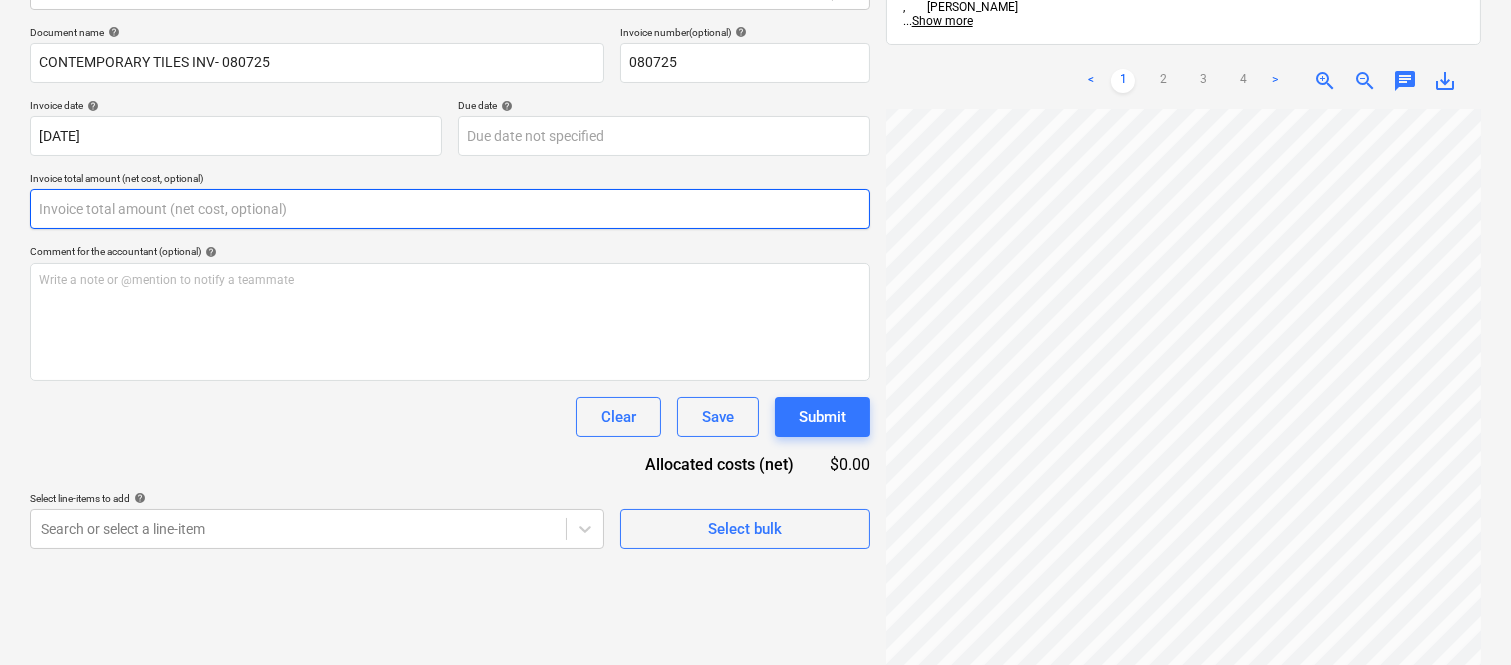 paste on "35,734.75" 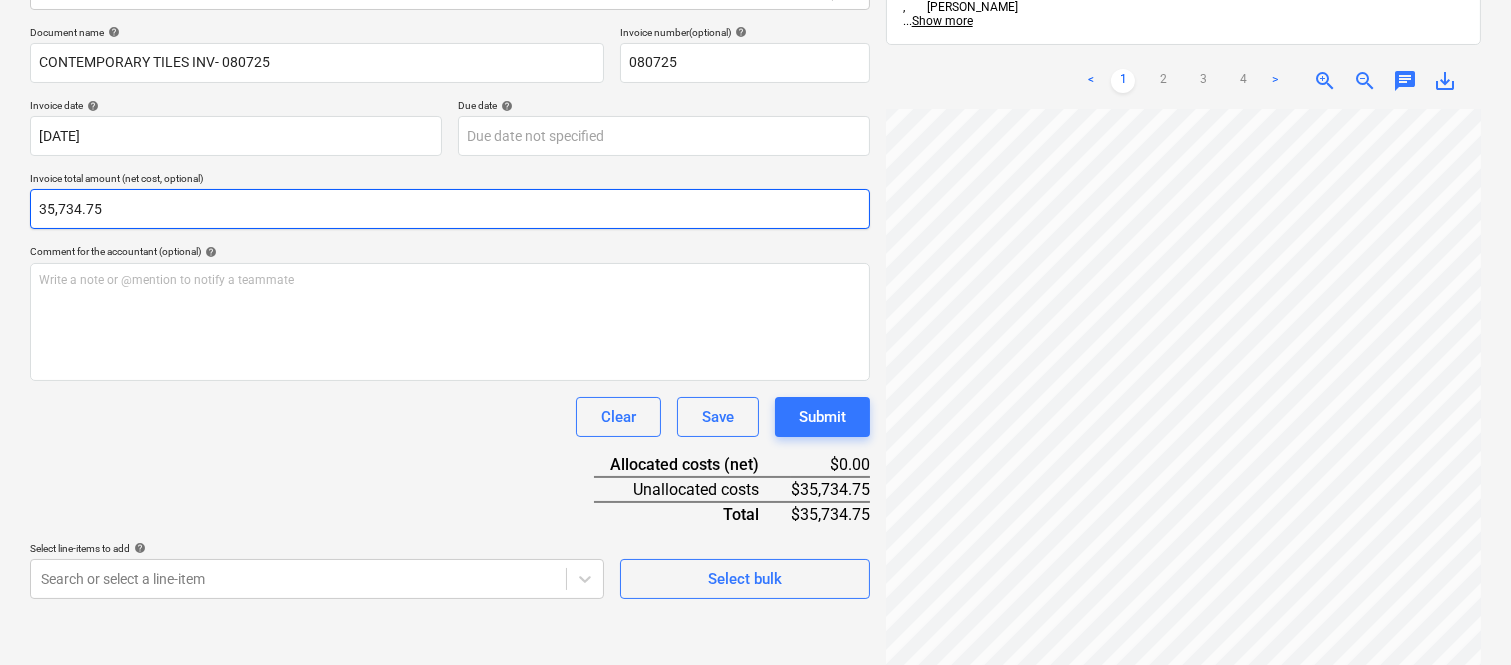 type on "35,734.75" 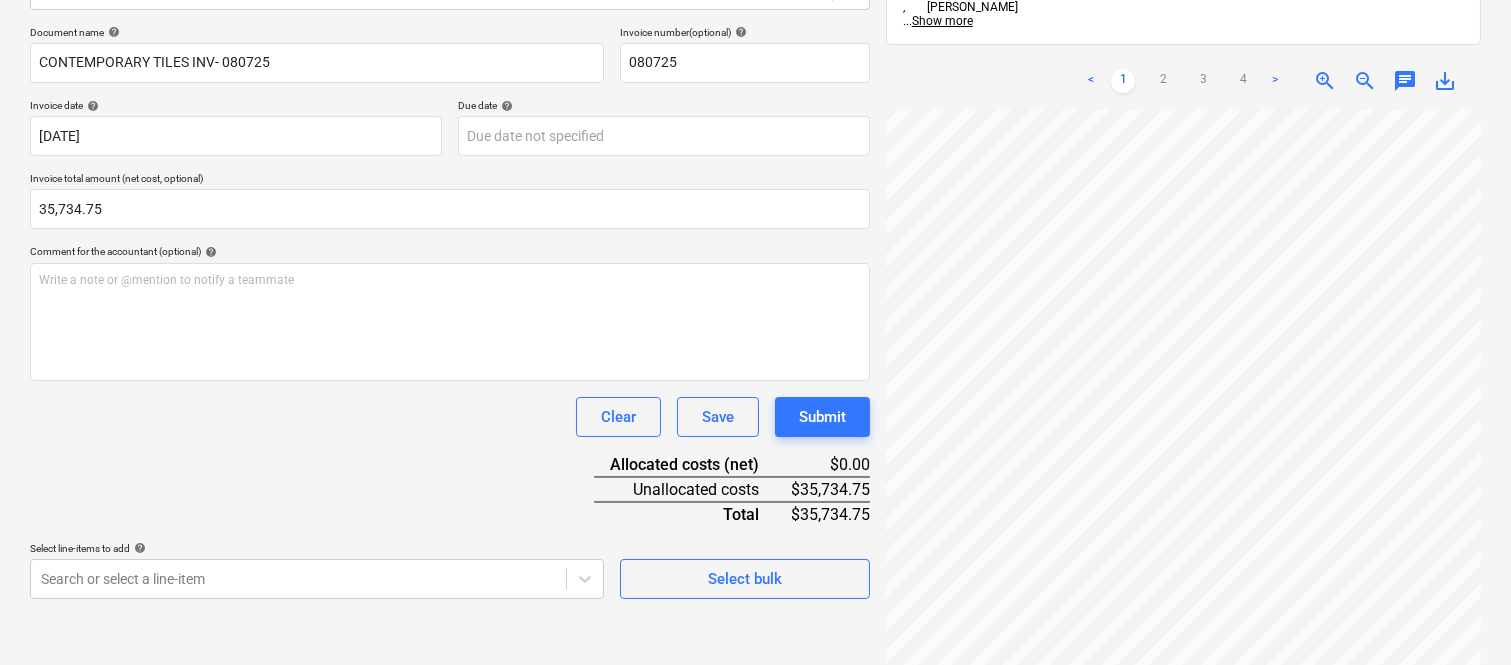 click on "Document name help CONTEMPORARY TILES INV- 080725 Invoice number  (optional) help 080725 Invoice date help 08 Jul 2025 08.07.2025 Press the down arrow key to interact with the calendar and
select a date. Press the question mark key to get the keyboard shortcuts for changing dates. Due date help Press the down arrow key to interact with the calendar and
select a date. Press the question mark key to get the keyboard shortcuts for changing dates. Invoice total amount (net cost, optional) 35,734.75 Comment for the accountant (optional) help Write a note or @mention to notify a teammate ﻿ Clear Save Submit Allocated costs (net) $0.00 Unallocated costs $35,734.75 Total $35,734.75 Select line-items to add help Search or select a line-item Select bulk" at bounding box center (450, 312) 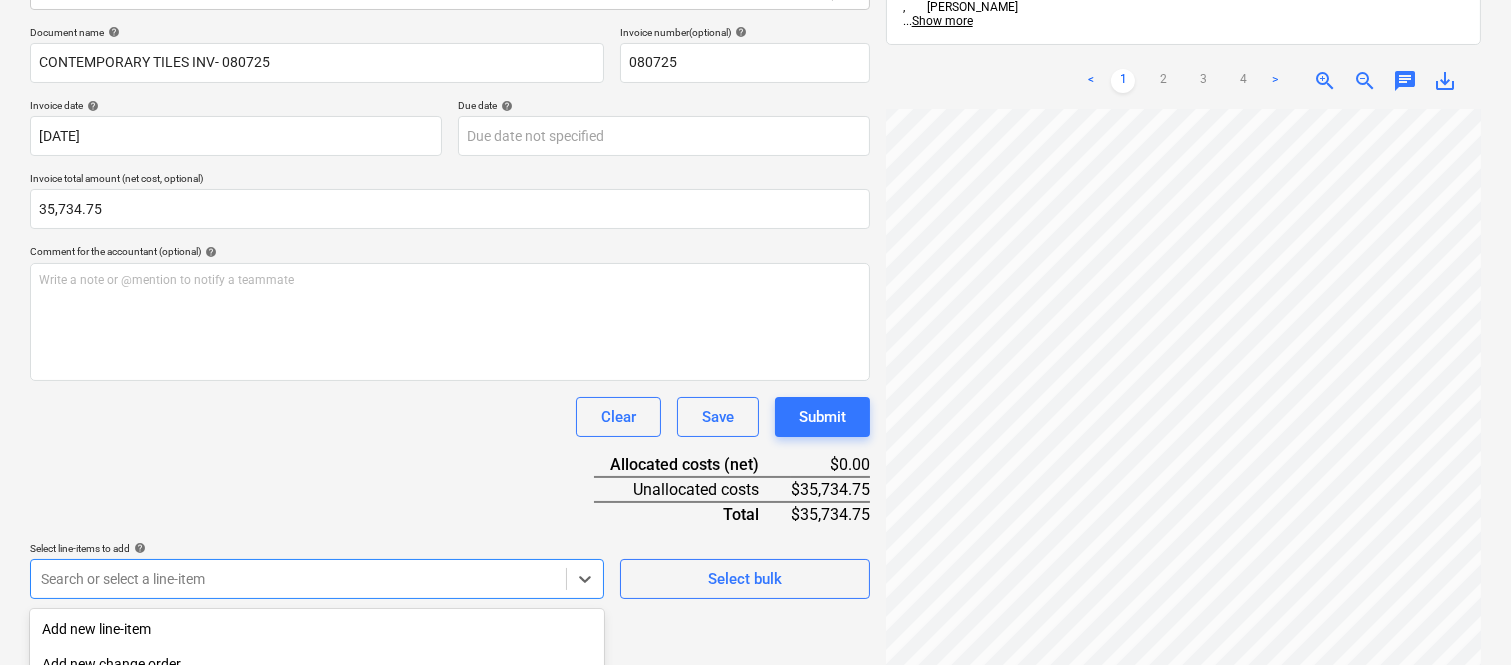 click on "Sales Projects Contacts Company Inbox 1 Approvals format_size keyboard_arrow_down help search Search notifications 99+ keyboard_arrow_down A. Berdera keyboard_arrow_down Della Rosa Budget 9+ Client contract RFTs Subcontracts Claims Purchase orders Costs 9+ Income Files 5 Analytics Settings Create new document Select company Contemporary Tiles   Add new company Select document type help Standalone purchase invoice or receipt Document name help CONTEMPORARY TILES INV- 080725 Invoice number  (optional) help 080725 Invoice date help 08 Jul 2025 08.07.2025 Press the down arrow key to interact with the calendar and
select a date. Press the question mark key to get the keyboard shortcuts for changing dates. Due date help Press the down arrow key to interact with the calendar and
select a date. Press the question mark key to get the keyboard shortcuts for changing dates. Invoice total amount (net cost, optional) 35,734.75 Comment for the accountant (optional) help ﻿ Clear Save Submit Allocated costs (net)" at bounding box center (755, 47) 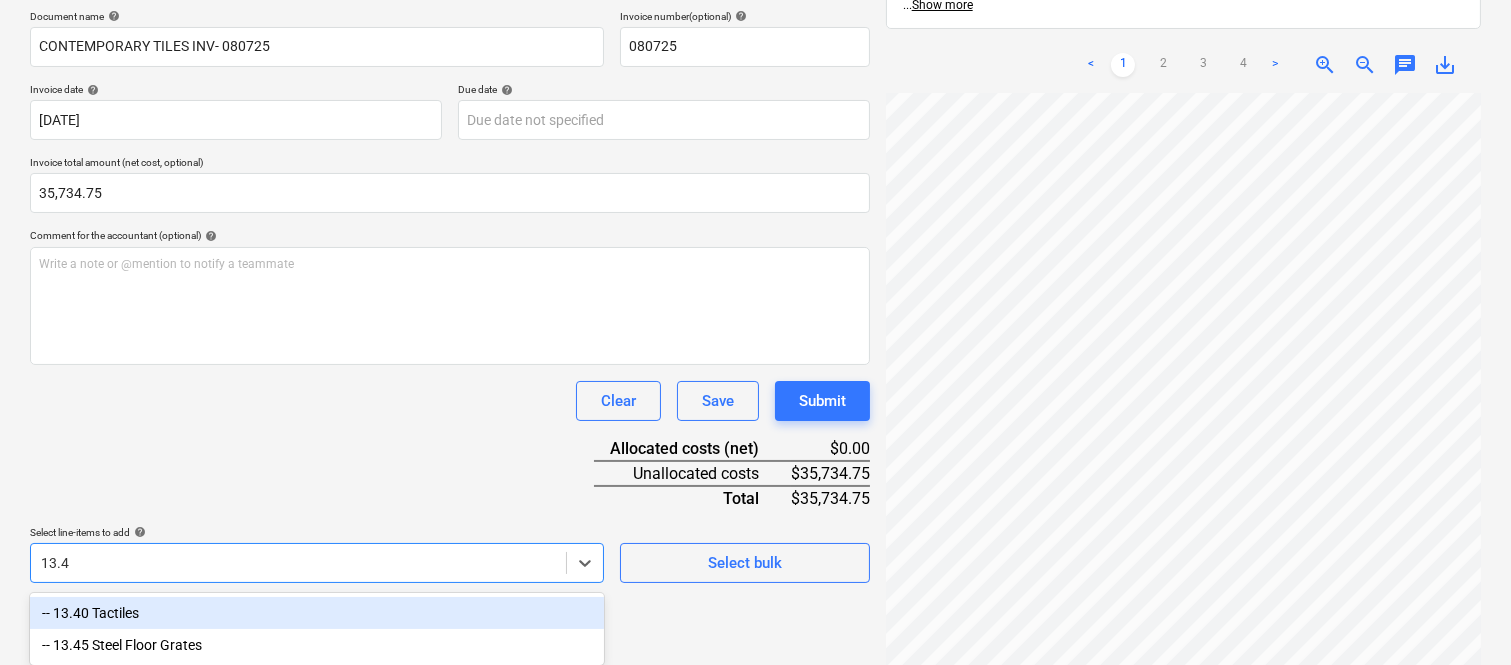 type on "13.40" 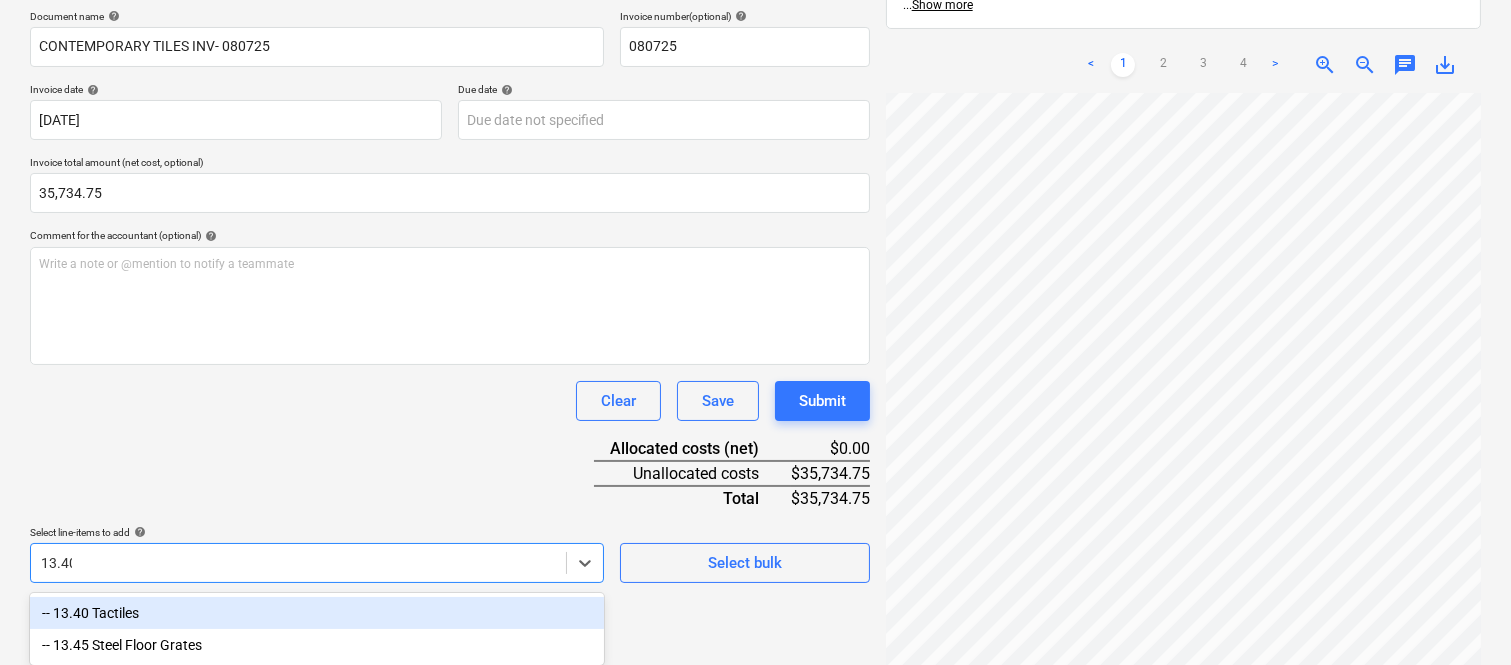 scroll, scrollTop: 285, scrollLeft: 0, axis: vertical 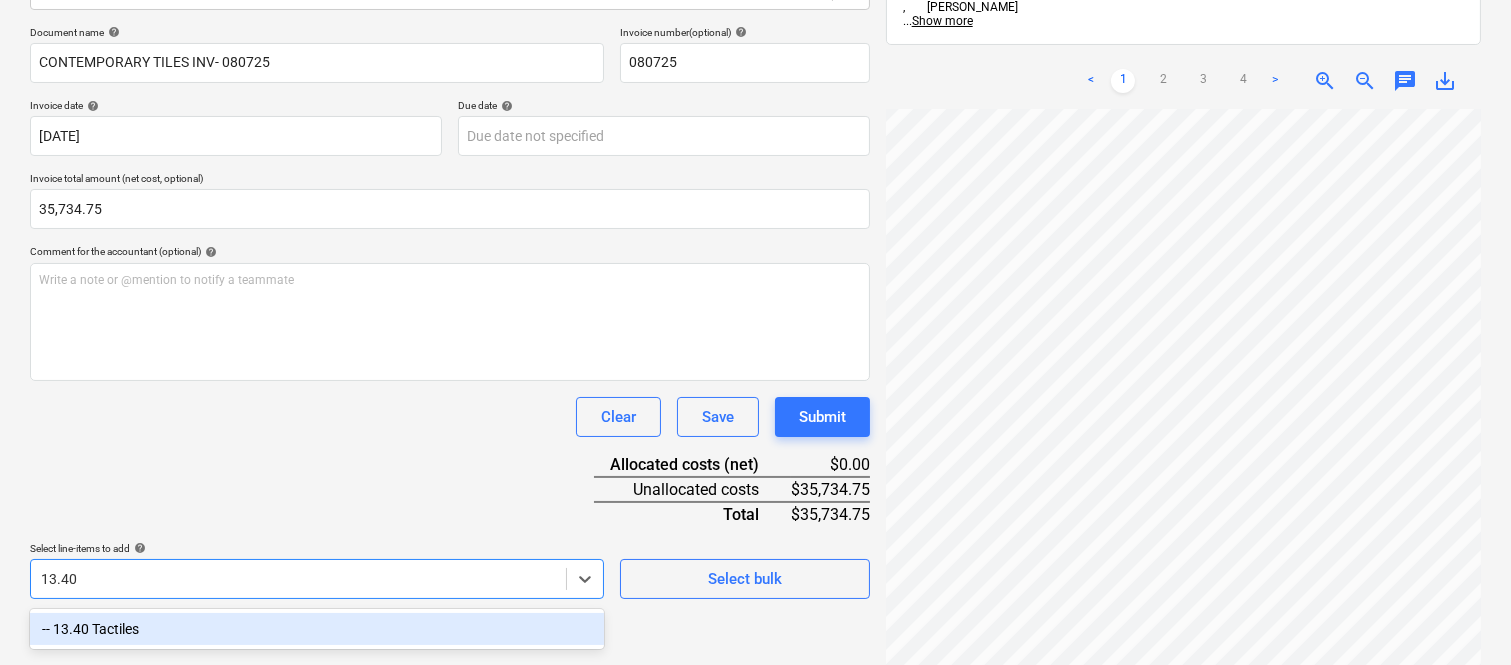 click on "--  13.40 Tactiles" at bounding box center (317, 629) 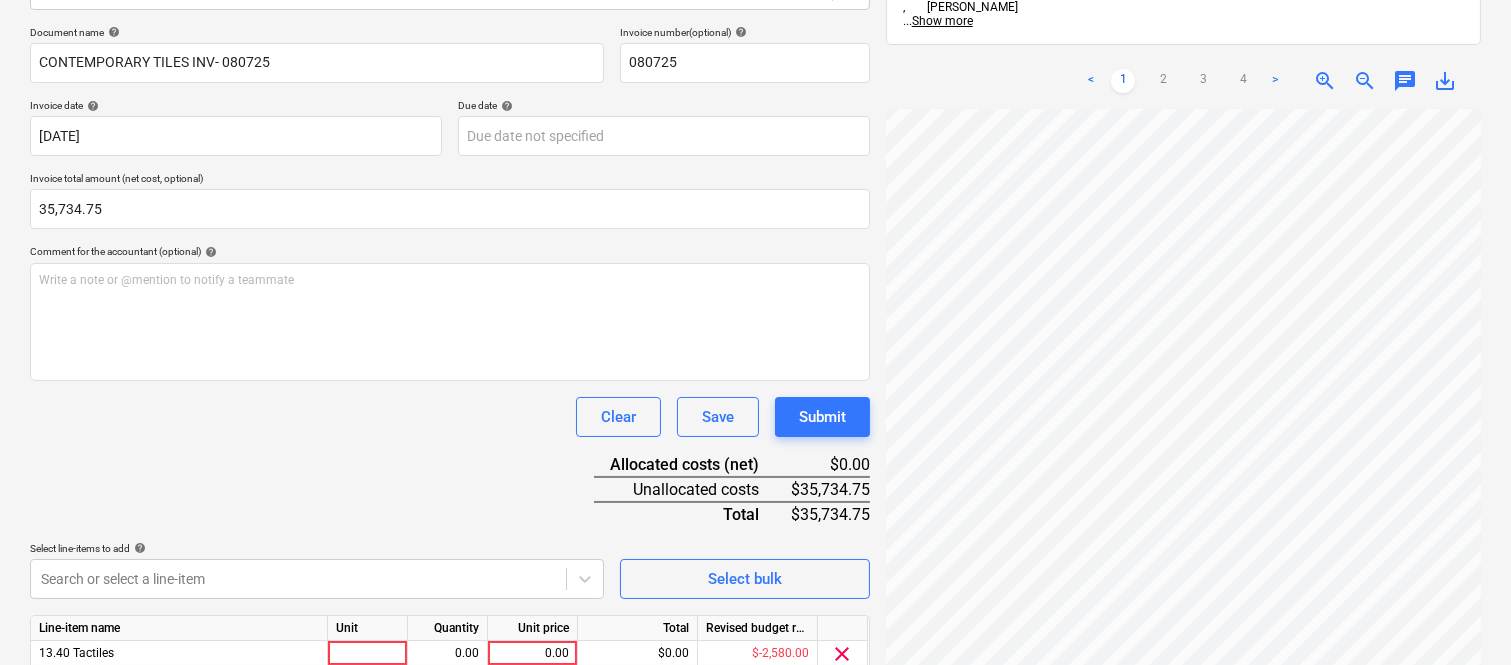 click on "Clear Save Submit" at bounding box center (450, 417) 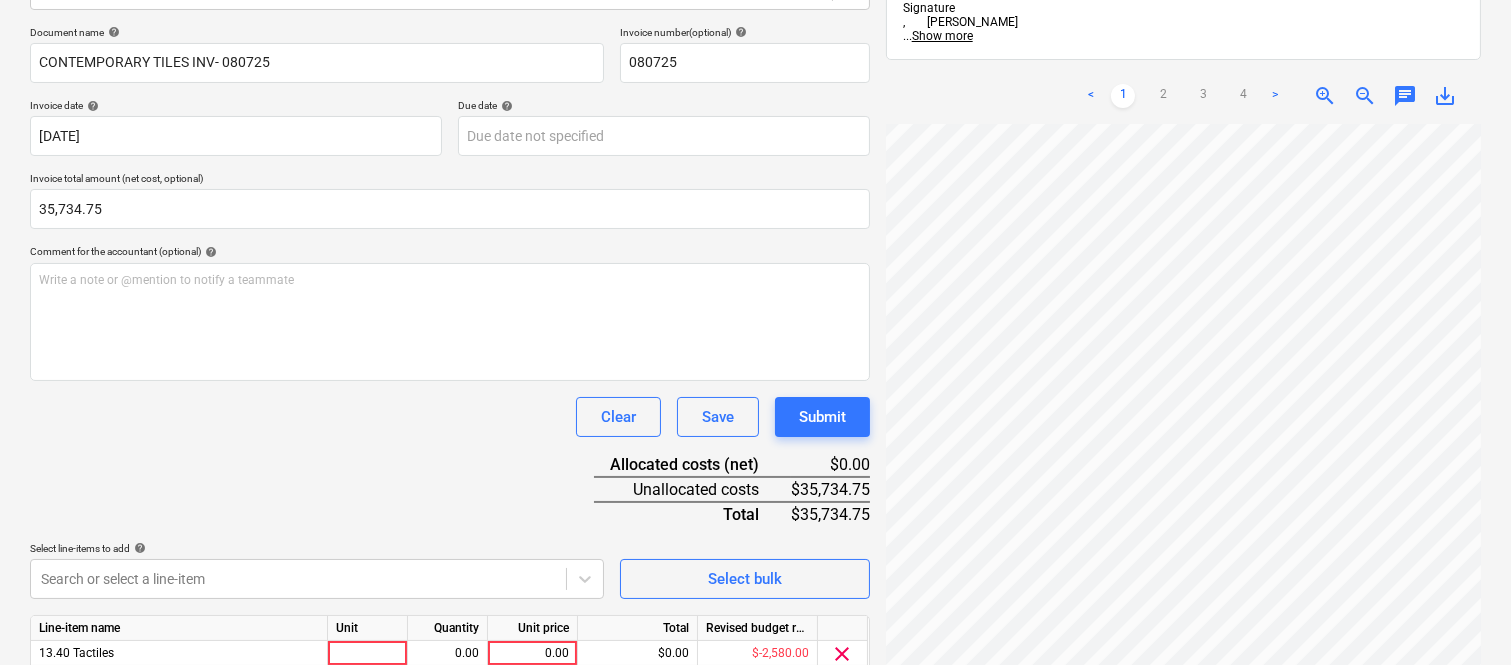 scroll, scrollTop: 367, scrollLeft: 0, axis: vertical 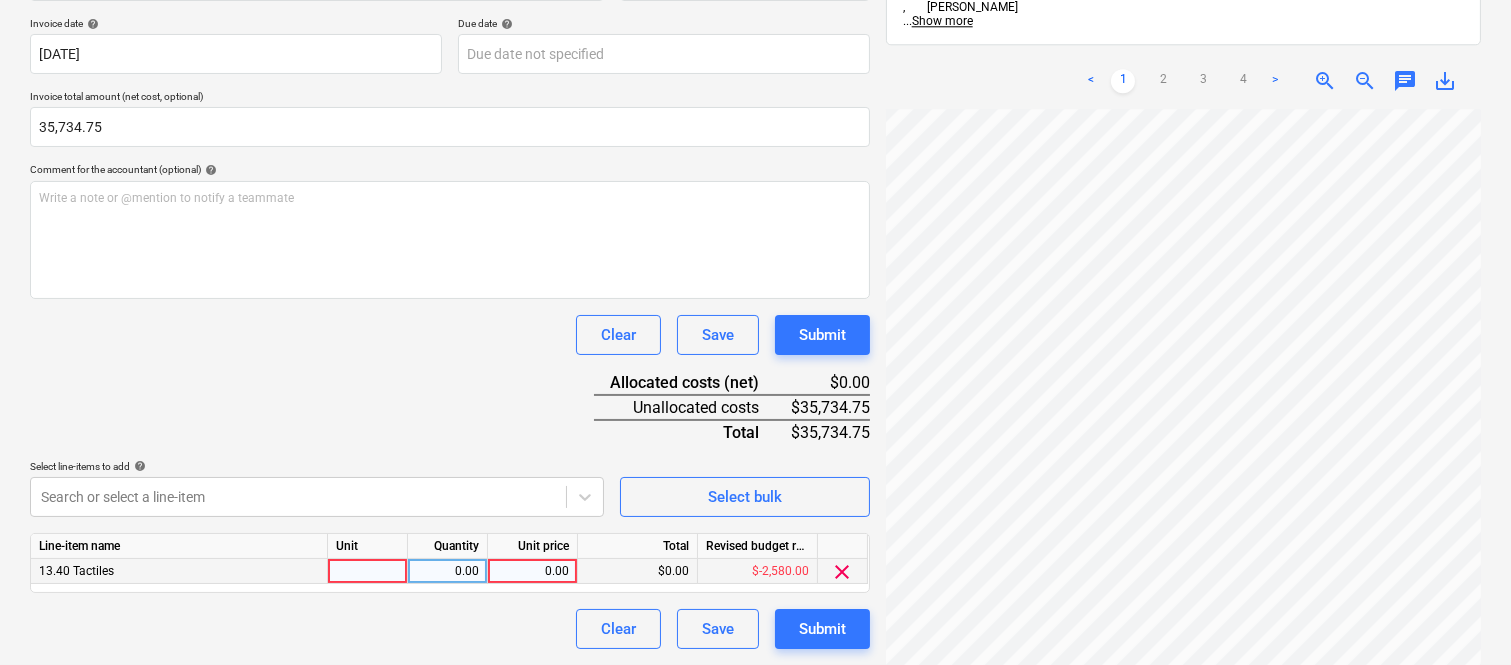click at bounding box center (368, 571) 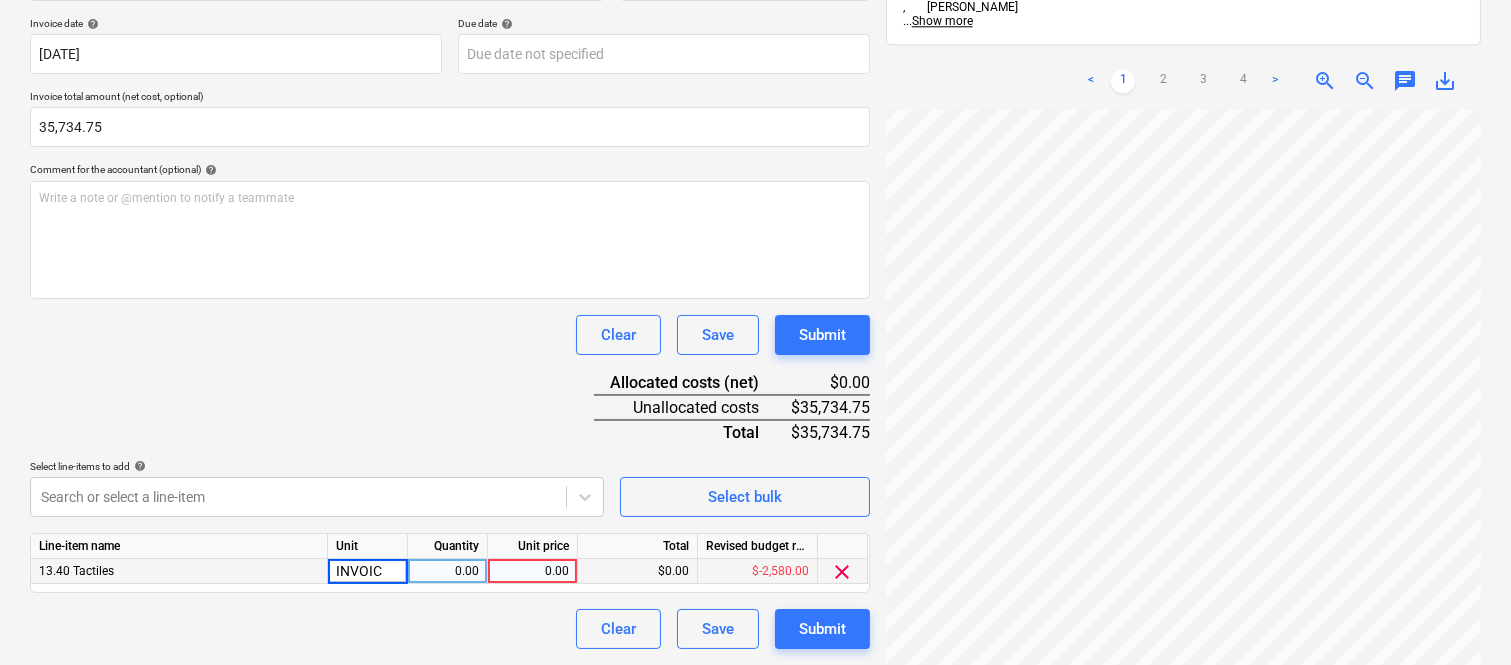 type on "INVOICE" 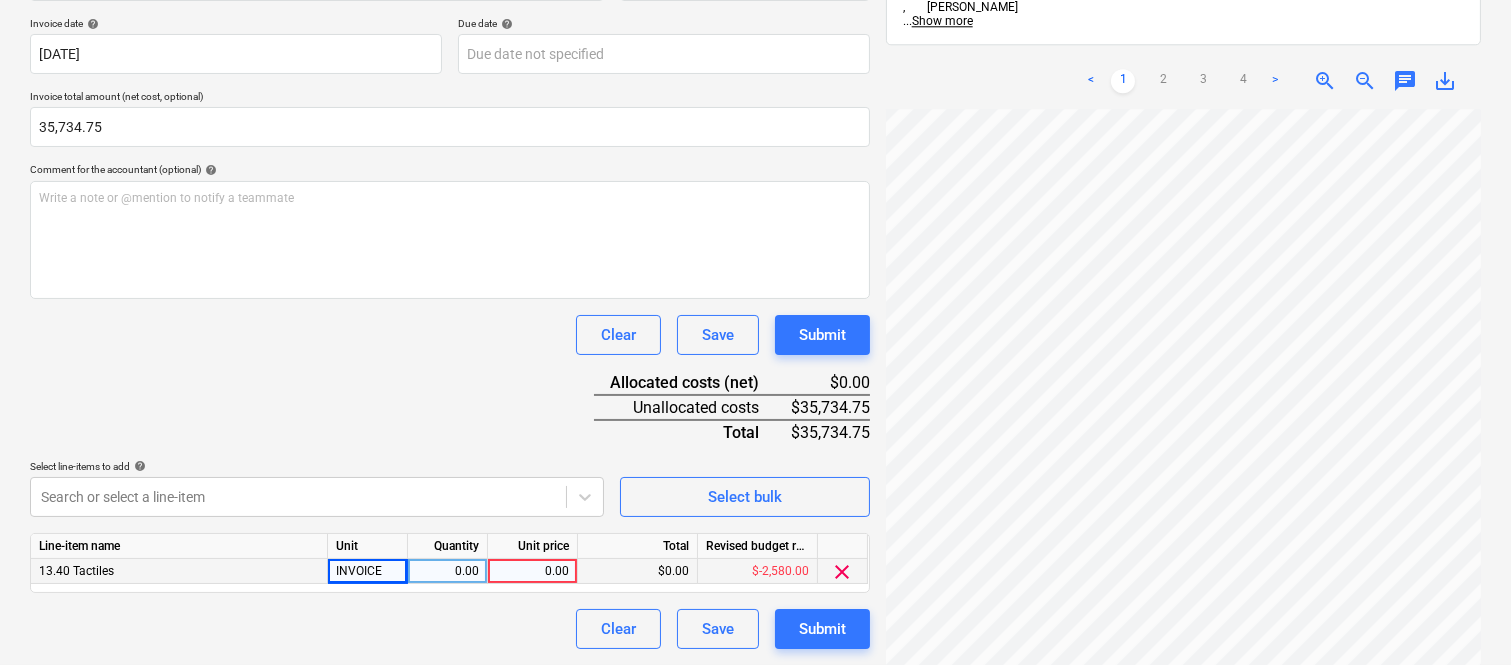 click on "0.00" at bounding box center (447, 571) 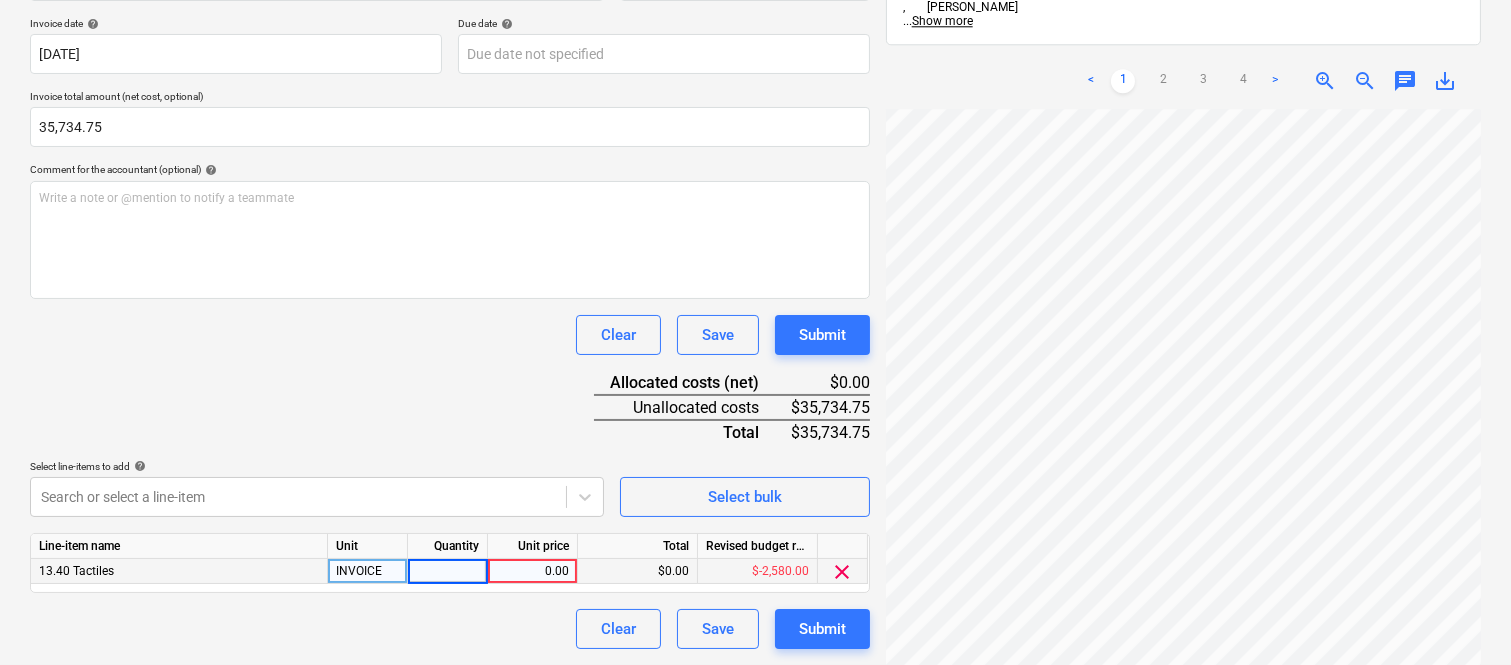 type on "1" 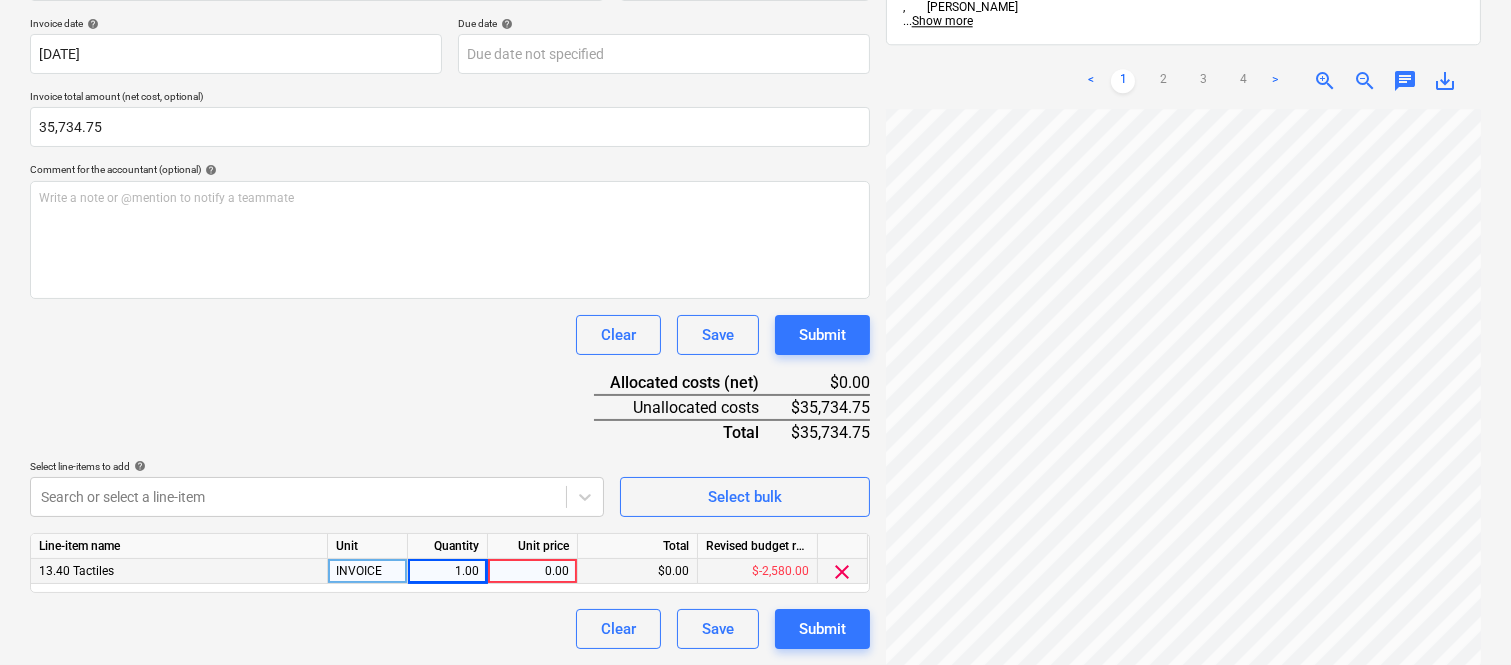 click on "0.00" at bounding box center (532, 571) 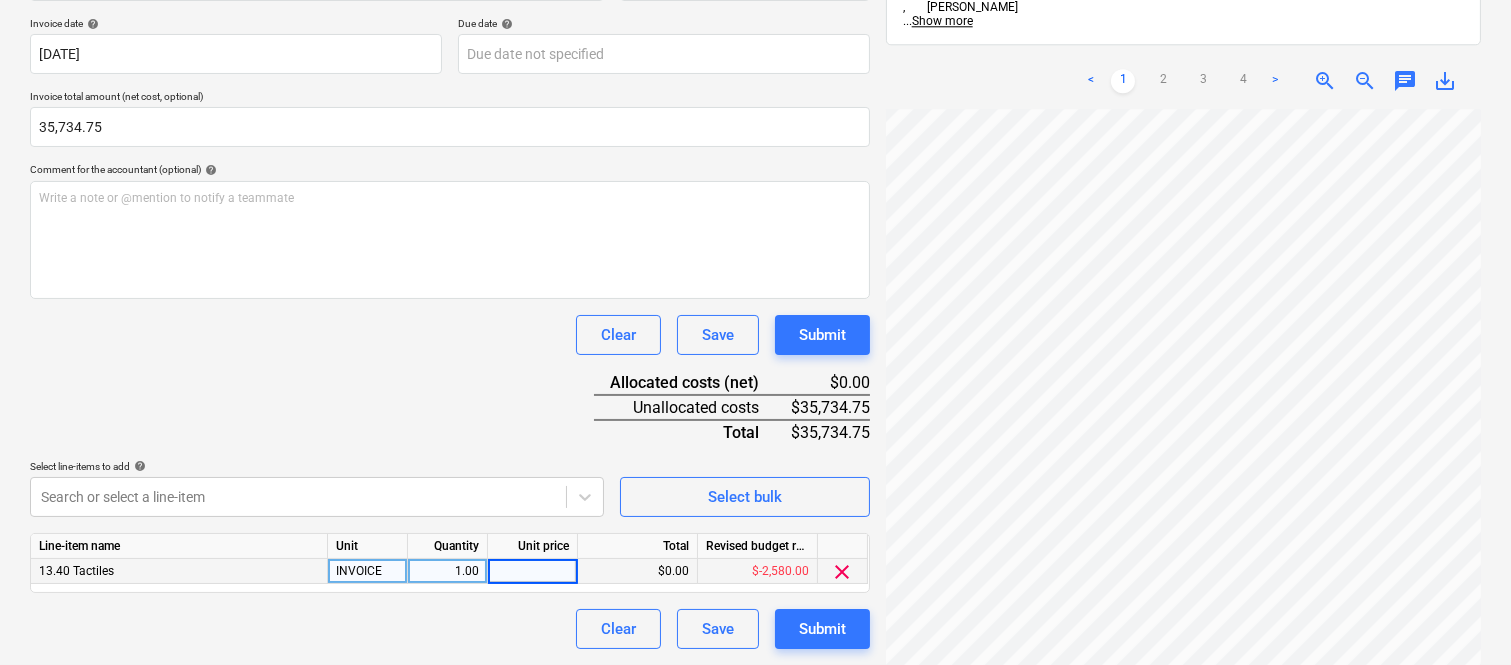 type on "35,734.75" 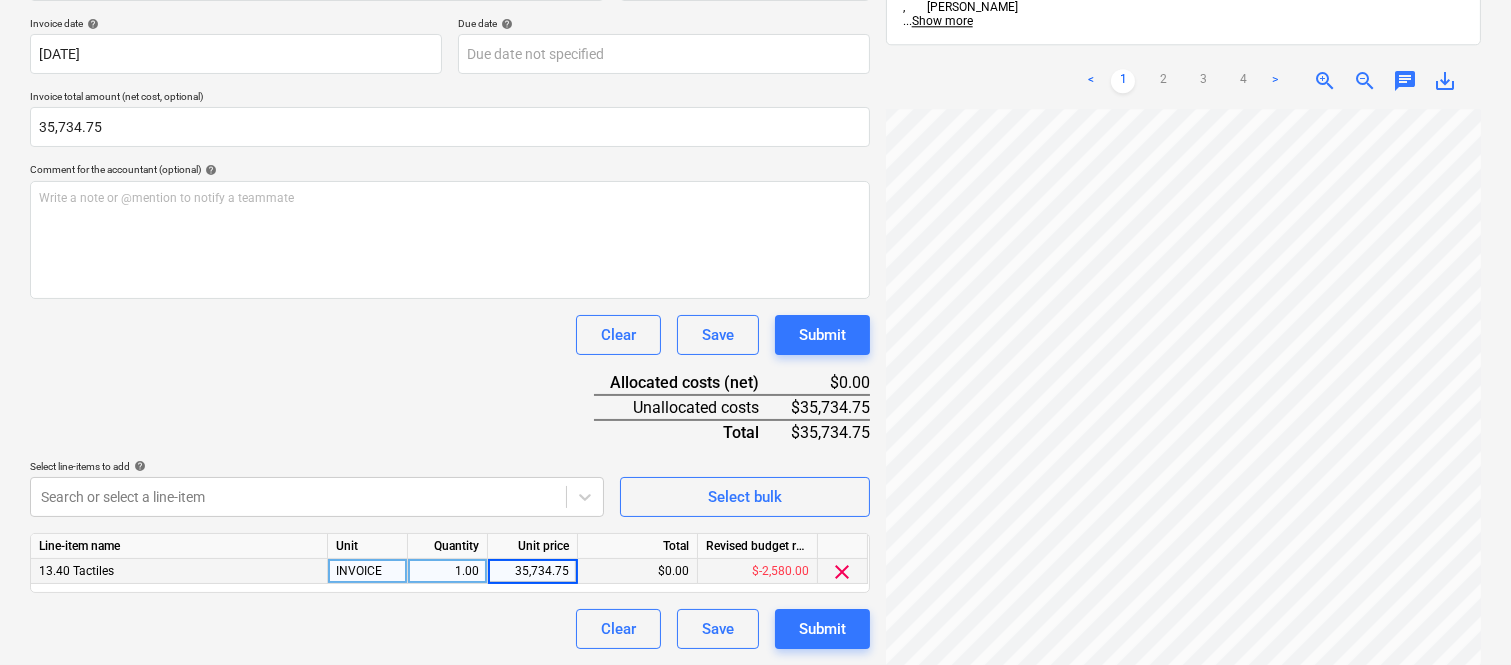 click on "Clear Save Submit" at bounding box center (450, 629) 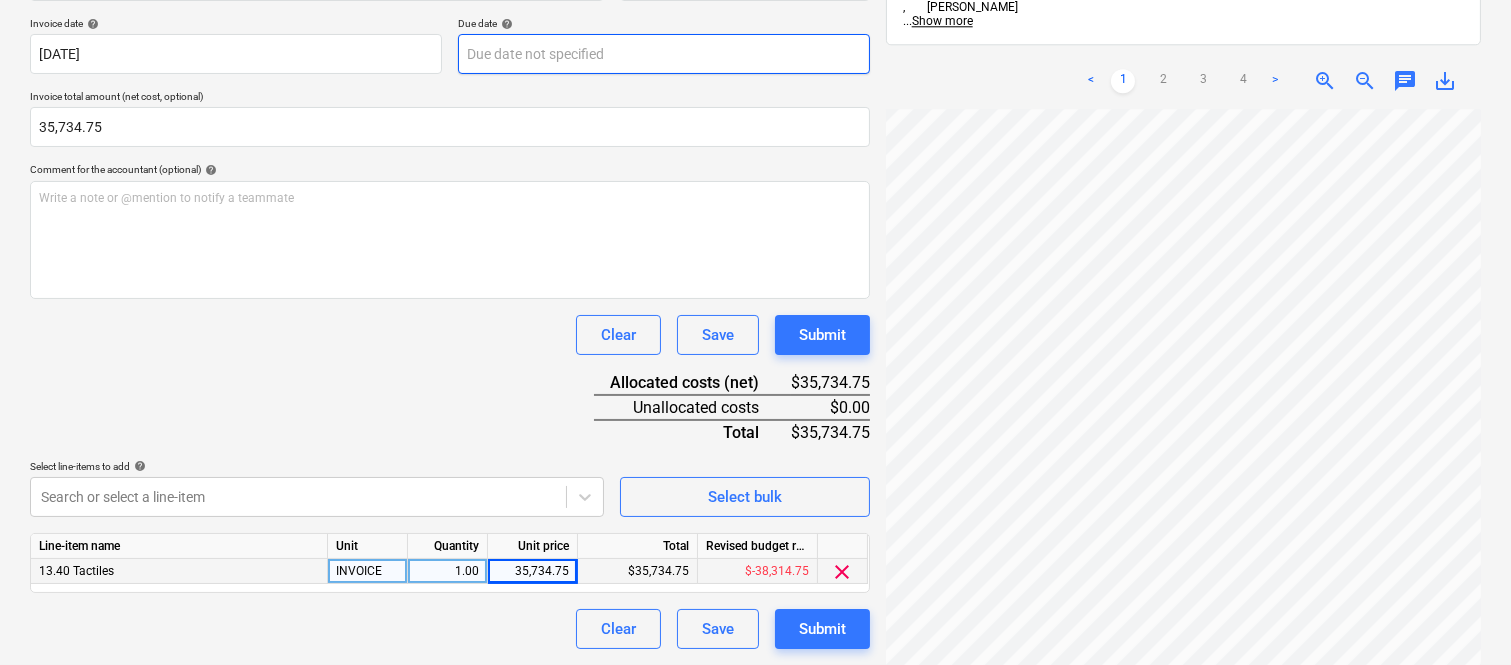 click on "Sales Projects Contacts Company Inbox 1 Approvals format_size keyboard_arrow_down help search Search notifications 99+ keyboard_arrow_down A. Berdera keyboard_arrow_down Della Rosa Budget 9+ Client contract RFTs Subcontracts Claims Purchase orders Costs 9+ Income Files 5 Analytics Settings Create new document Select company Contemporary Tiles   Add new company Select document type help Standalone purchase invoice or receipt Document name help CONTEMPORARY TILES INV- 080725 Invoice number  (optional) help 080725 Invoice date help 08 Jul 2025 08.07.2025 Press the down arrow key to interact with the calendar and
select a date. Press the question mark key to get the keyboard shortcuts for changing dates. Due date help Press the down arrow key to interact with the calendar and
select a date. Press the question mark key to get the keyboard shortcuts for changing dates. Invoice total amount (net cost, optional) 35,734.75 Comment for the accountant (optional) help ﻿ Clear Save Submit Allocated costs (net)" at bounding box center [755, -35] 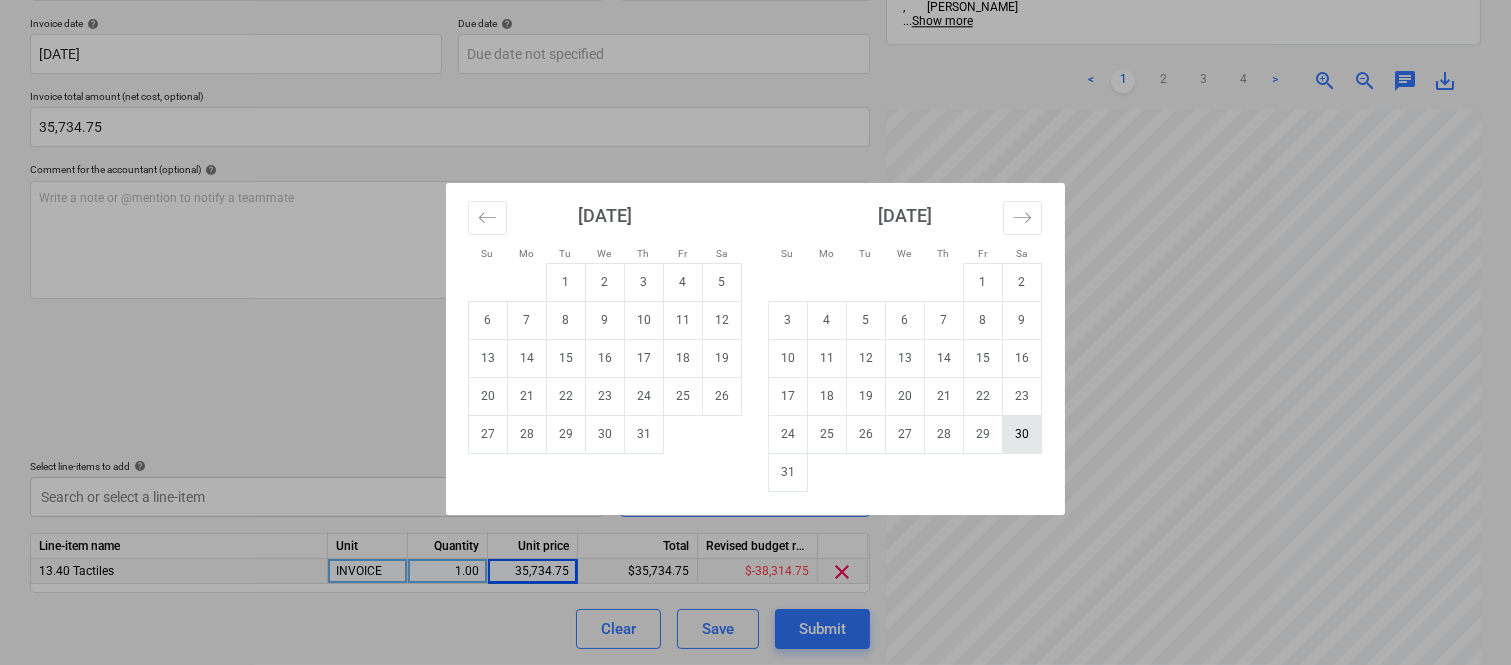 click on "30" at bounding box center [1022, 434] 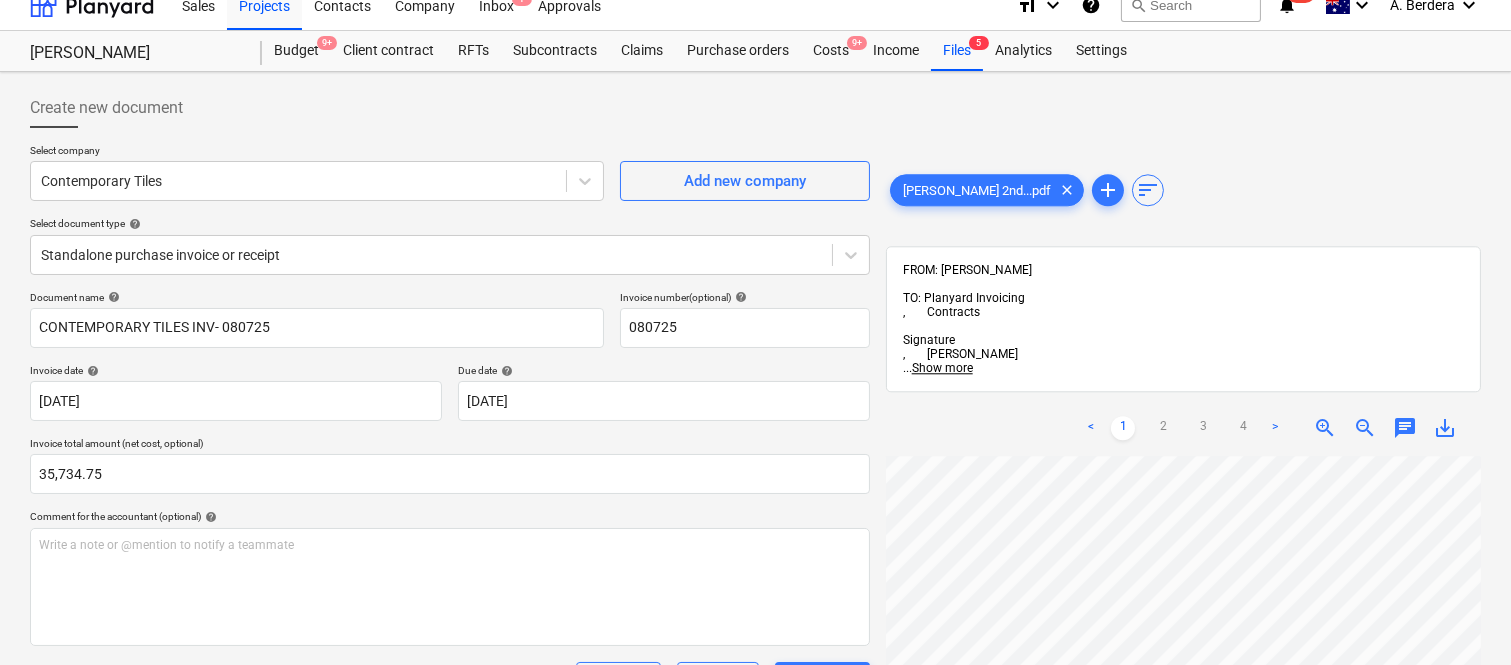 scroll, scrollTop: 0, scrollLeft: 0, axis: both 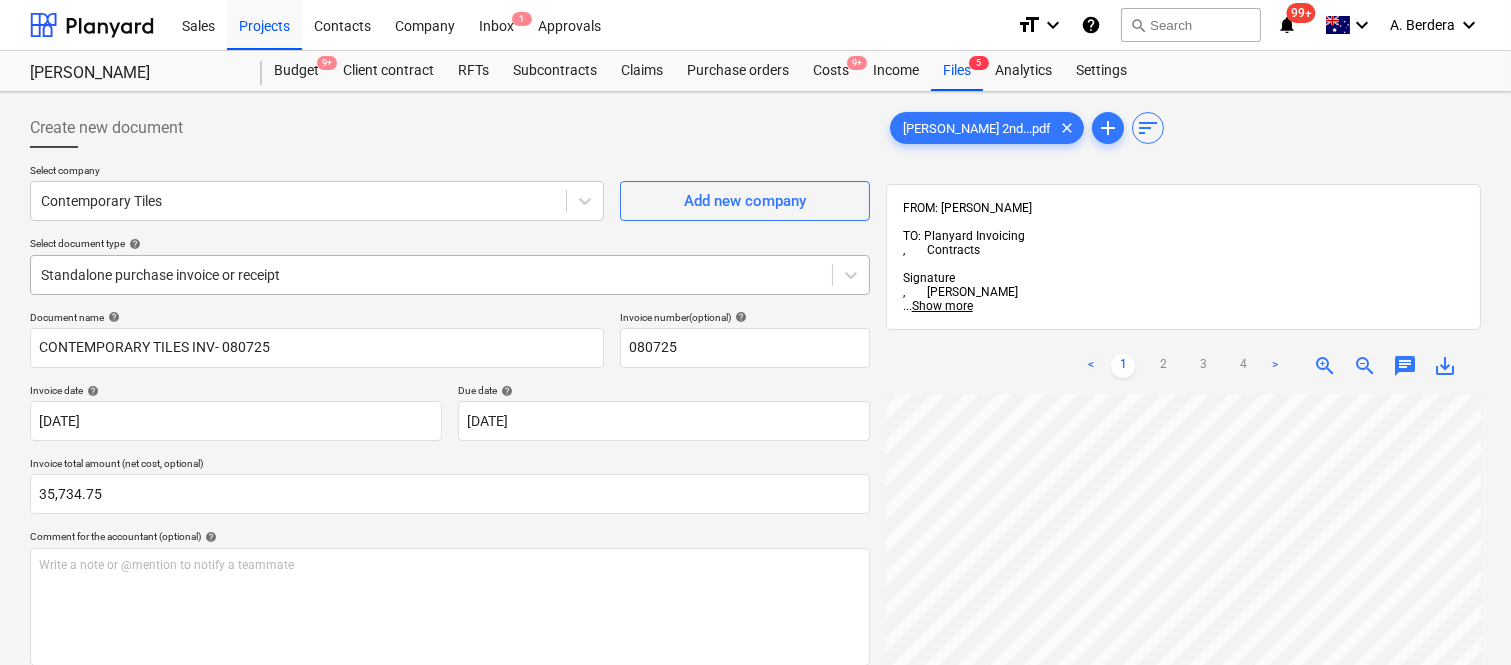 click at bounding box center [431, 275] 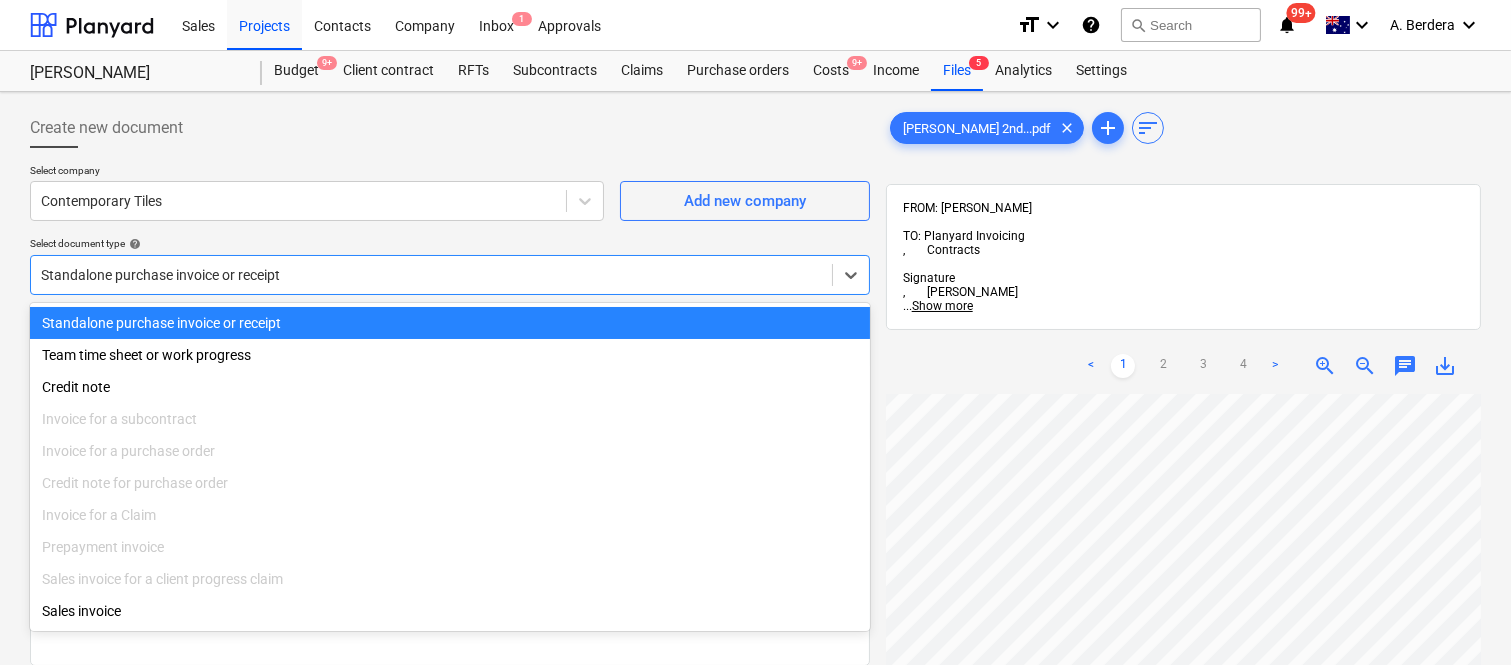 click on "Standalone purchase invoice or receipt" at bounding box center [450, 323] 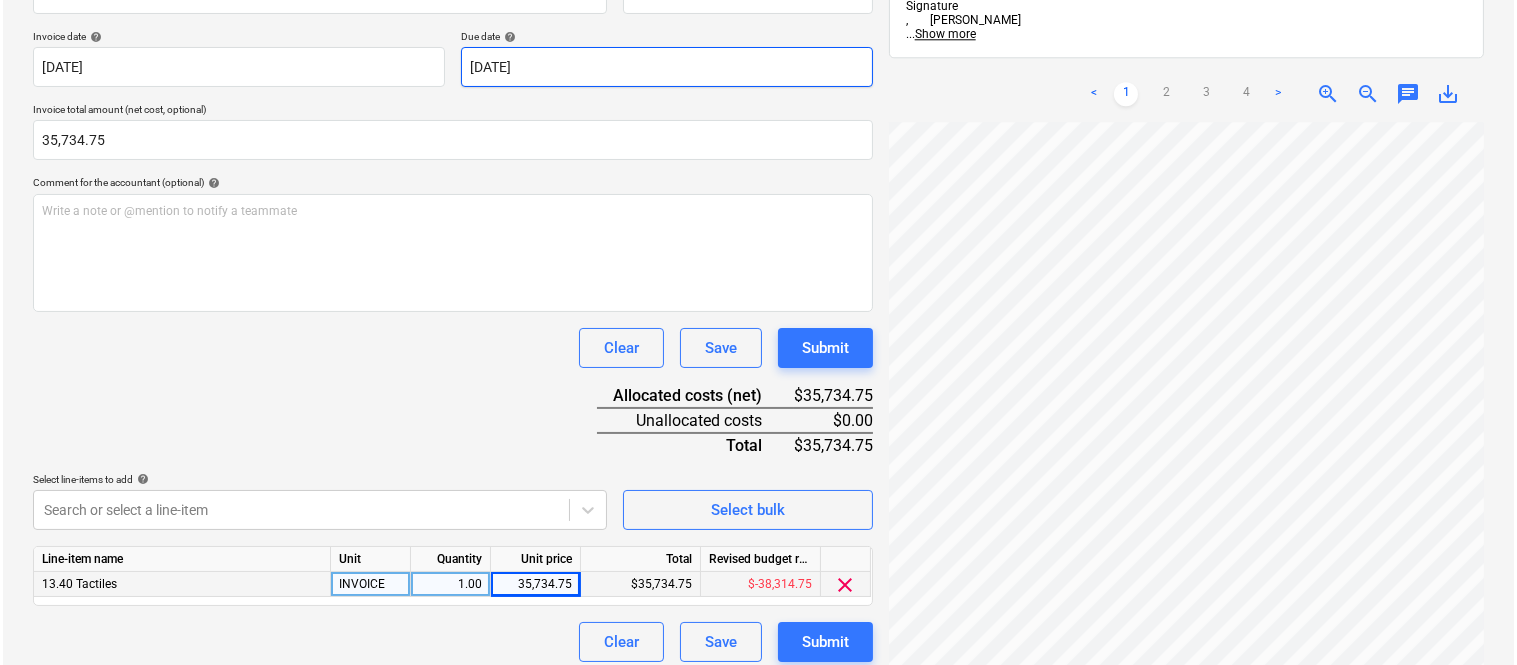 scroll, scrollTop: 367, scrollLeft: 0, axis: vertical 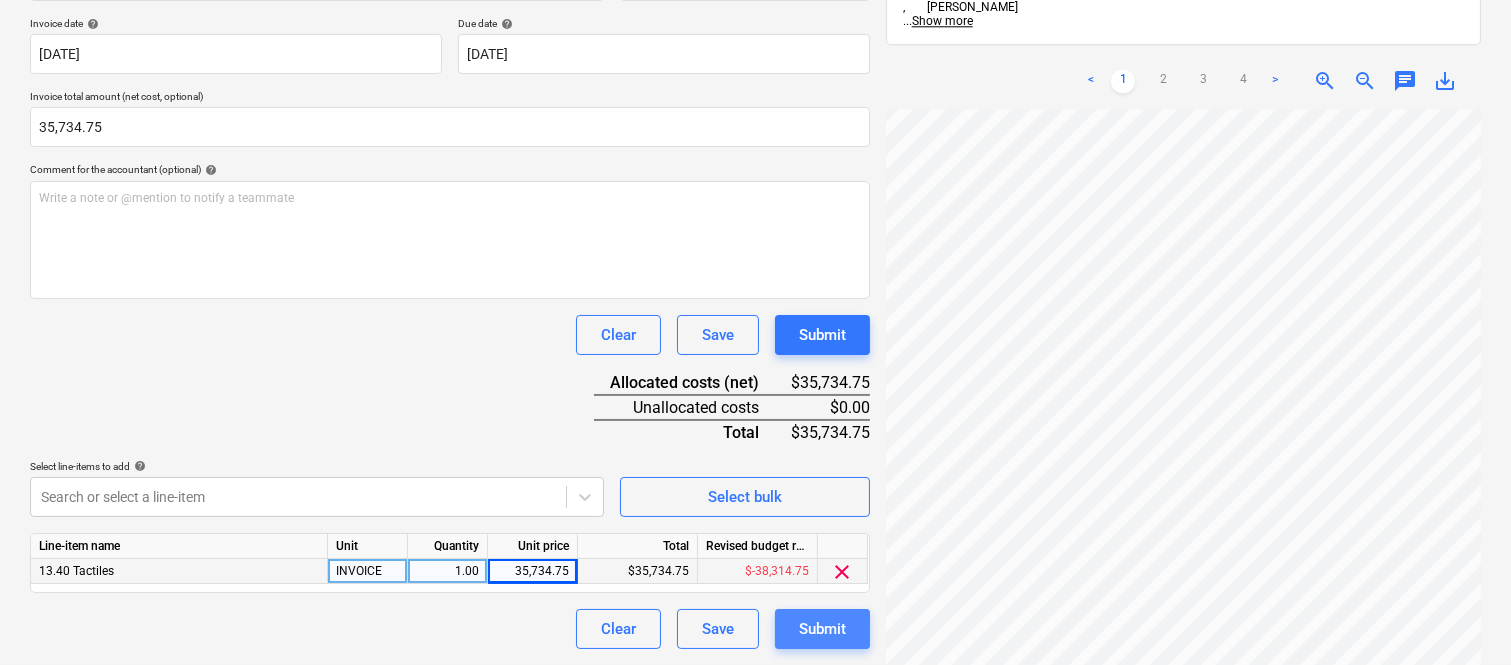 click on "Submit" at bounding box center (822, 629) 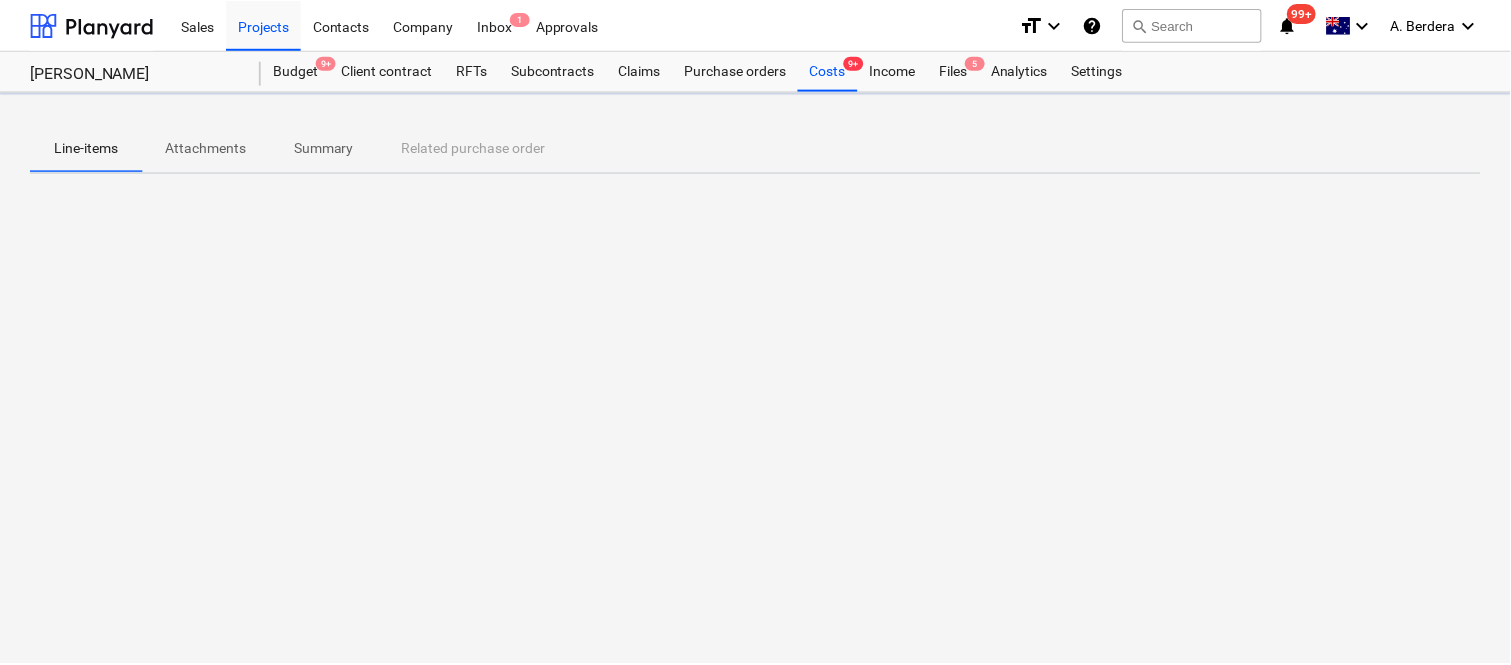 scroll, scrollTop: 0, scrollLeft: 0, axis: both 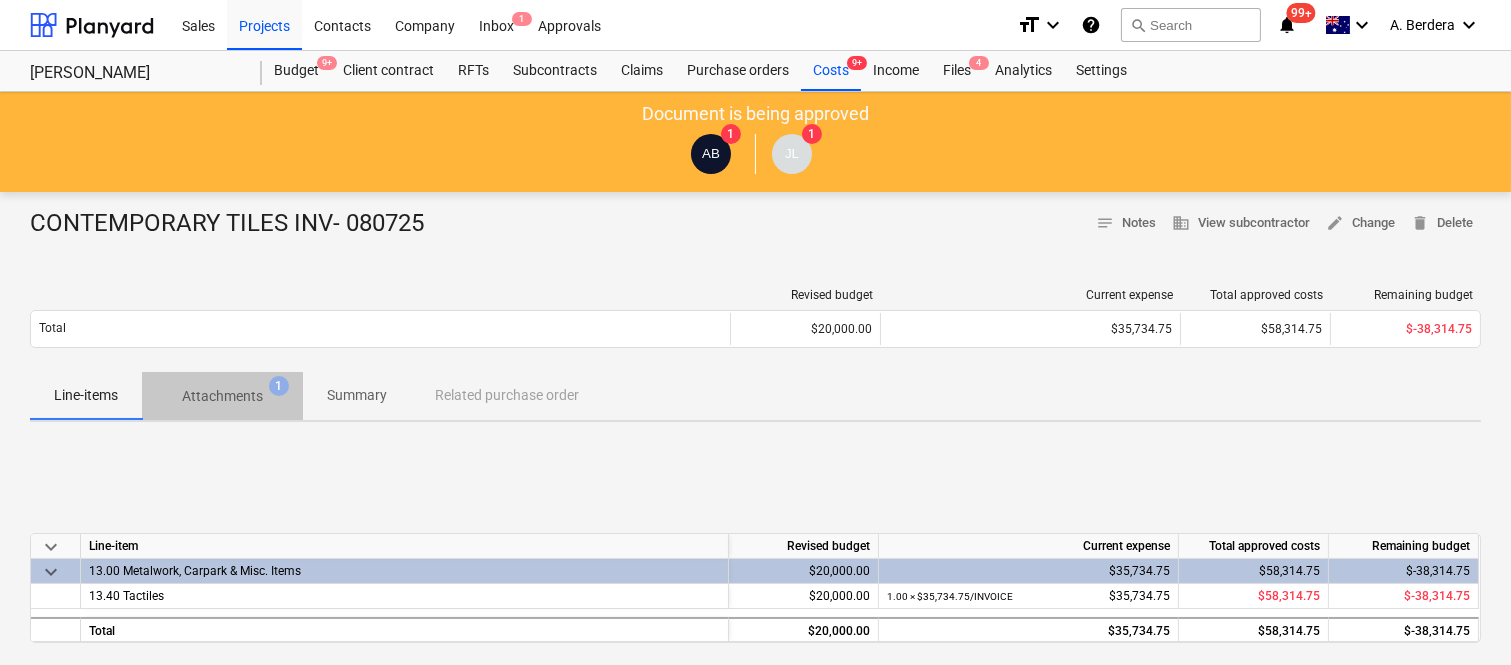 click on "Attachments" at bounding box center (222, 396) 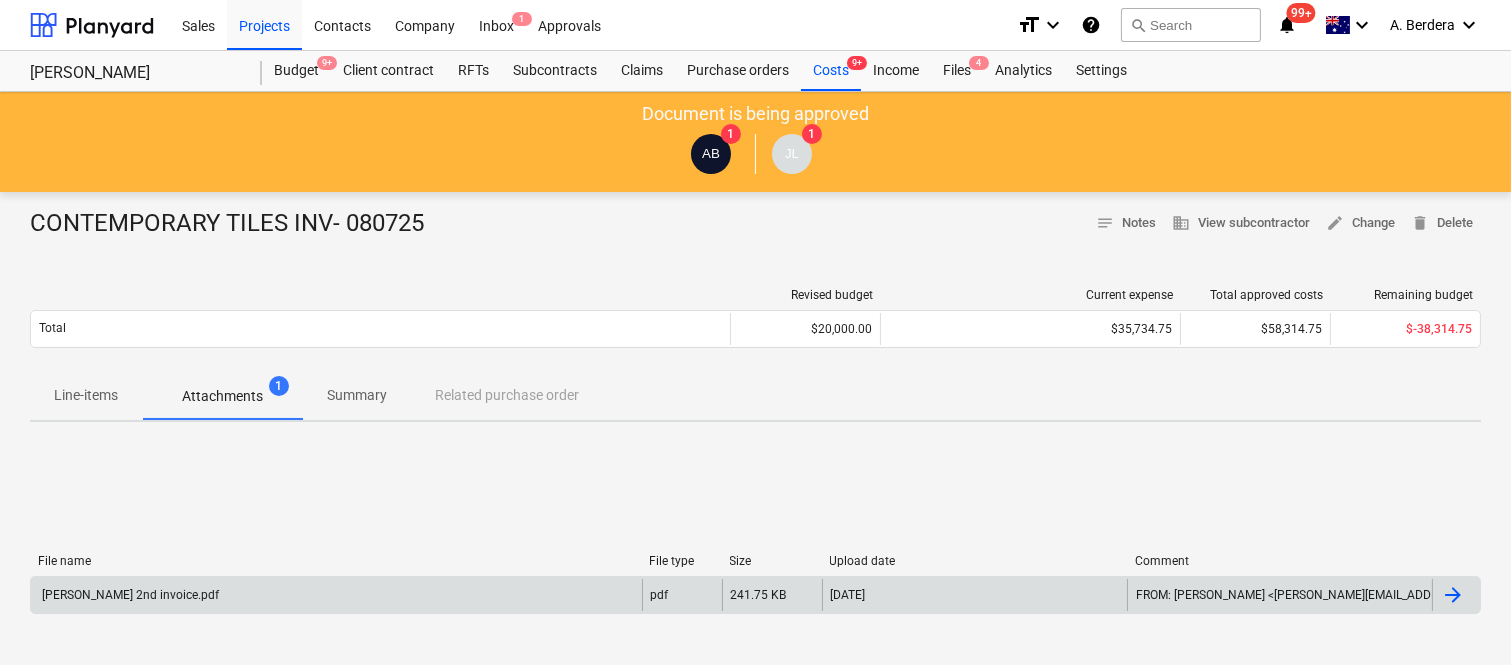 click on "Della Rosa 2nd invoice.pdf" at bounding box center (336, 595) 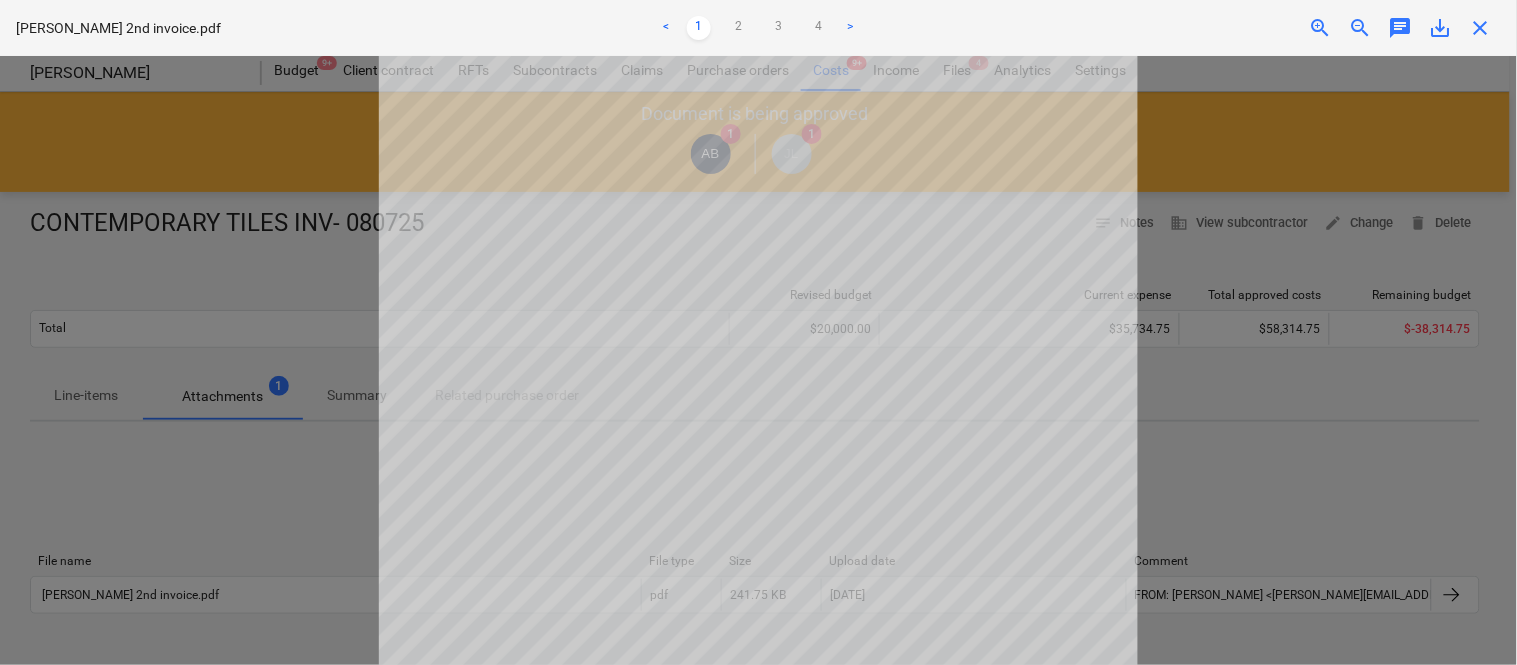 click on "close" at bounding box center (1481, 28) 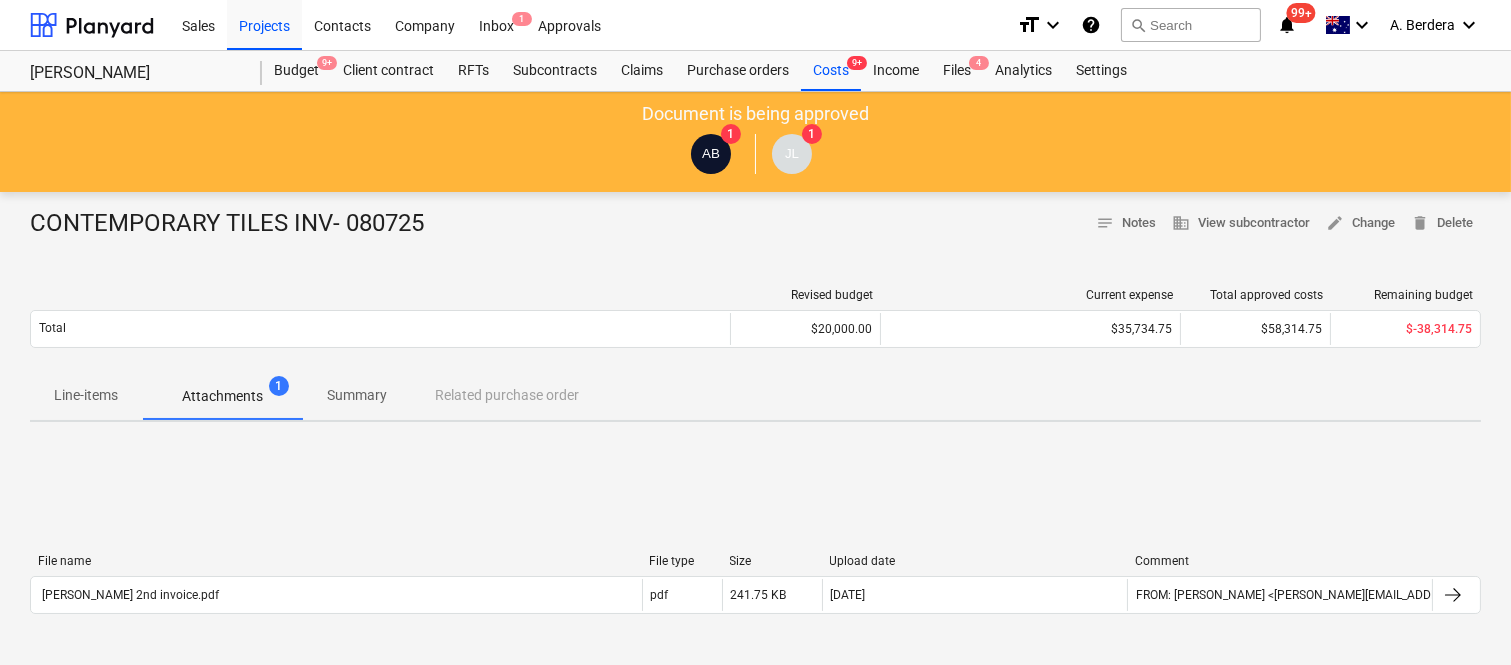 click on "Summary" at bounding box center [357, 395] 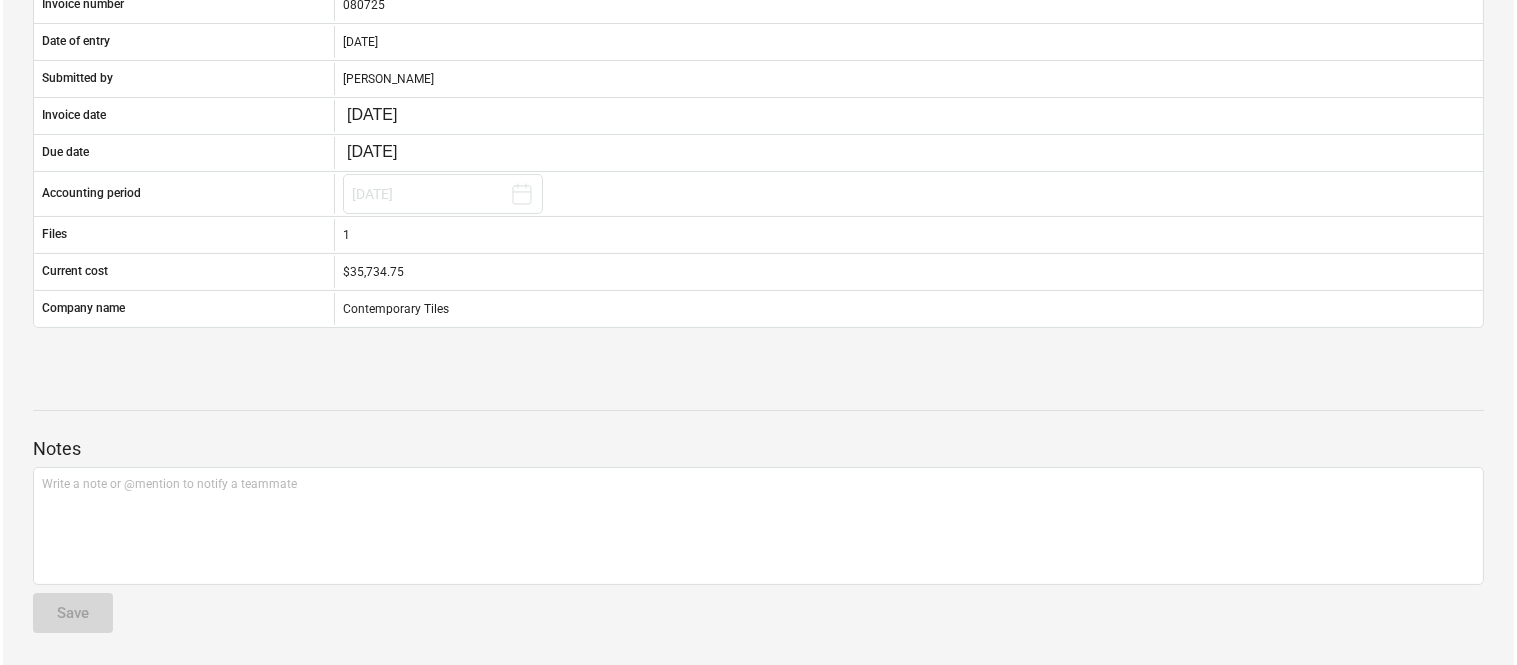 scroll, scrollTop: 0, scrollLeft: 0, axis: both 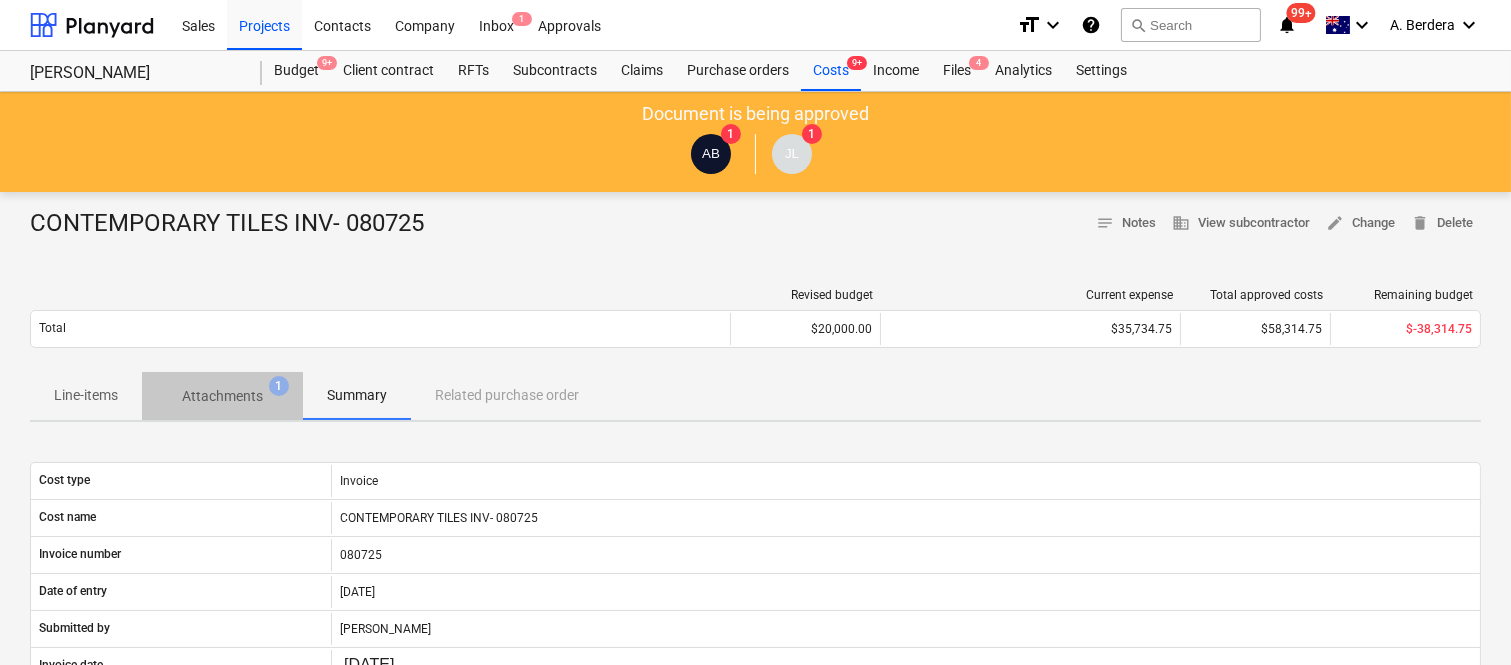 click on "Attachments" at bounding box center [222, 396] 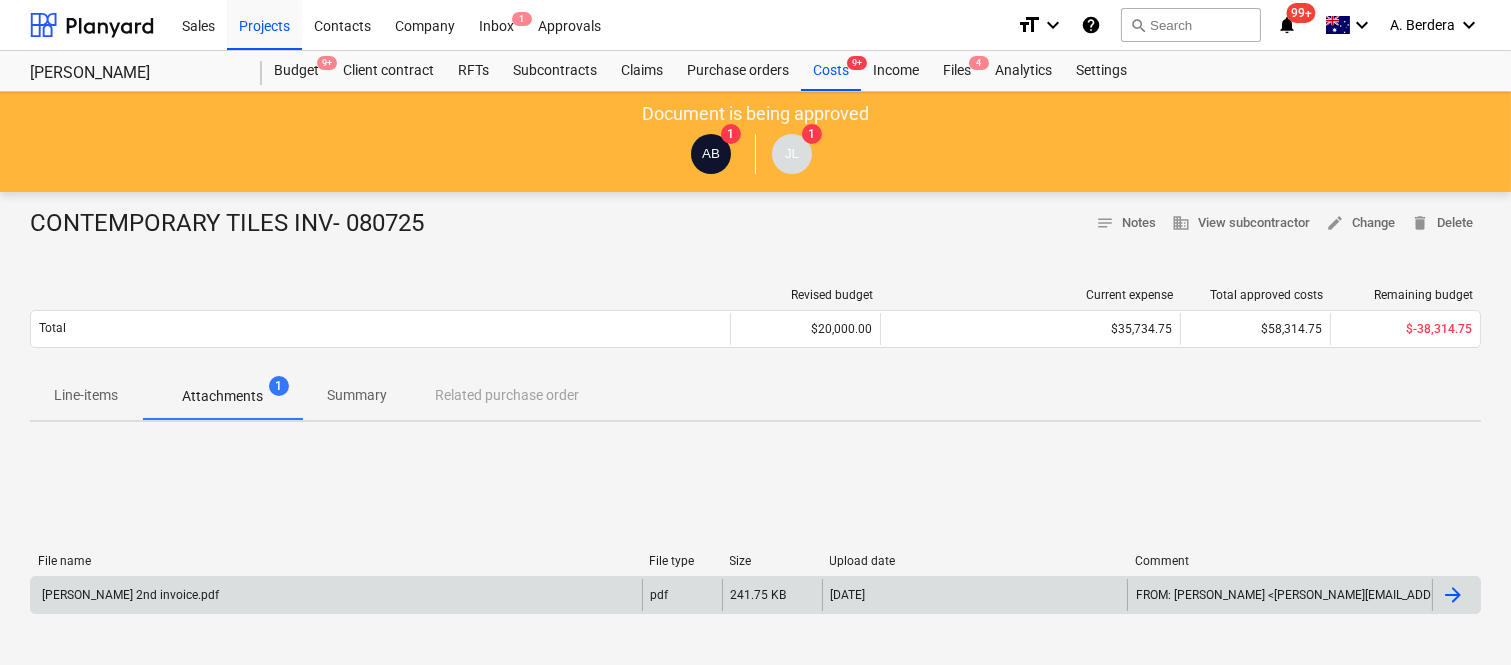 click on "Della Rosa 2nd invoice.pdf" at bounding box center [336, 595] 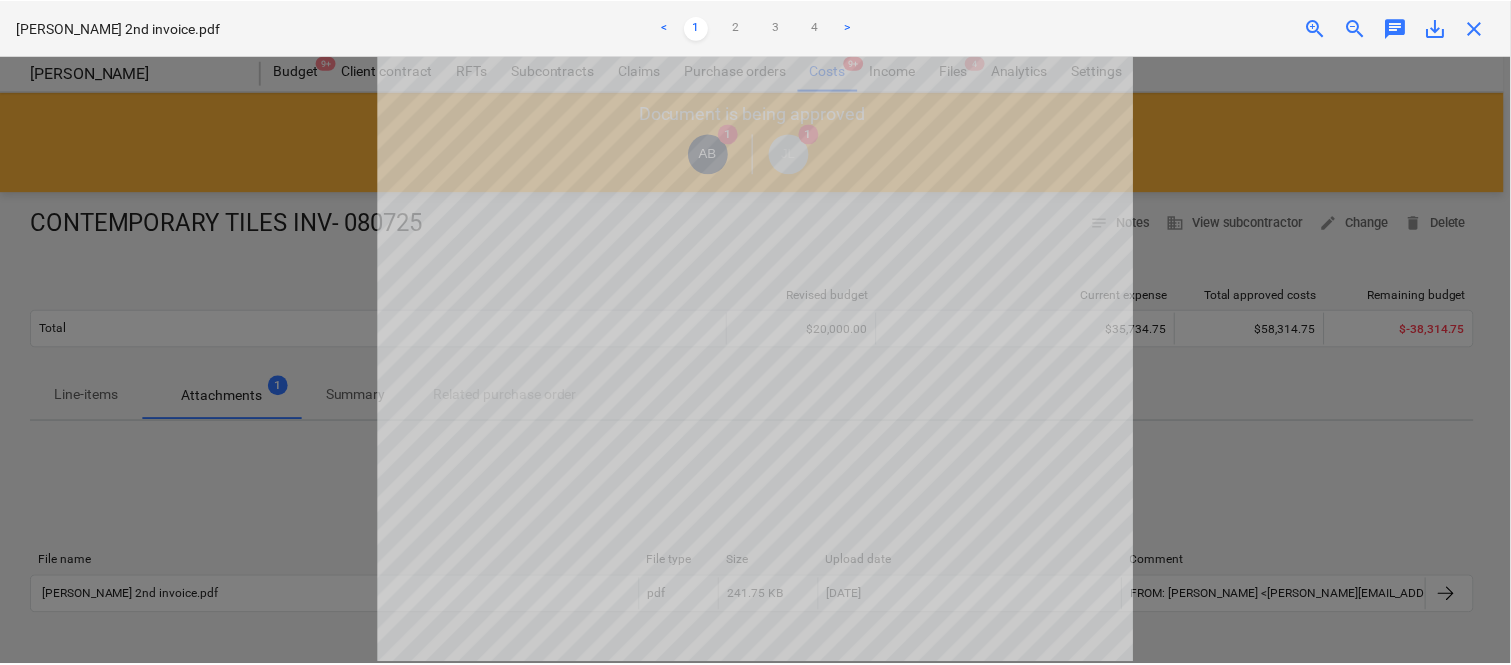 scroll, scrollTop: 468, scrollLeft: 0, axis: vertical 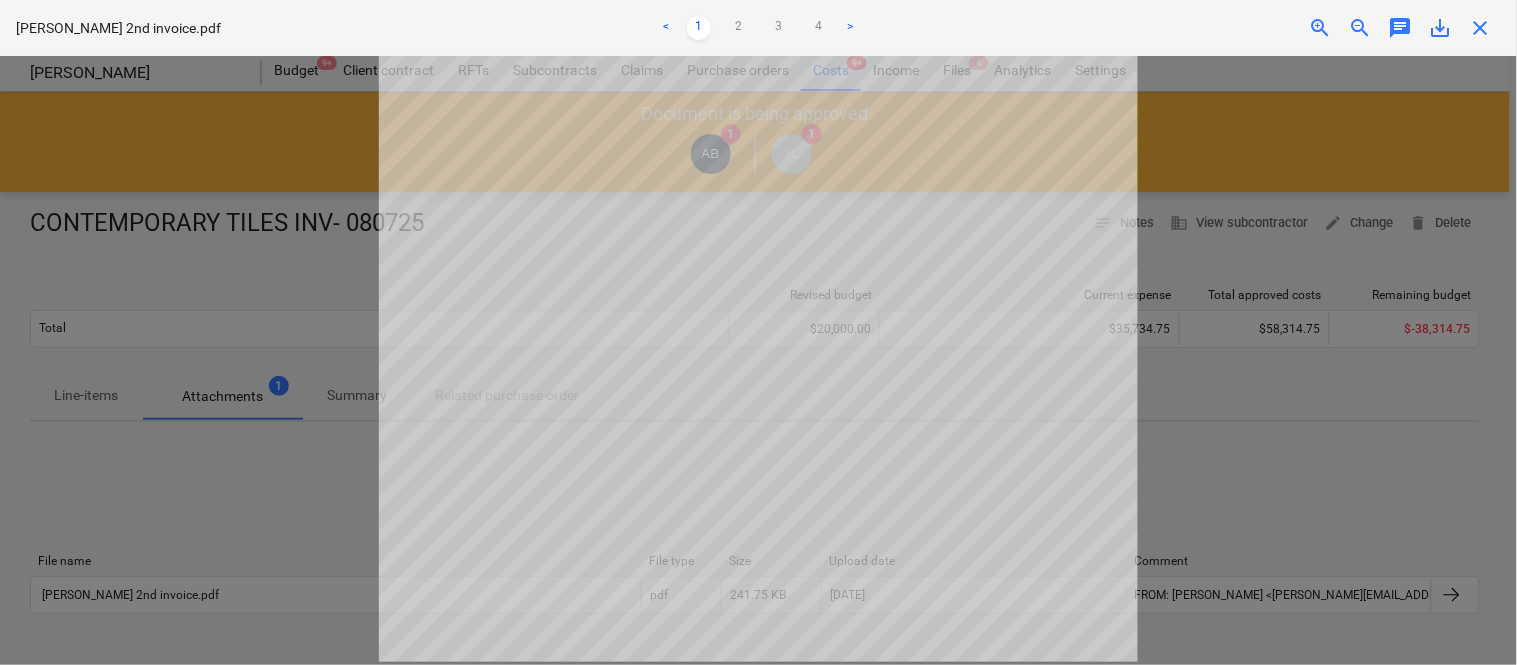 click on "close" at bounding box center (1481, 28) 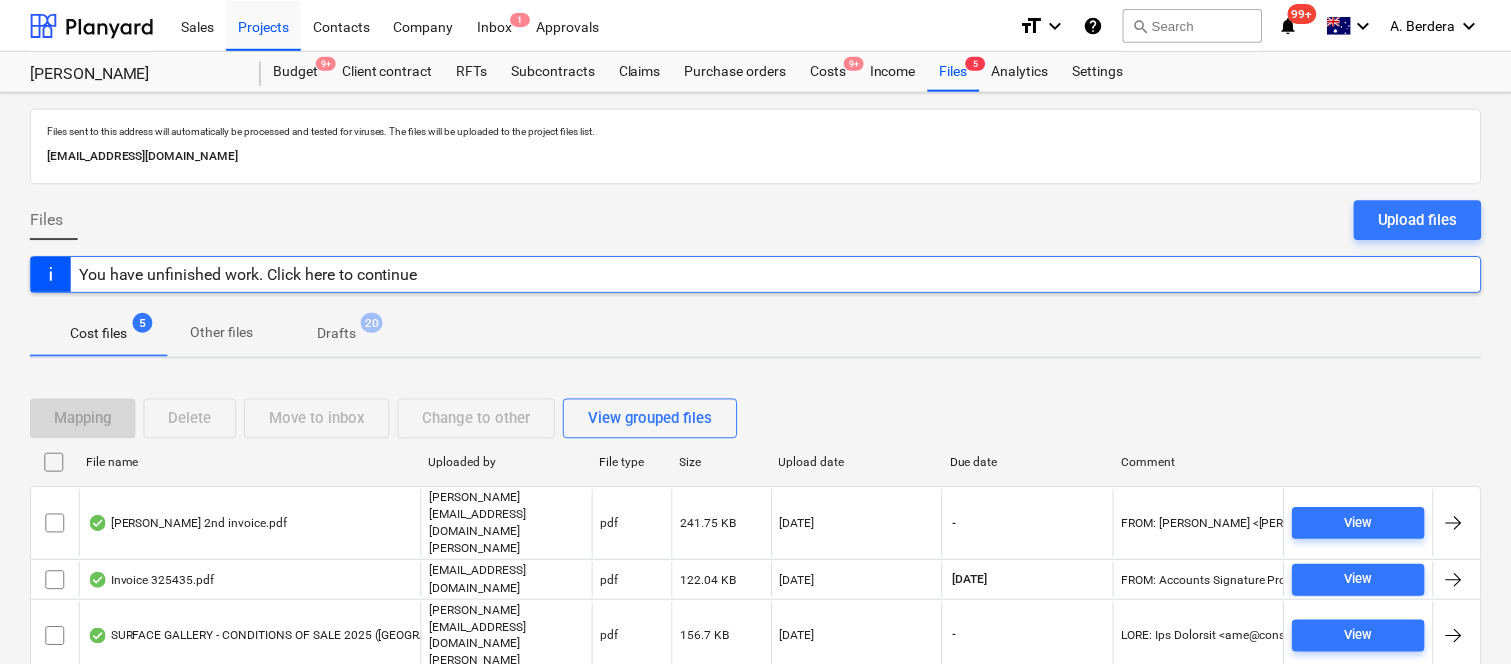 scroll, scrollTop: 0, scrollLeft: 0, axis: both 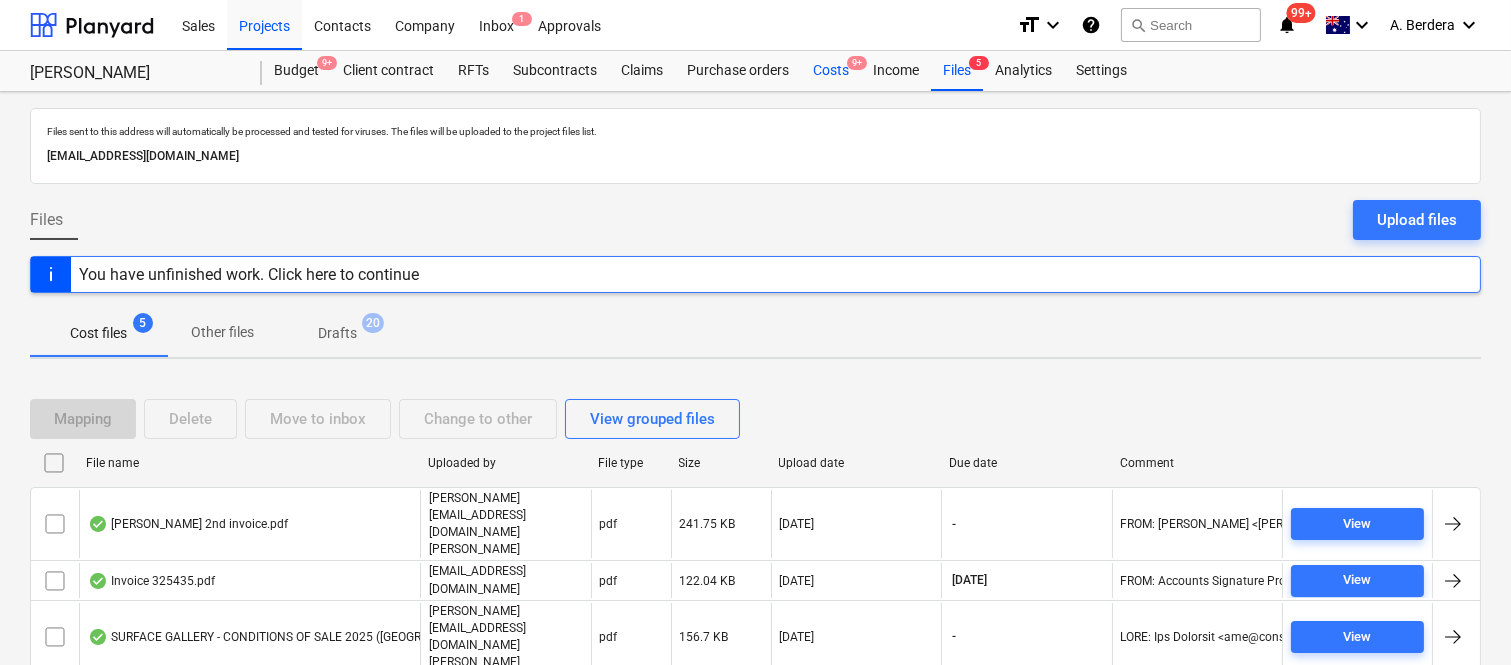 click on "Costs 9+" at bounding box center (831, 71) 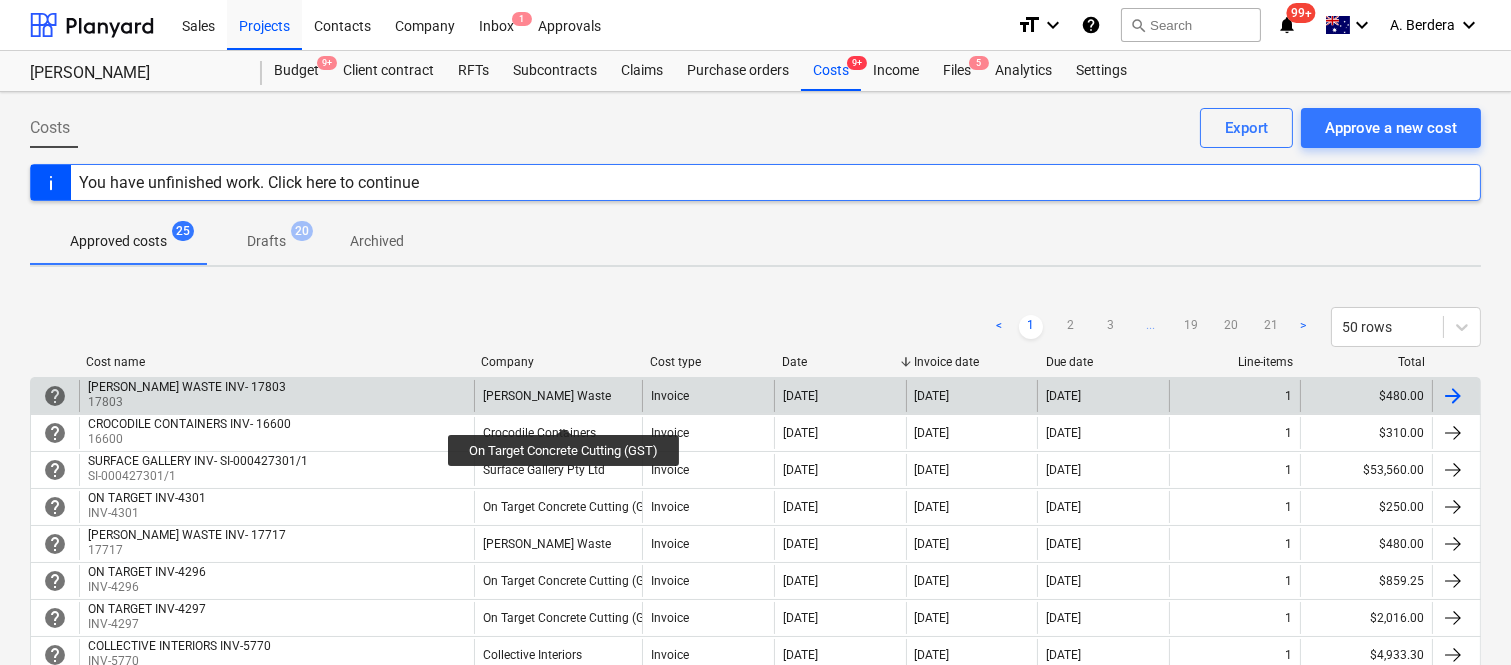 scroll, scrollTop: 582, scrollLeft: 0, axis: vertical 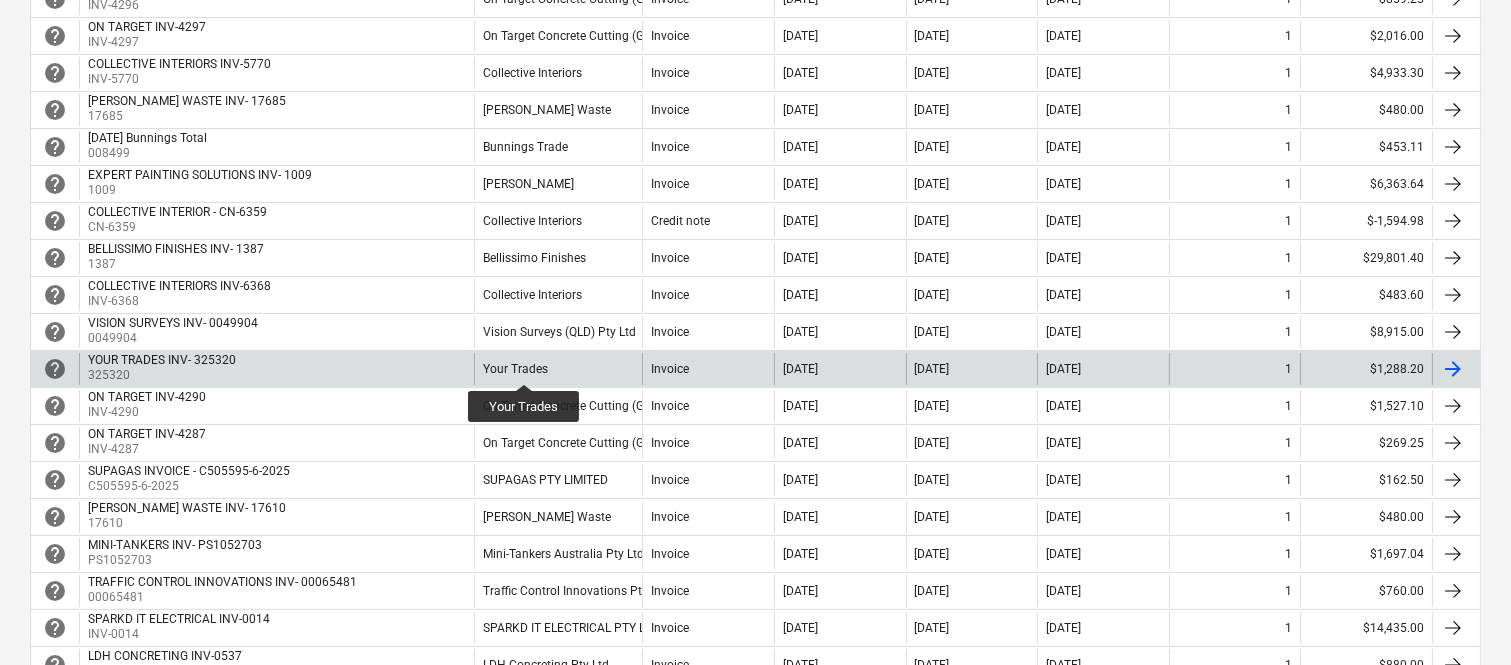 click on "Your Trades" at bounding box center [515, 369] 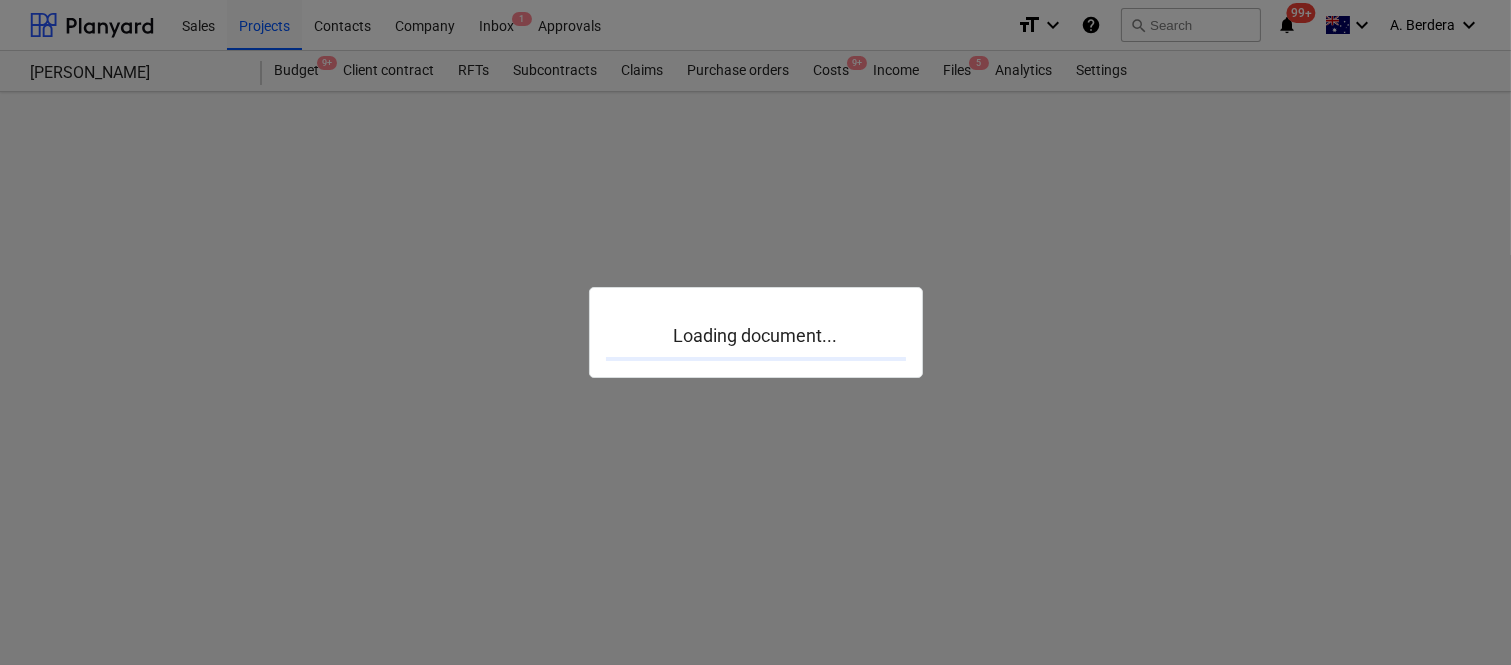 scroll, scrollTop: 0, scrollLeft: 0, axis: both 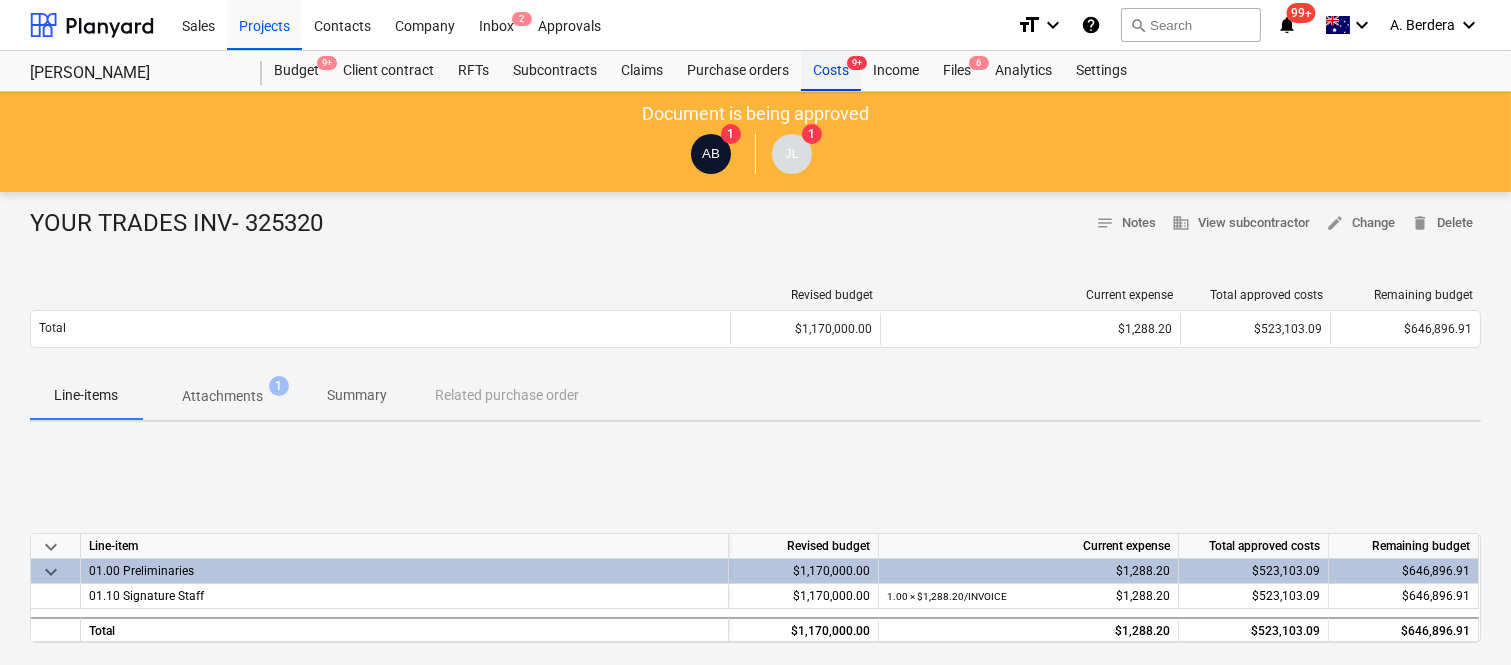 click on "Costs 9+" at bounding box center [831, 71] 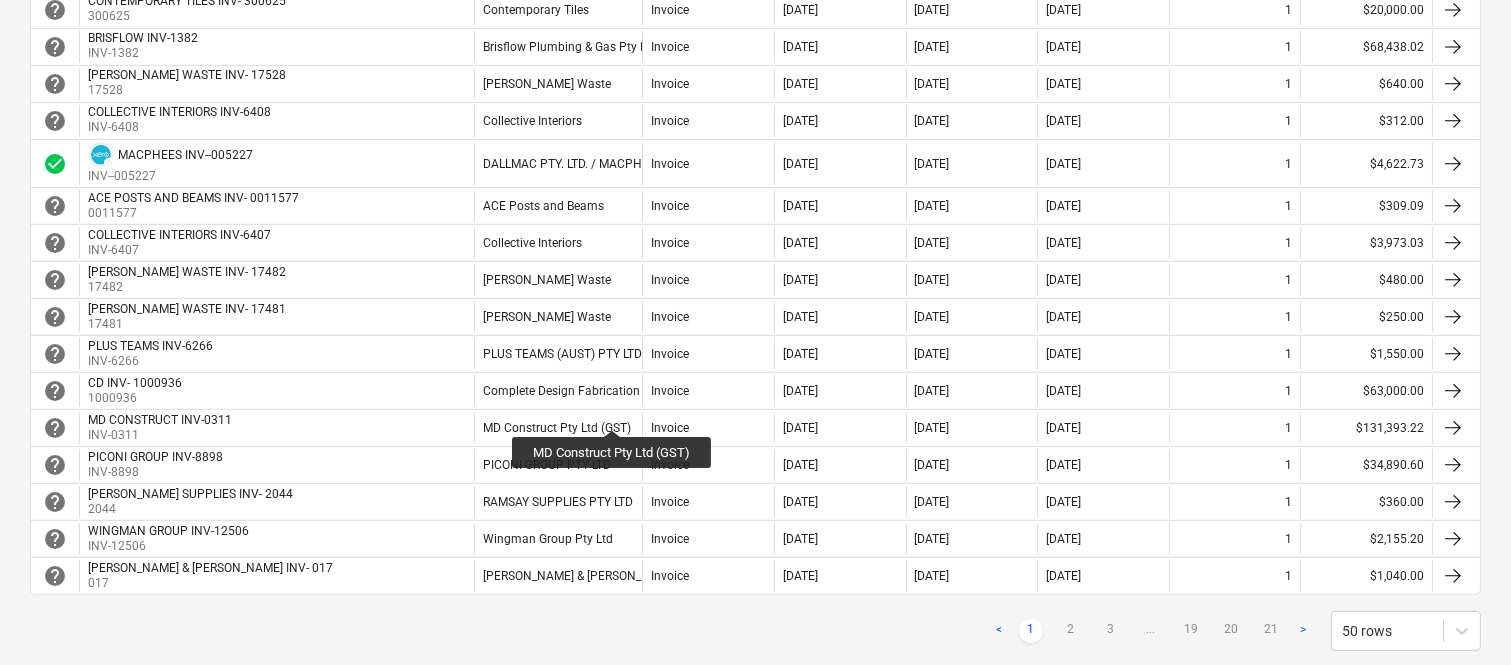 scroll, scrollTop: 1688, scrollLeft: 0, axis: vertical 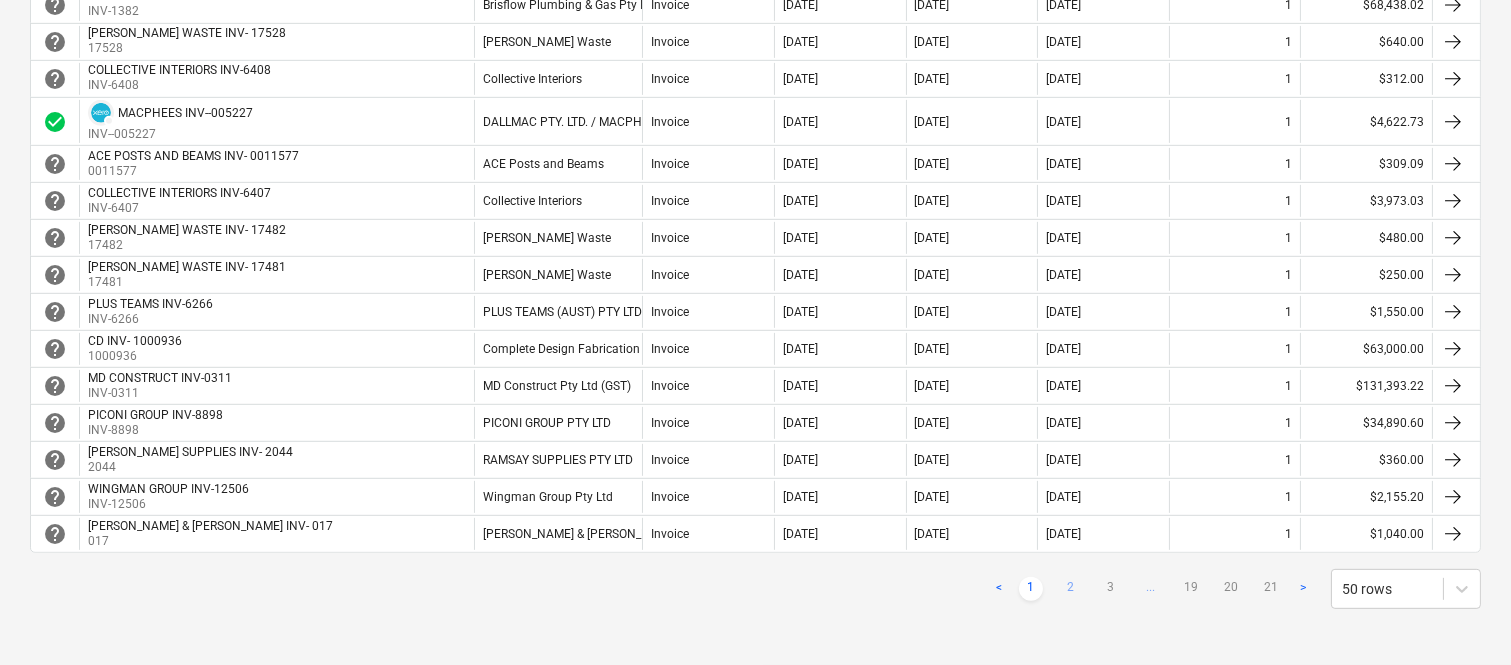 click on "2" at bounding box center (1071, 589) 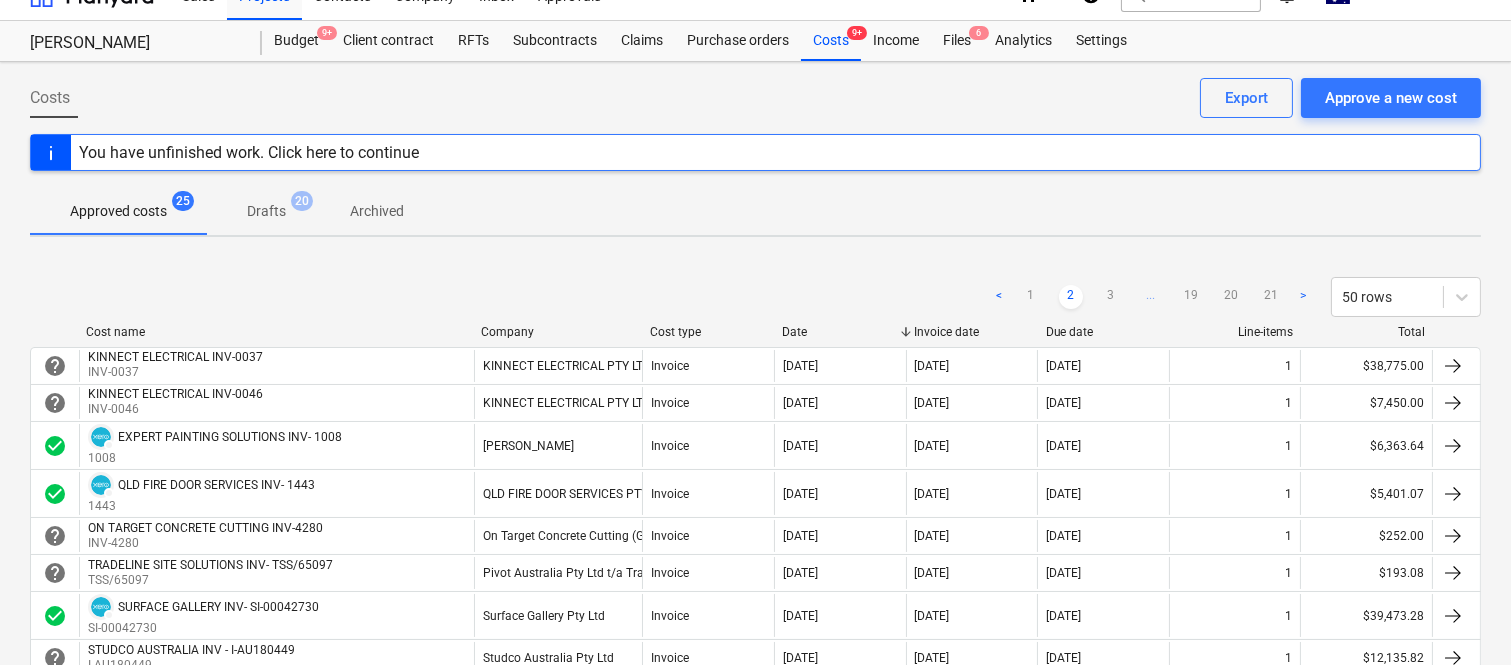 scroll, scrollTop: 27, scrollLeft: 0, axis: vertical 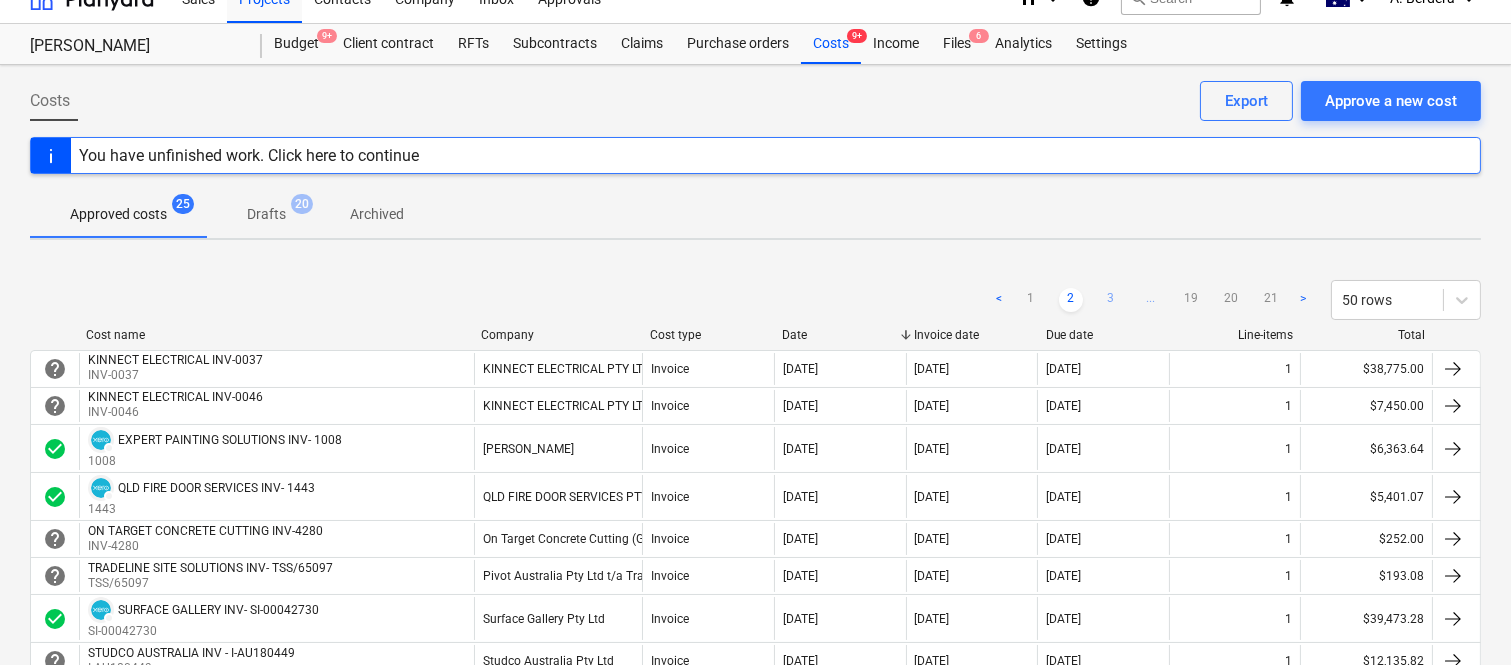 click on "3" at bounding box center [1111, 300] 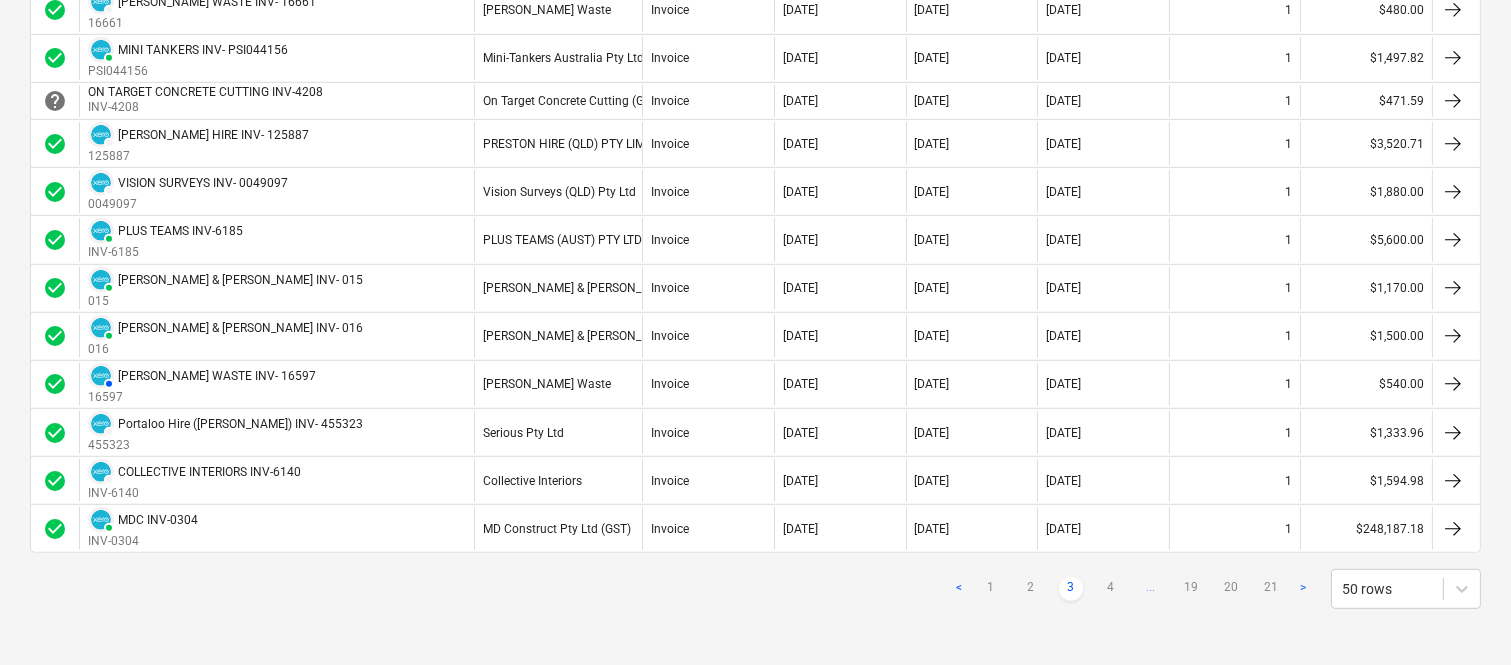 scroll, scrollTop: 2070, scrollLeft: 0, axis: vertical 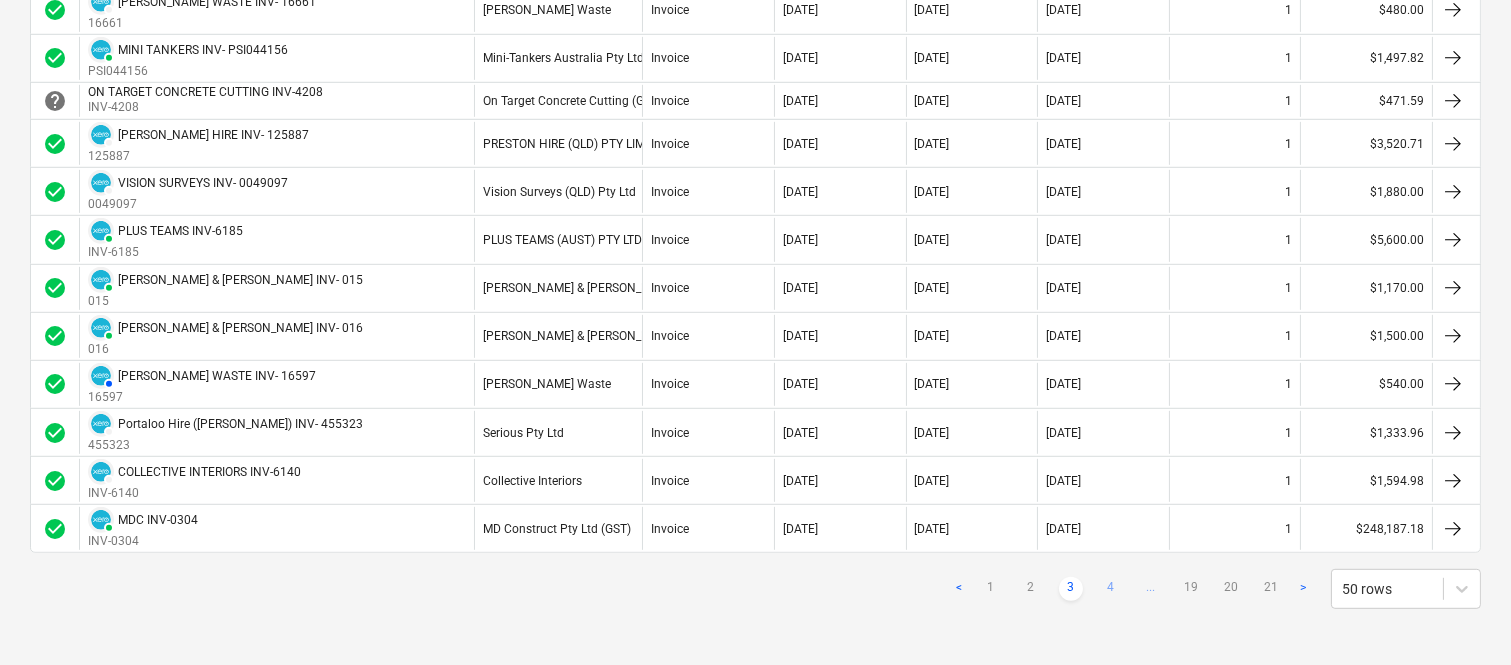 click on "4" at bounding box center (1111, 589) 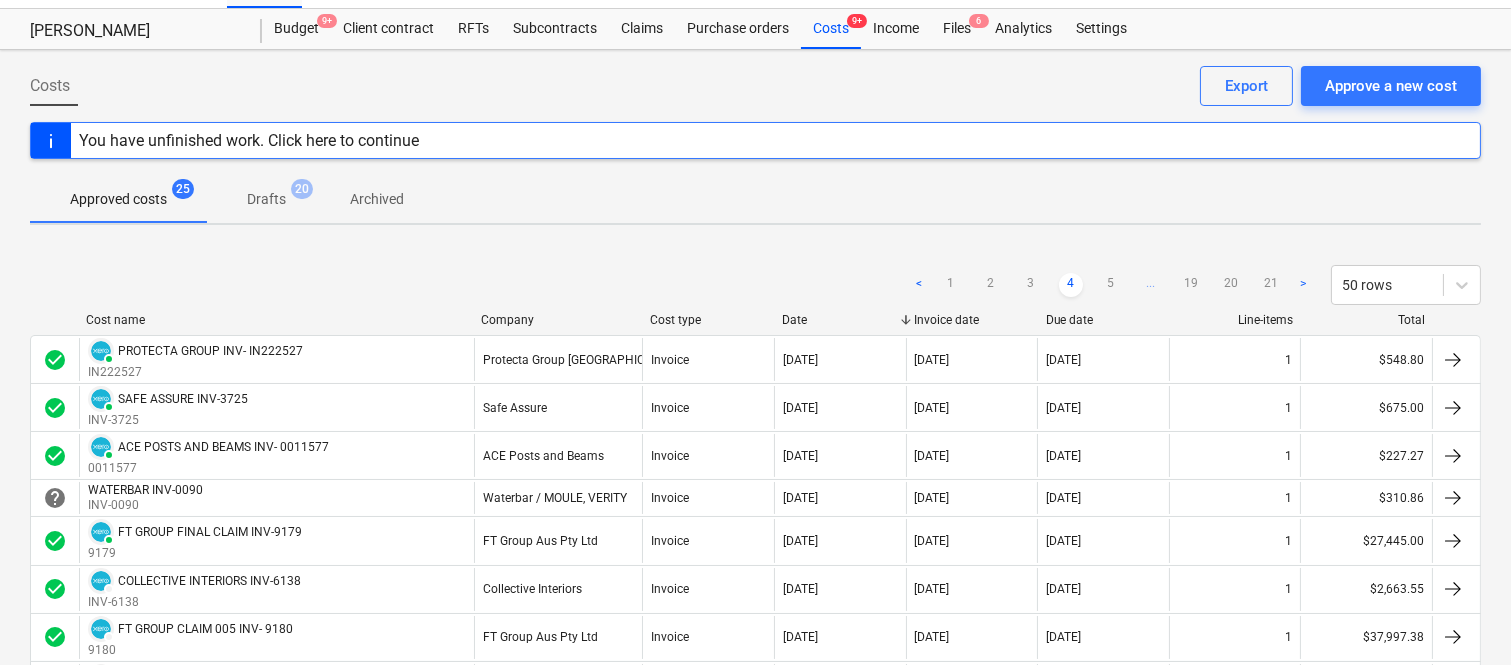 scroll, scrollTop: 3, scrollLeft: 0, axis: vertical 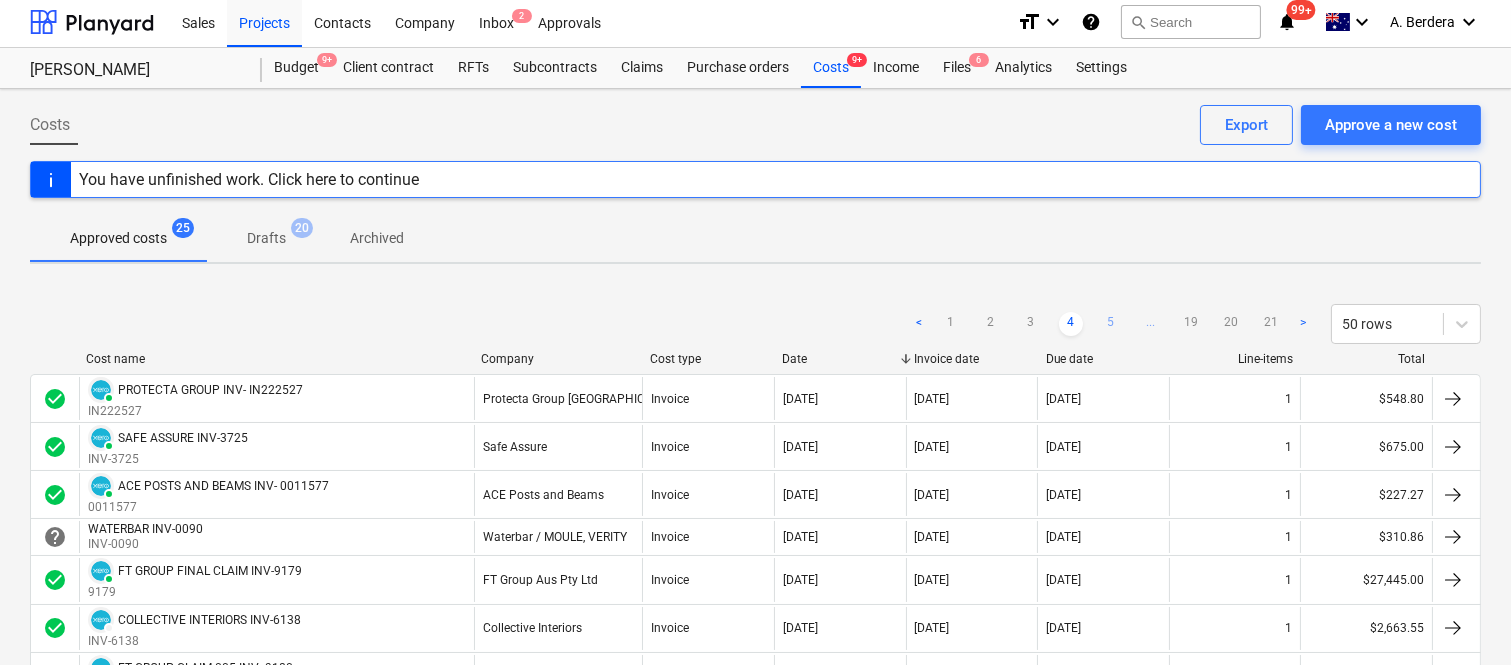 click on "5" at bounding box center (1111, 324) 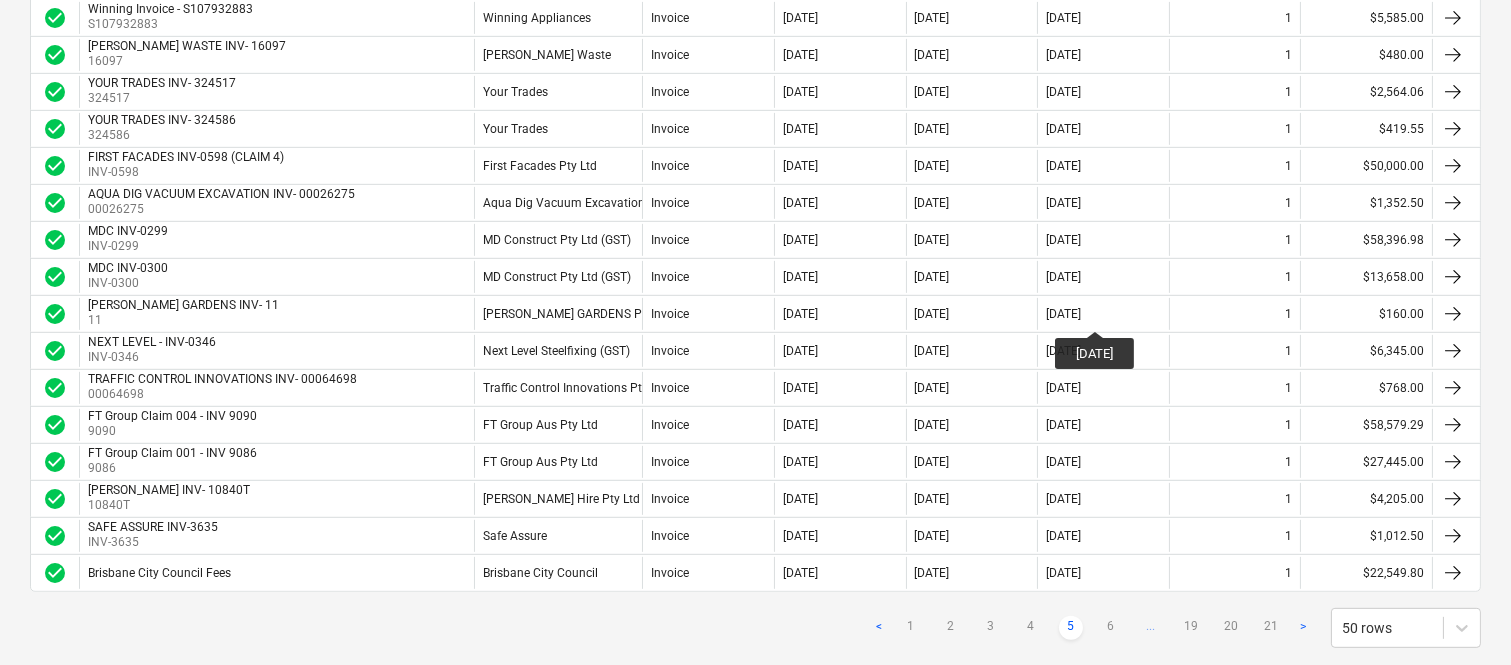 scroll, scrollTop: 1735, scrollLeft: 0, axis: vertical 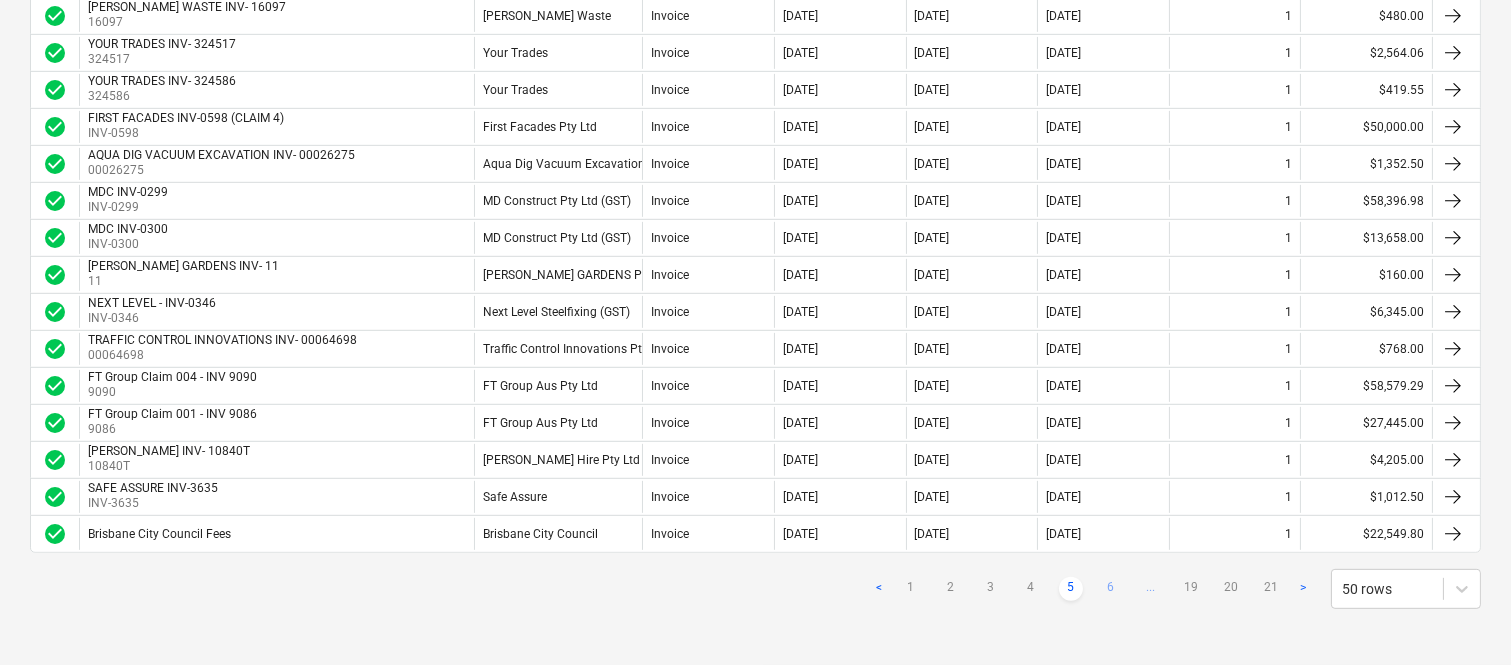 click on "6" at bounding box center (1111, 589) 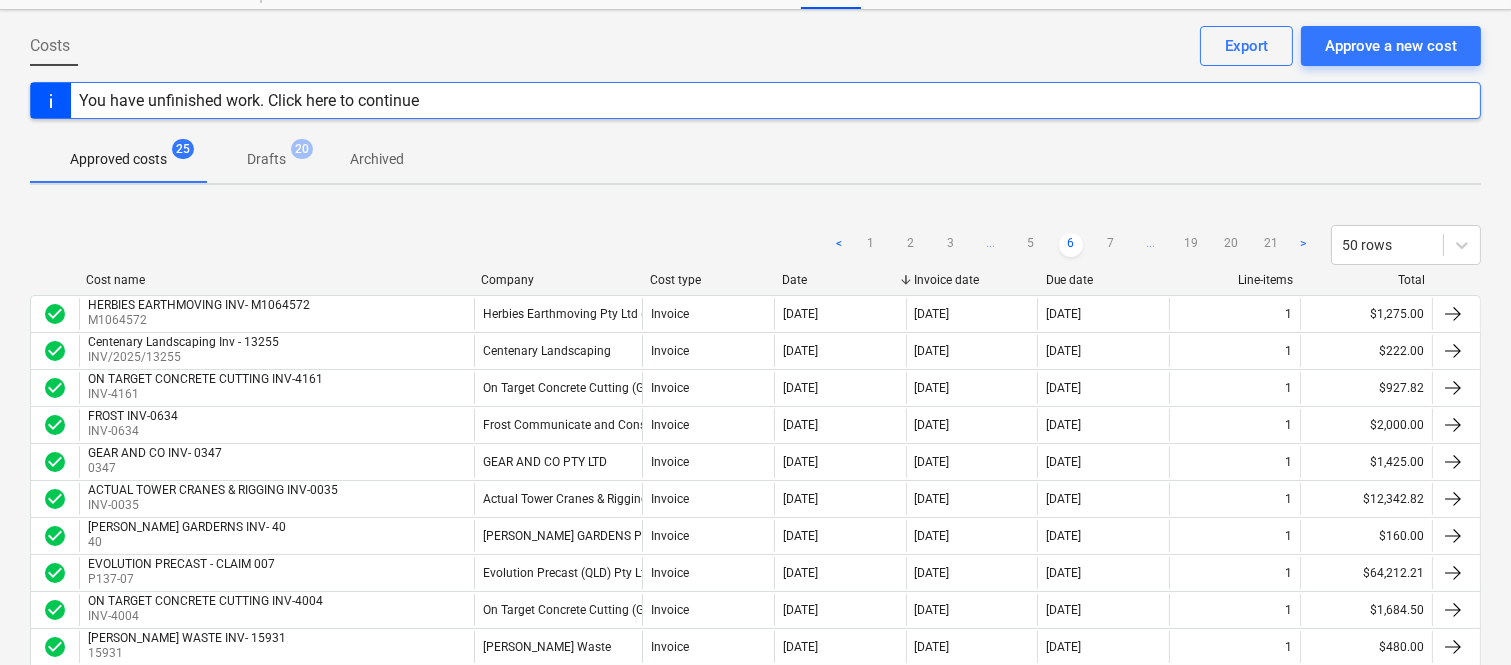 scroll, scrollTop: 80, scrollLeft: 0, axis: vertical 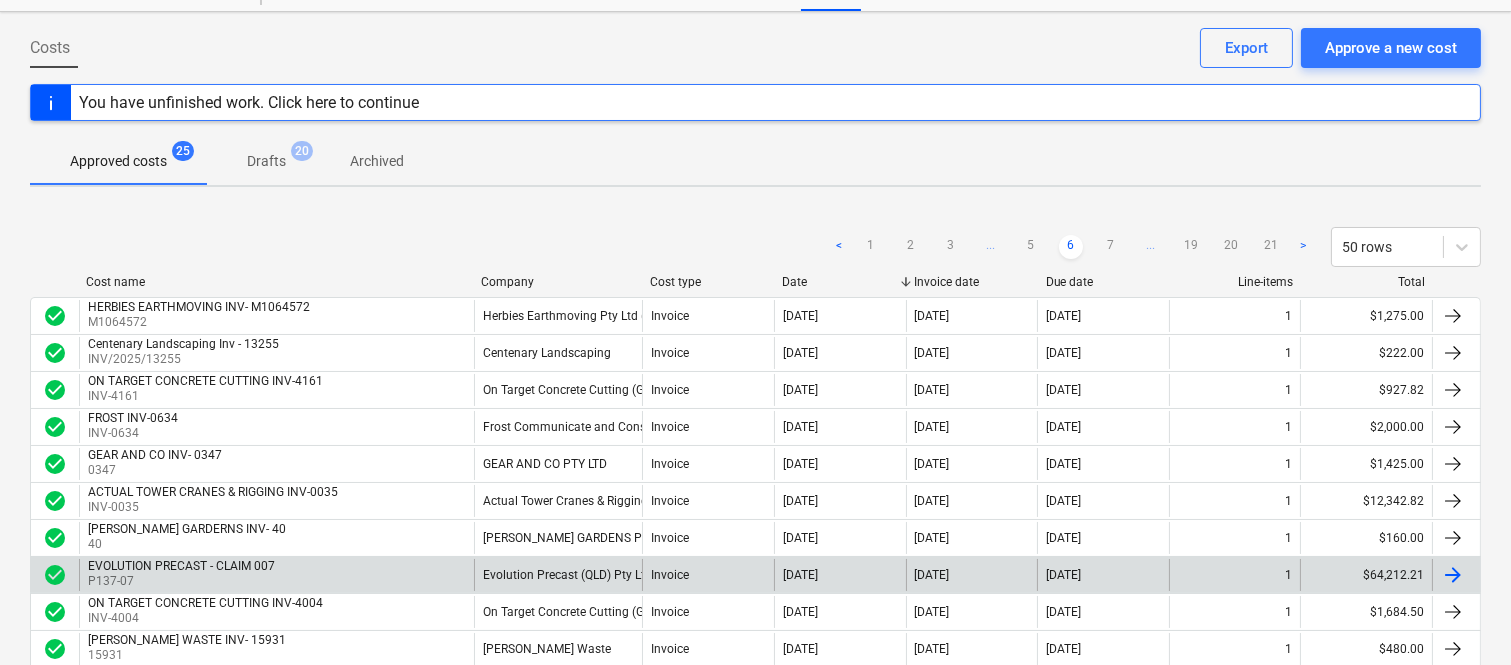 click on "Evolution Precast (QLD) Pty Ltd" at bounding box center [558, 575] 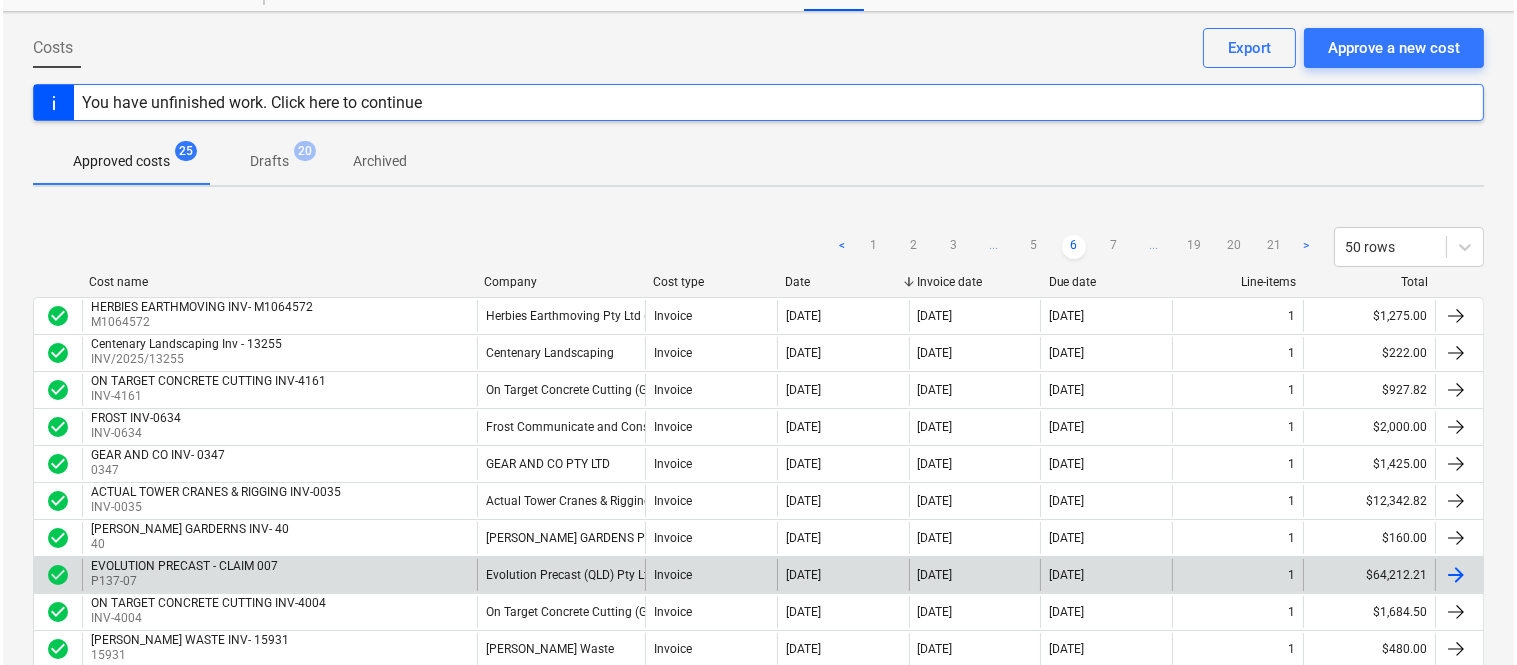 scroll, scrollTop: 0, scrollLeft: 0, axis: both 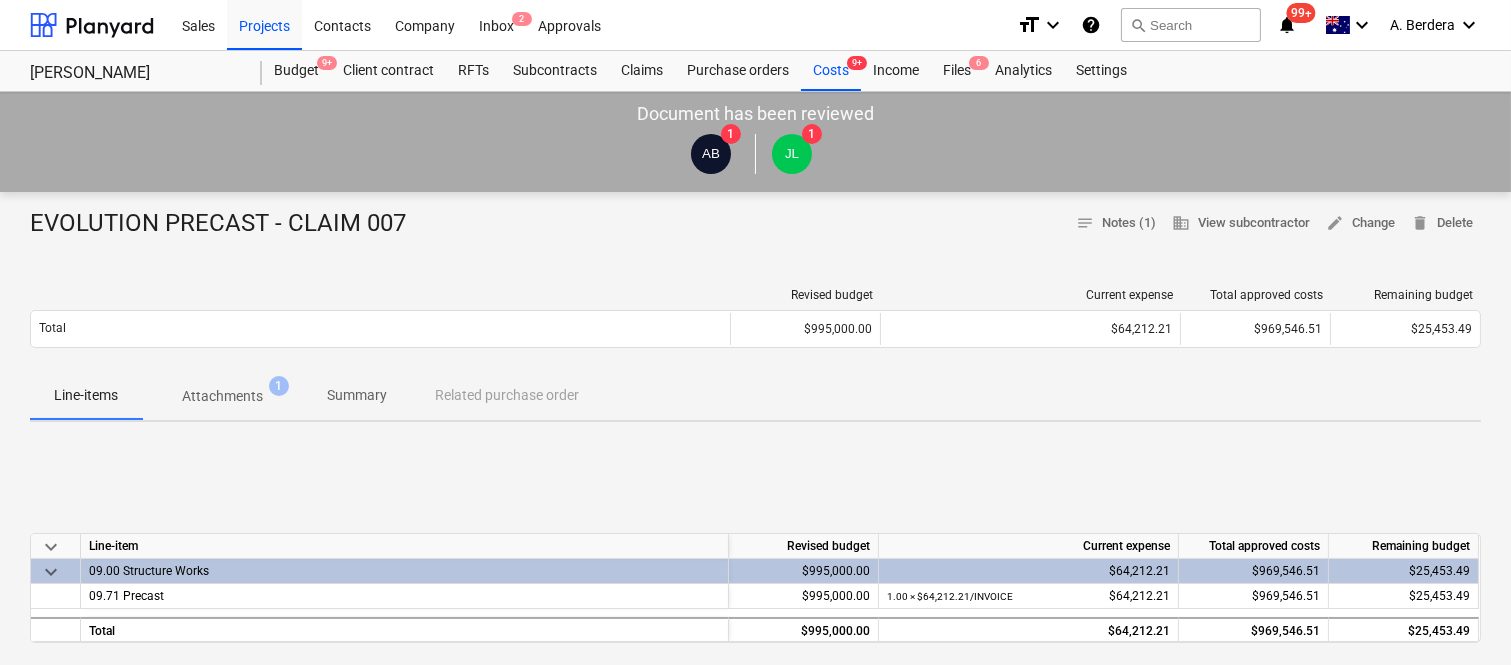 click on "Attachments" at bounding box center (222, 396) 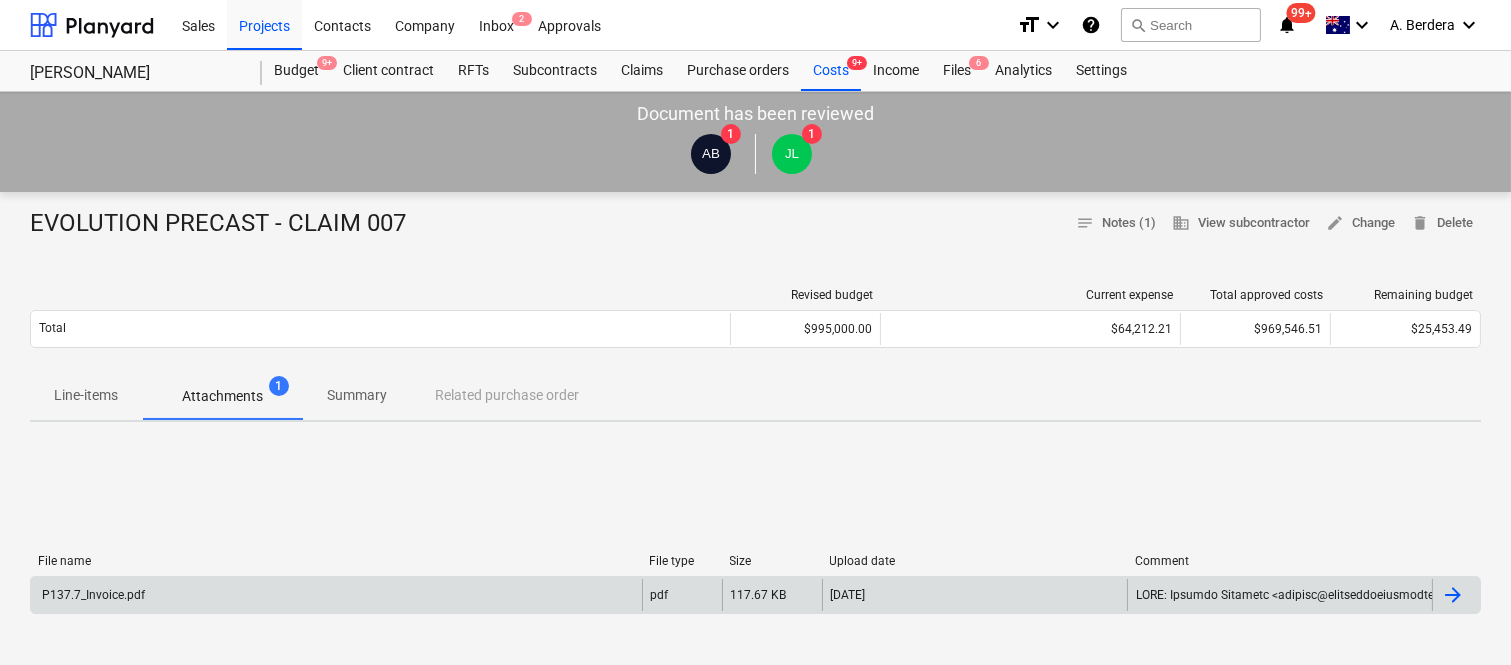 click on "P137.7_Invoice.pdf" at bounding box center [336, 595] 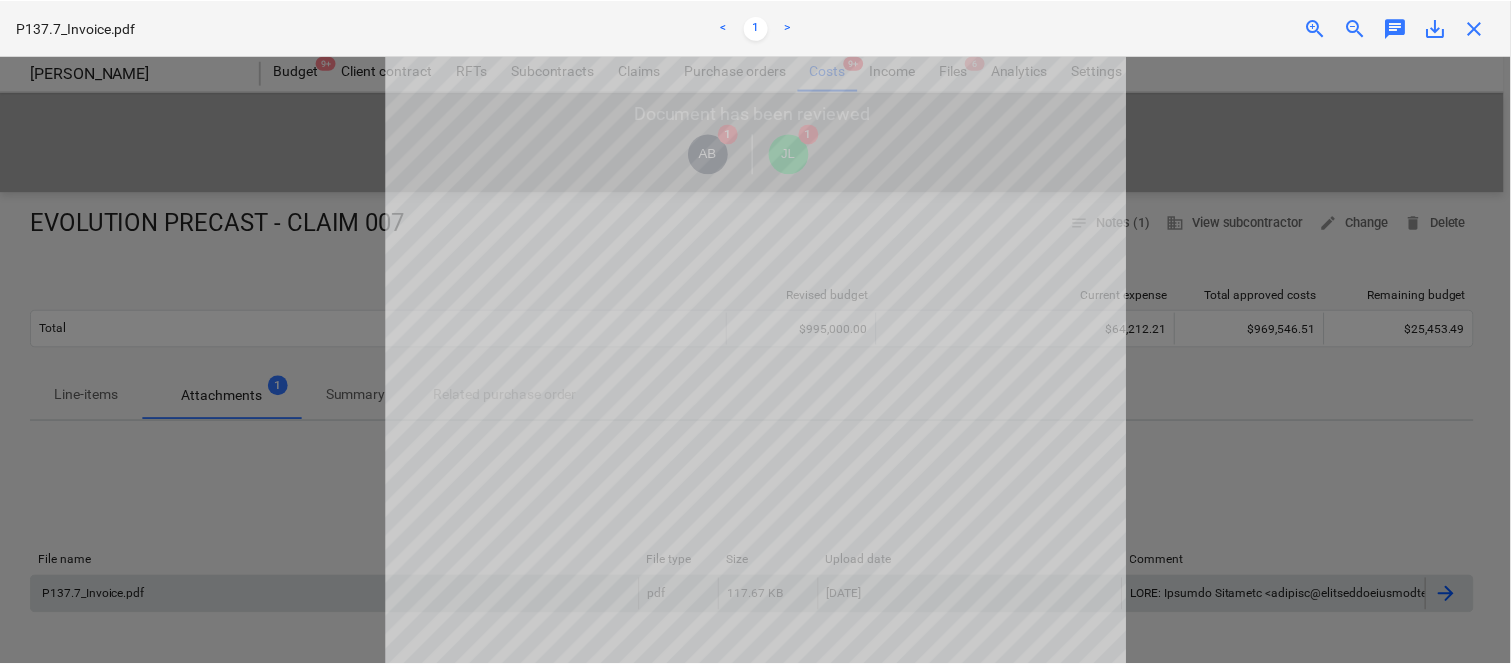 scroll, scrollTop: 446, scrollLeft: 0, axis: vertical 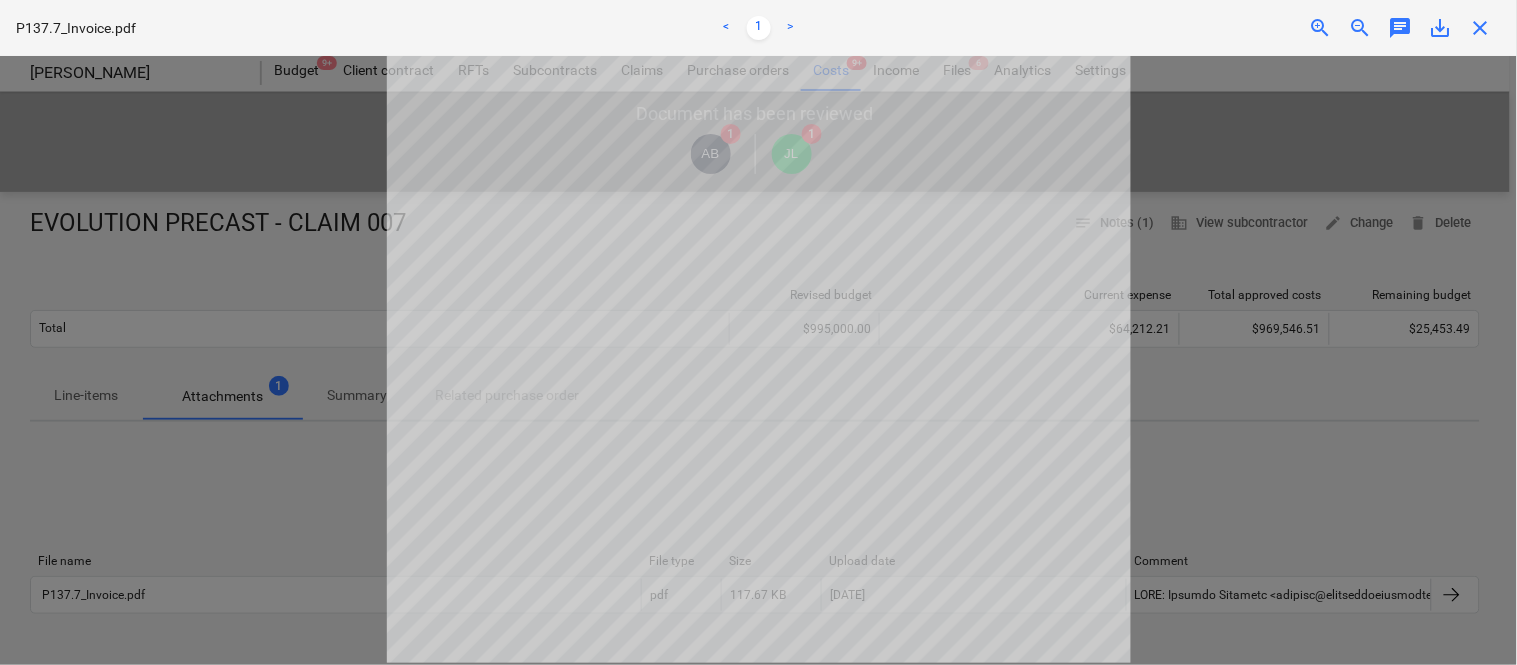 click on "P137.7_Invoice.pdf < 1 > zoom_in zoom_out chat 0 save_alt close" at bounding box center (758, 28) 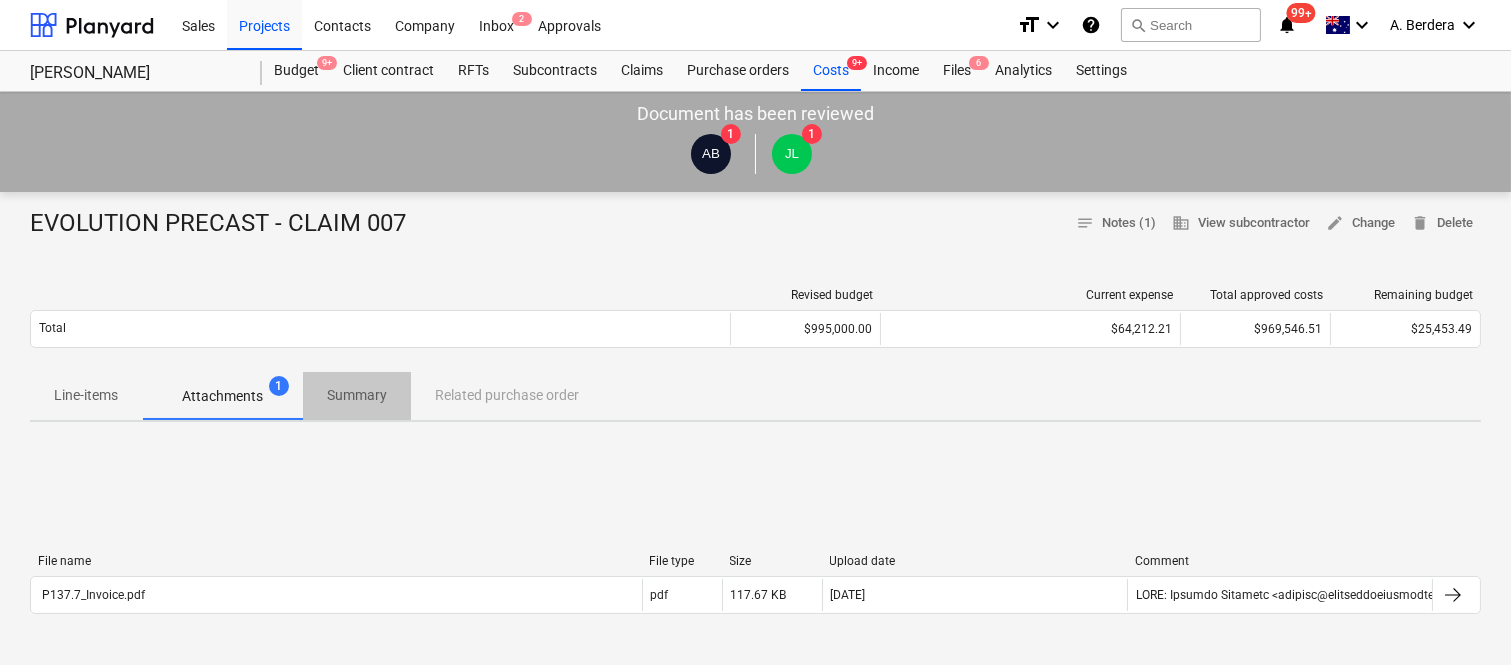 click on "Summary" at bounding box center (357, 395) 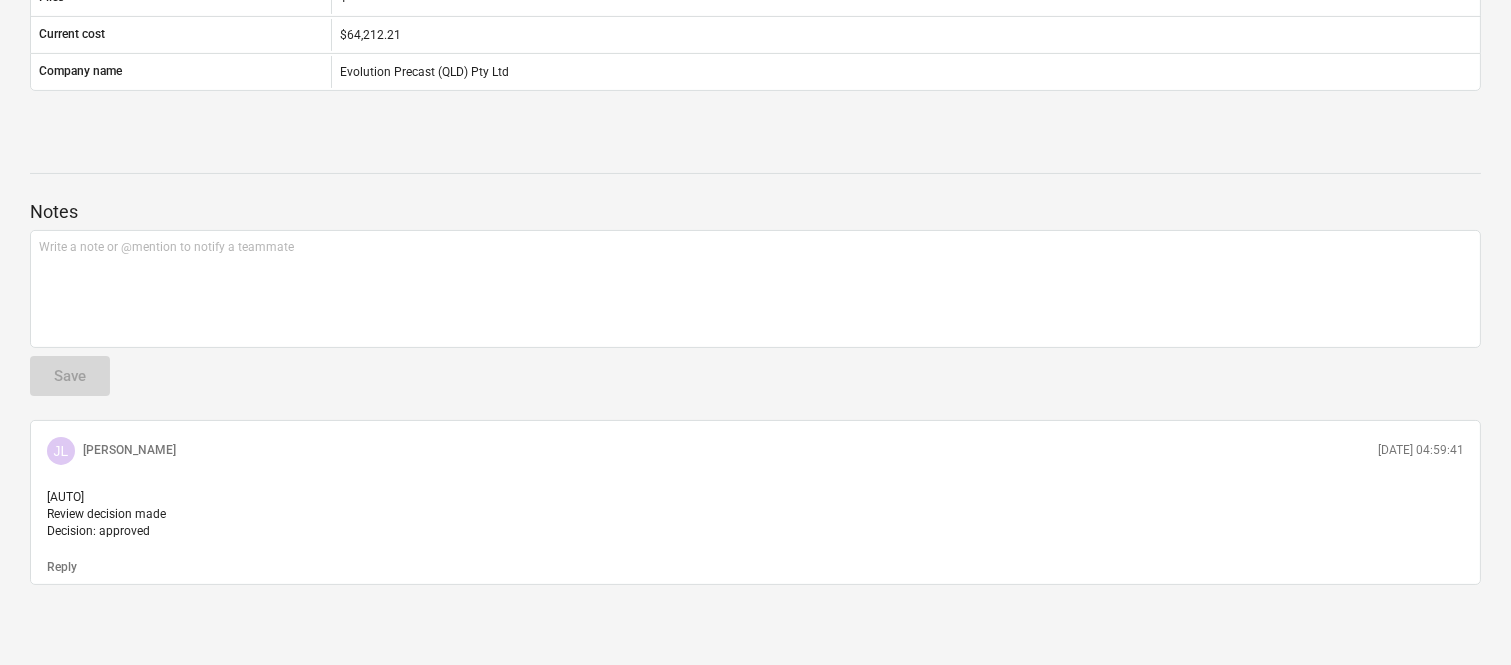 scroll, scrollTop: 223, scrollLeft: 0, axis: vertical 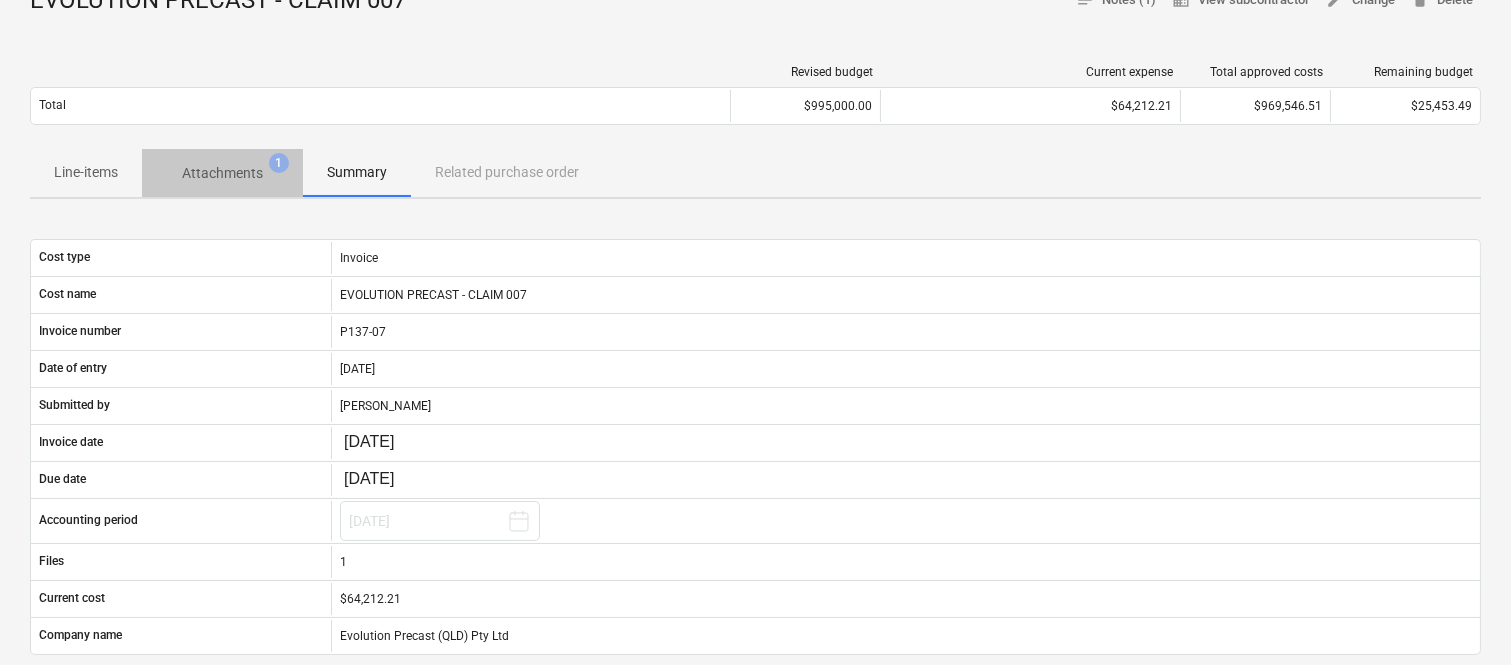 click on "Attachments" at bounding box center (222, 173) 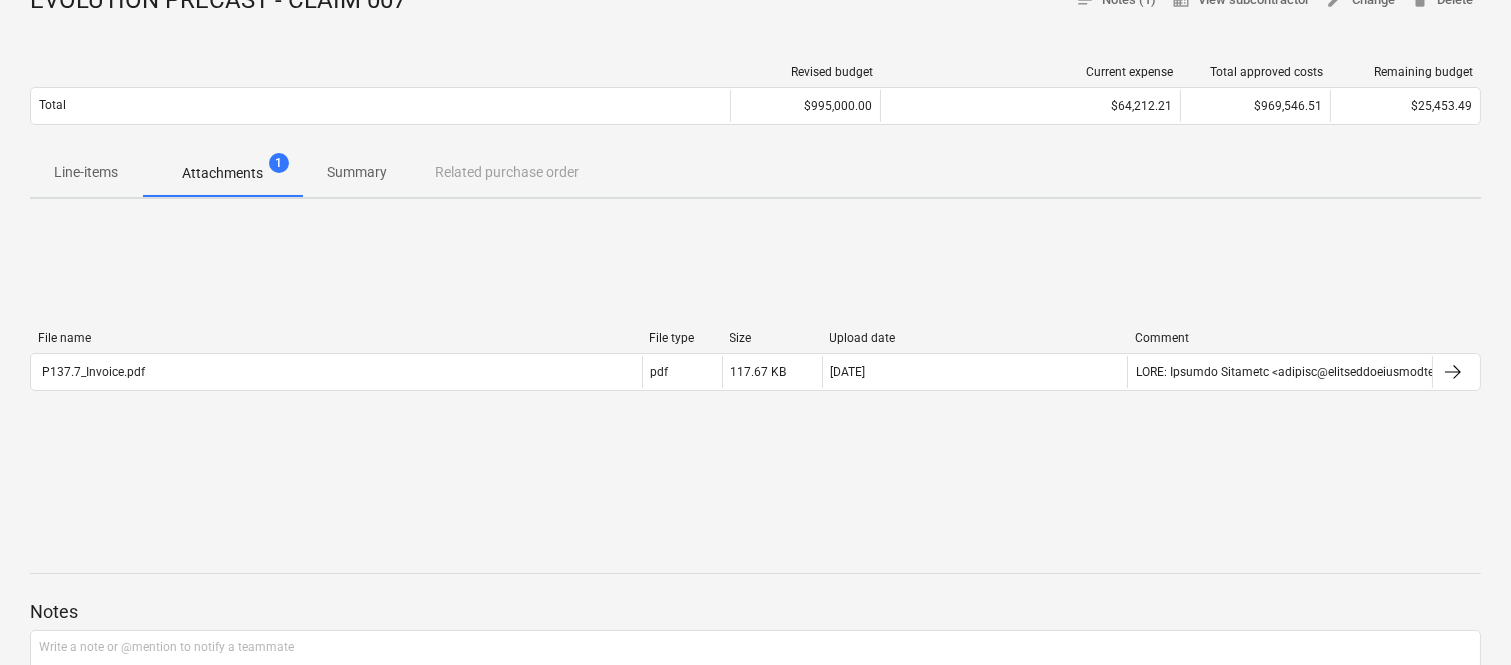 click on "Line-items" at bounding box center [86, 172] 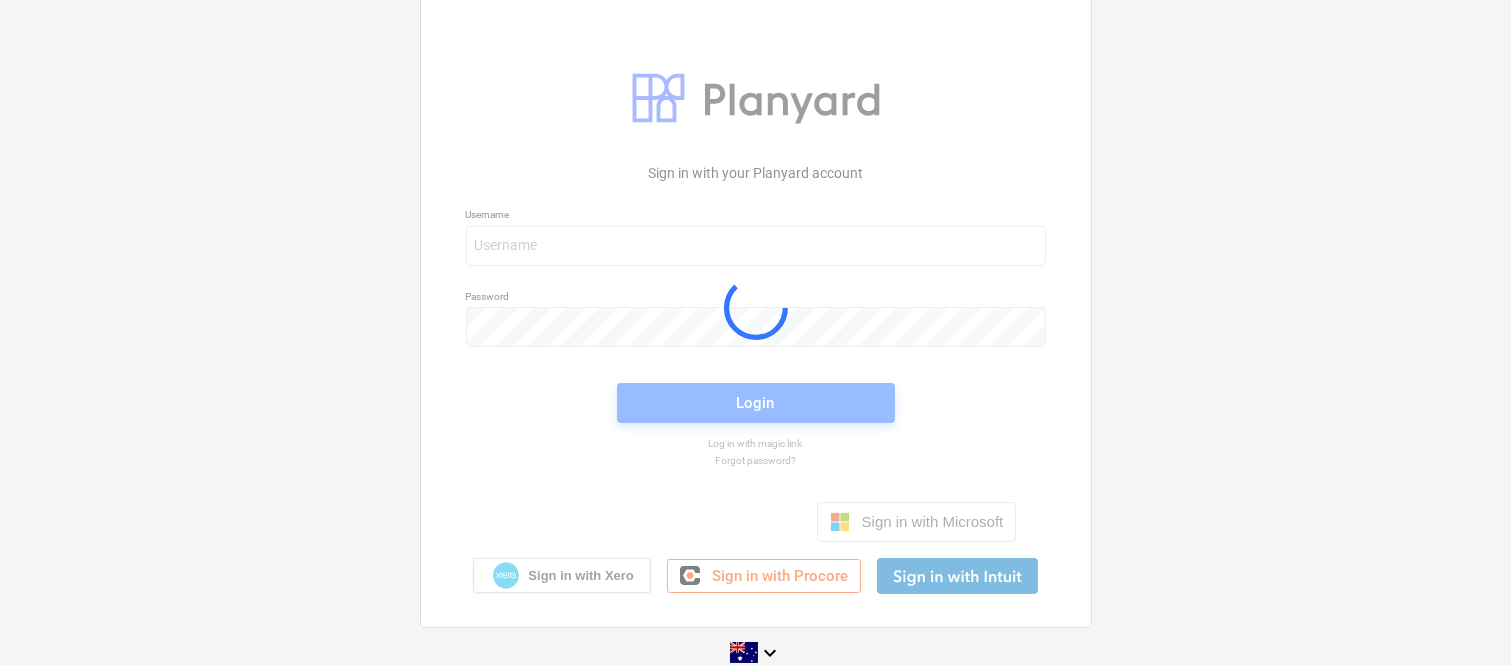 scroll, scrollTop: 28, scrollLeft: 0, axis: vertical 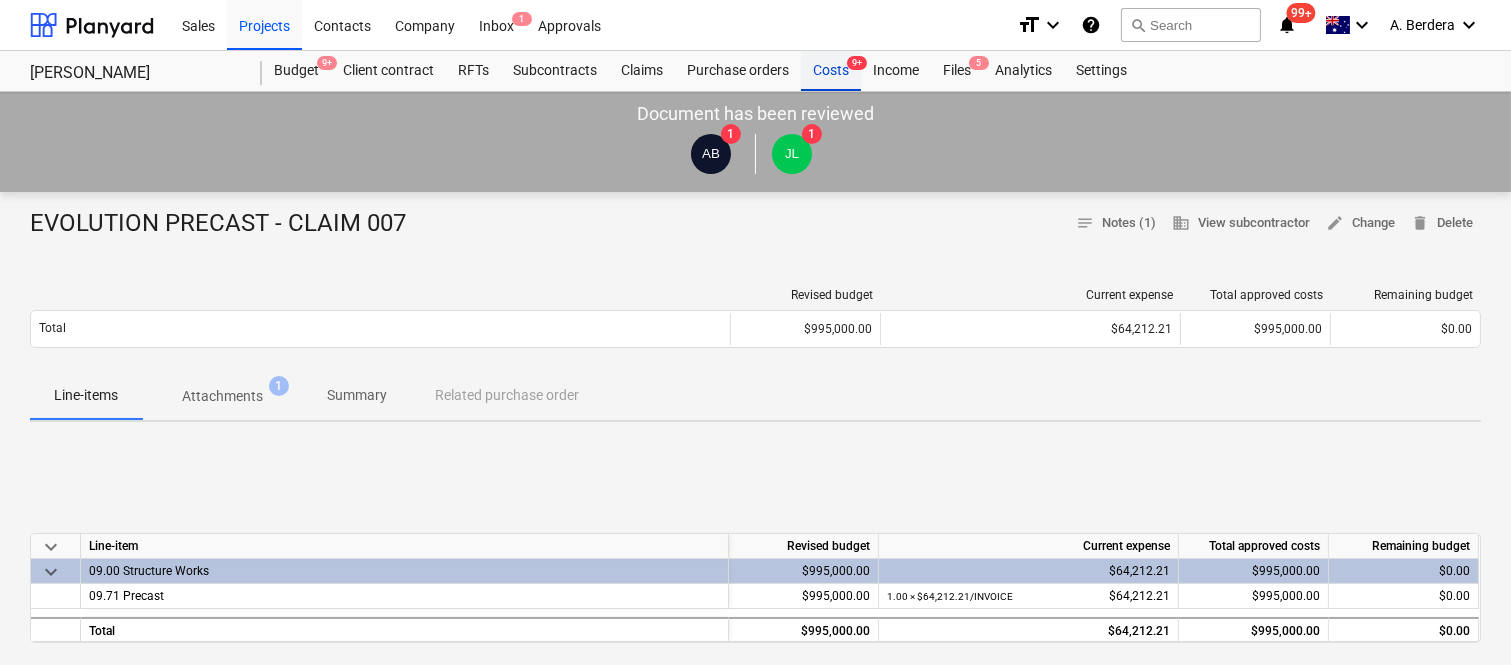 click on "Costs 9+" at bounding box center [831, 71] 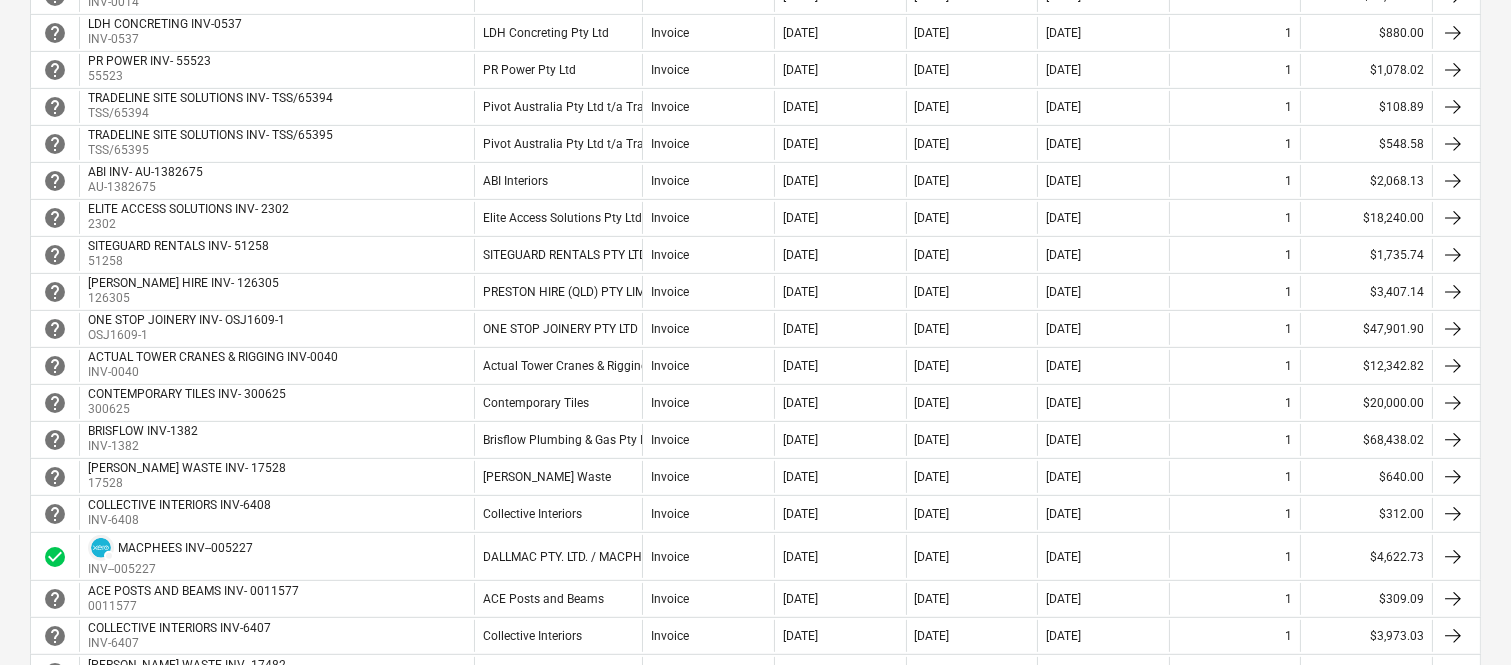scroll, scrollTop: 1244, scrollLeft: 0, axis: vertical 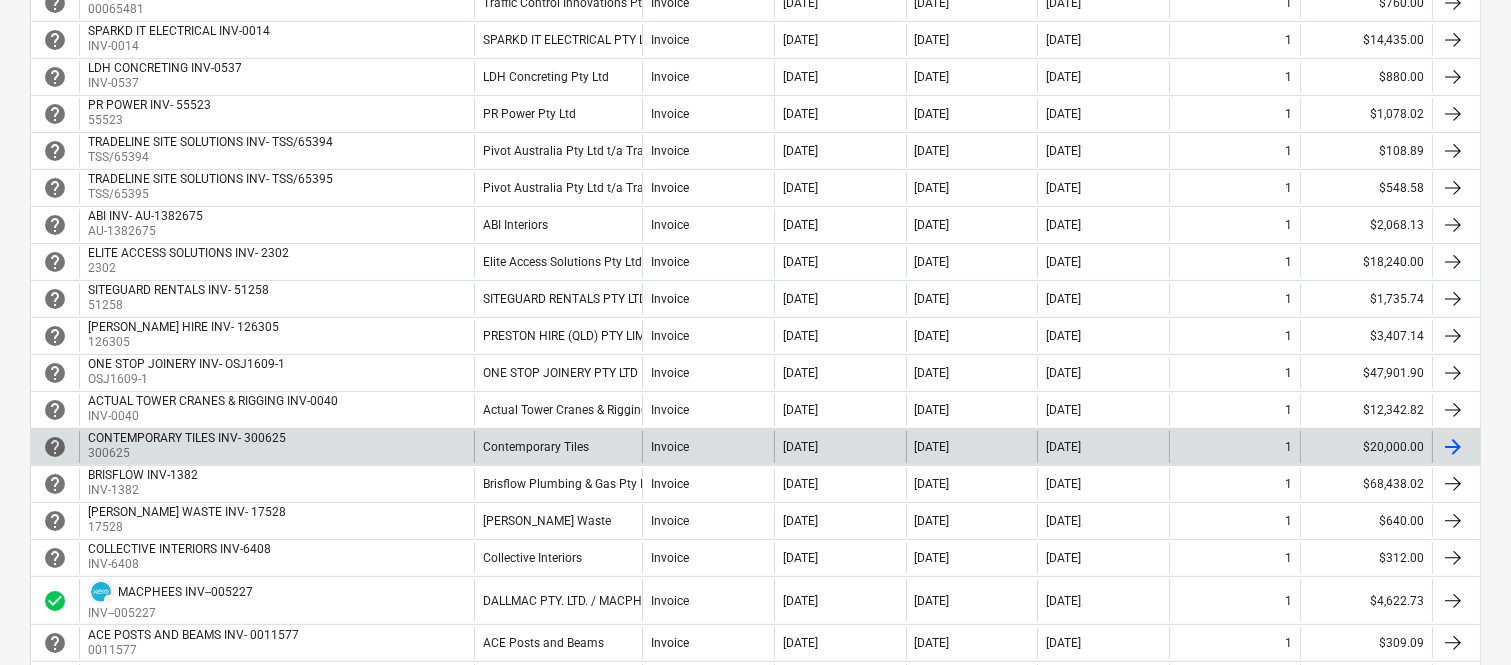 click on "Invoice" at bounding box center [708, 447] 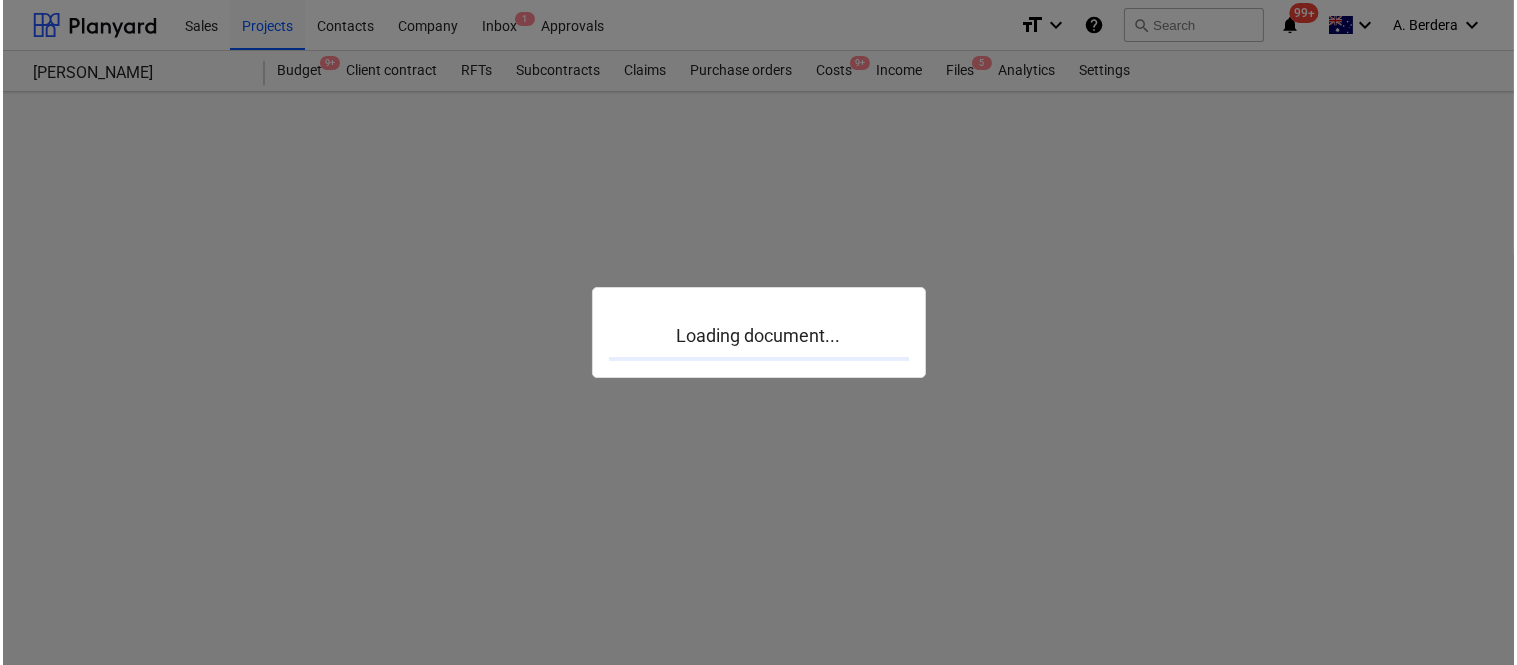 scroll, scrollTop: 0, scrollLeft: 0, axis: both 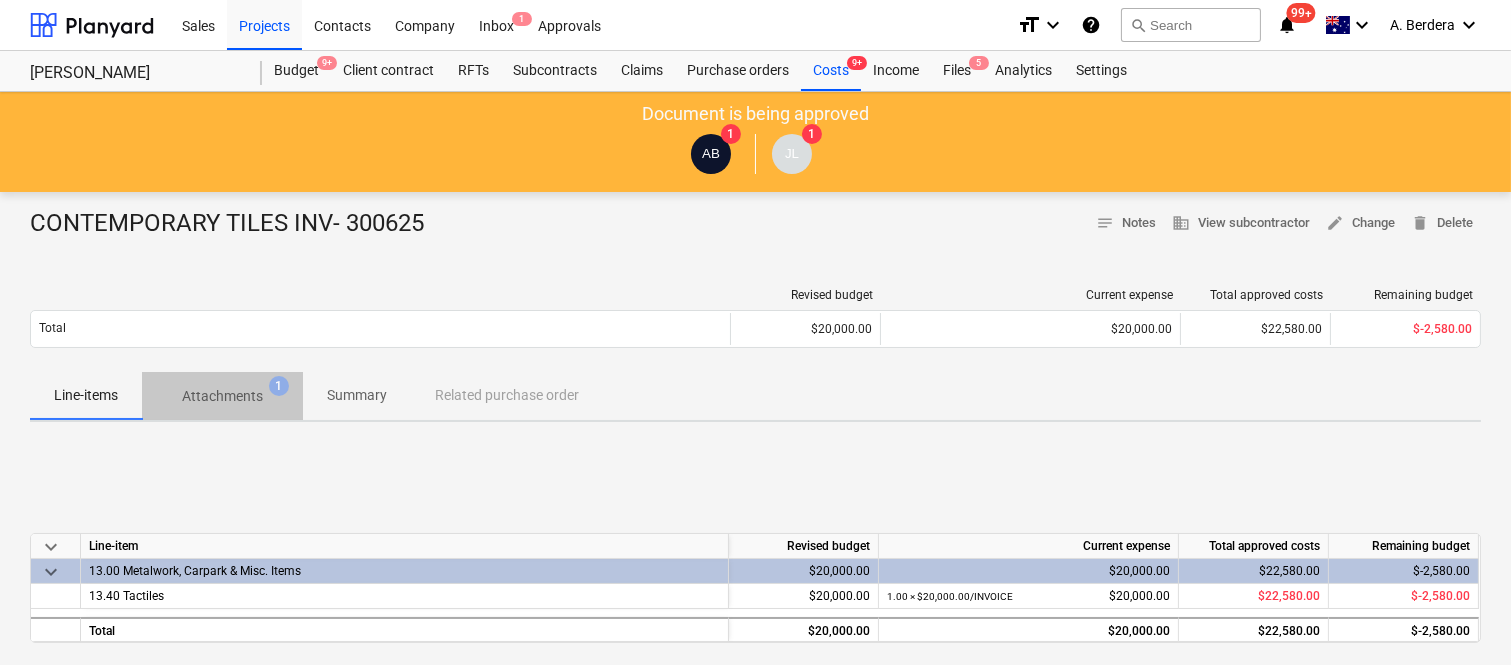 click on "Attachments" at bounding box center [222, 396] 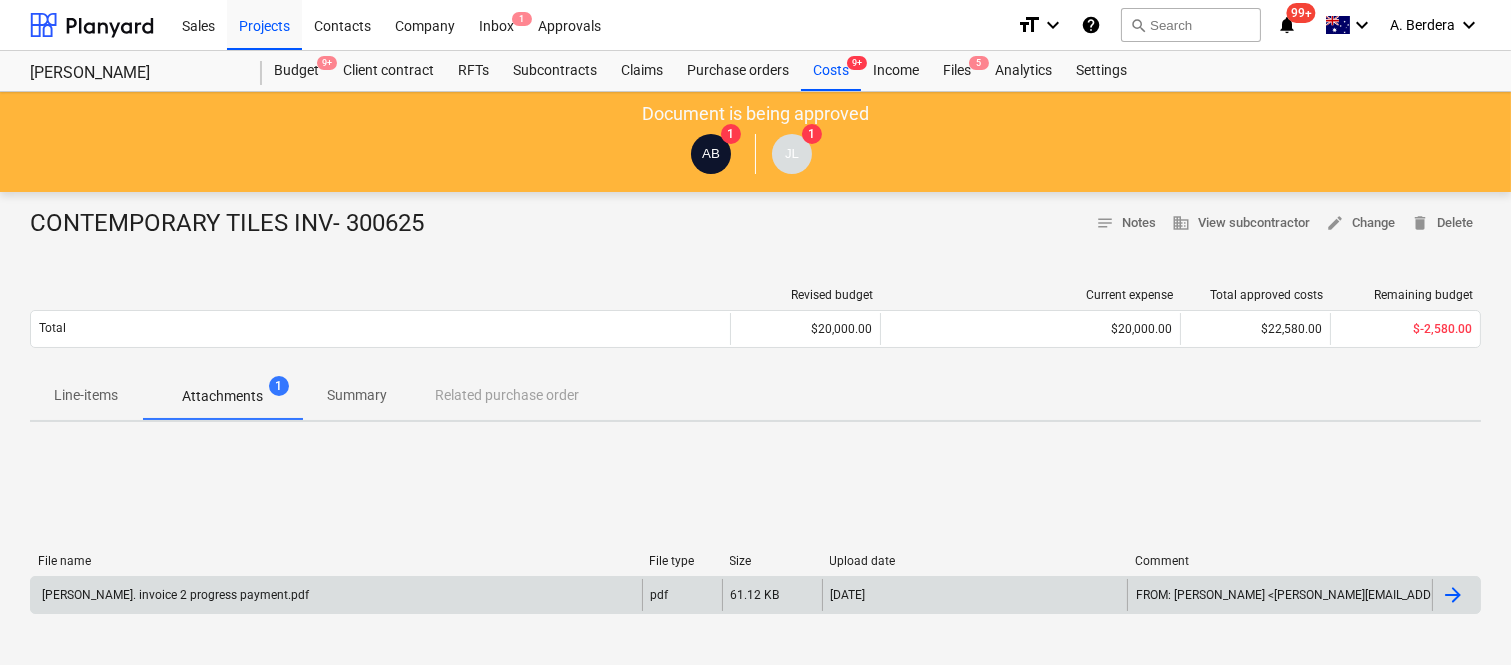 click on "[PERSON_NAME]. invoice 2 progress payment.pdf" at bounding box center (336, 595) 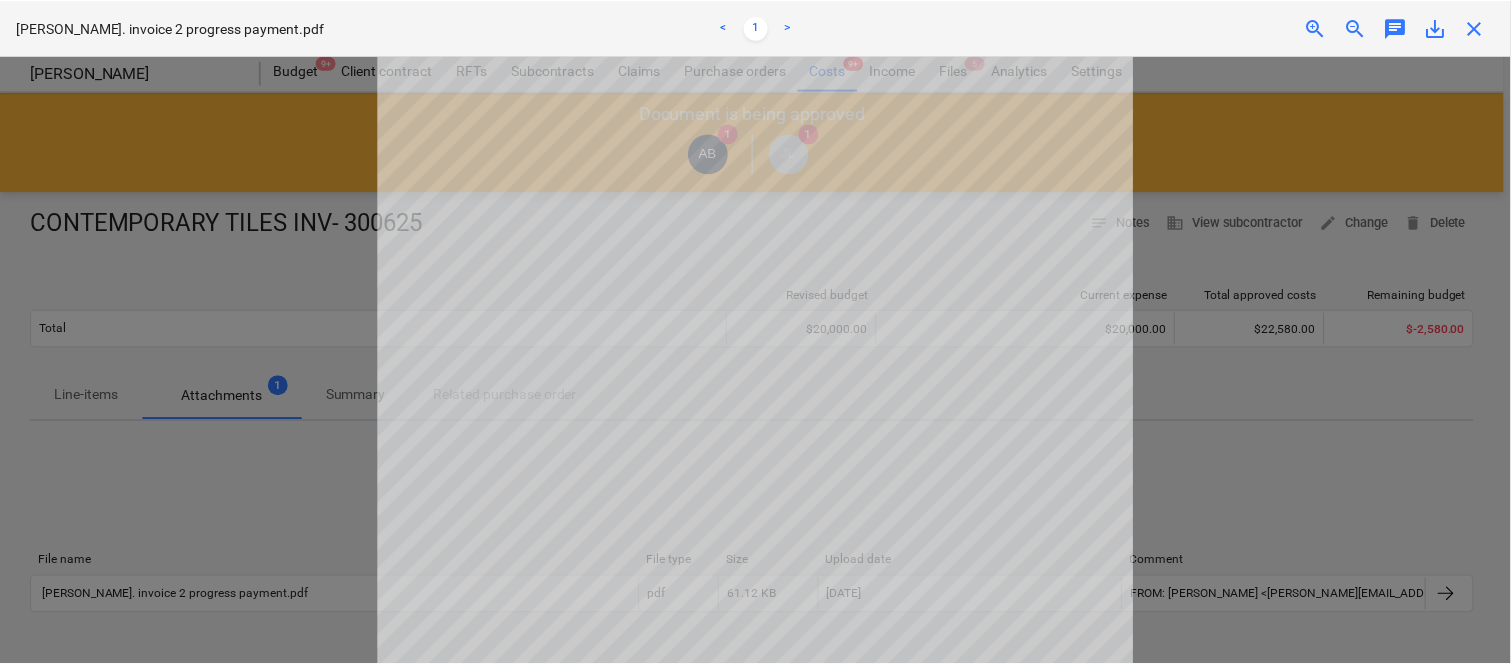 scroll, scrollTop: 468, scrollLeft: 0, axis: vertical 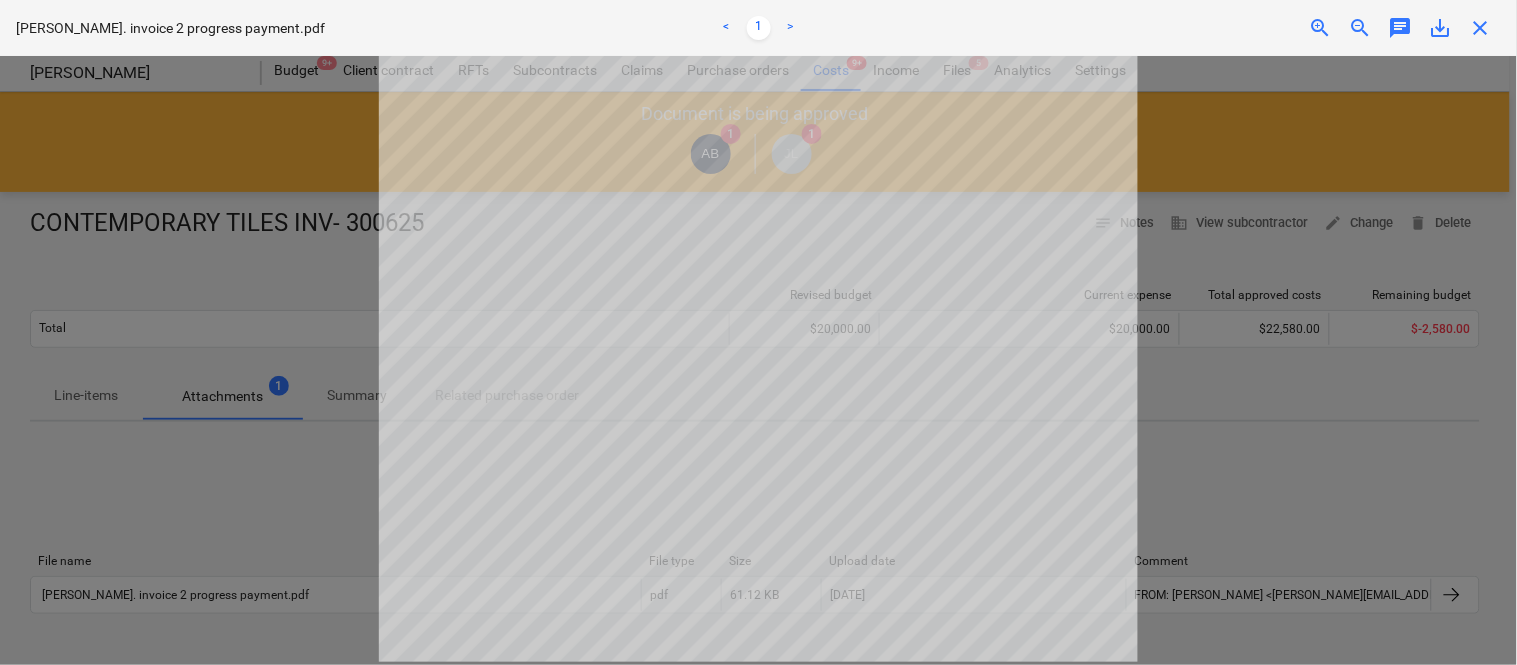 click on "close" at bounding box center (1481, 28) 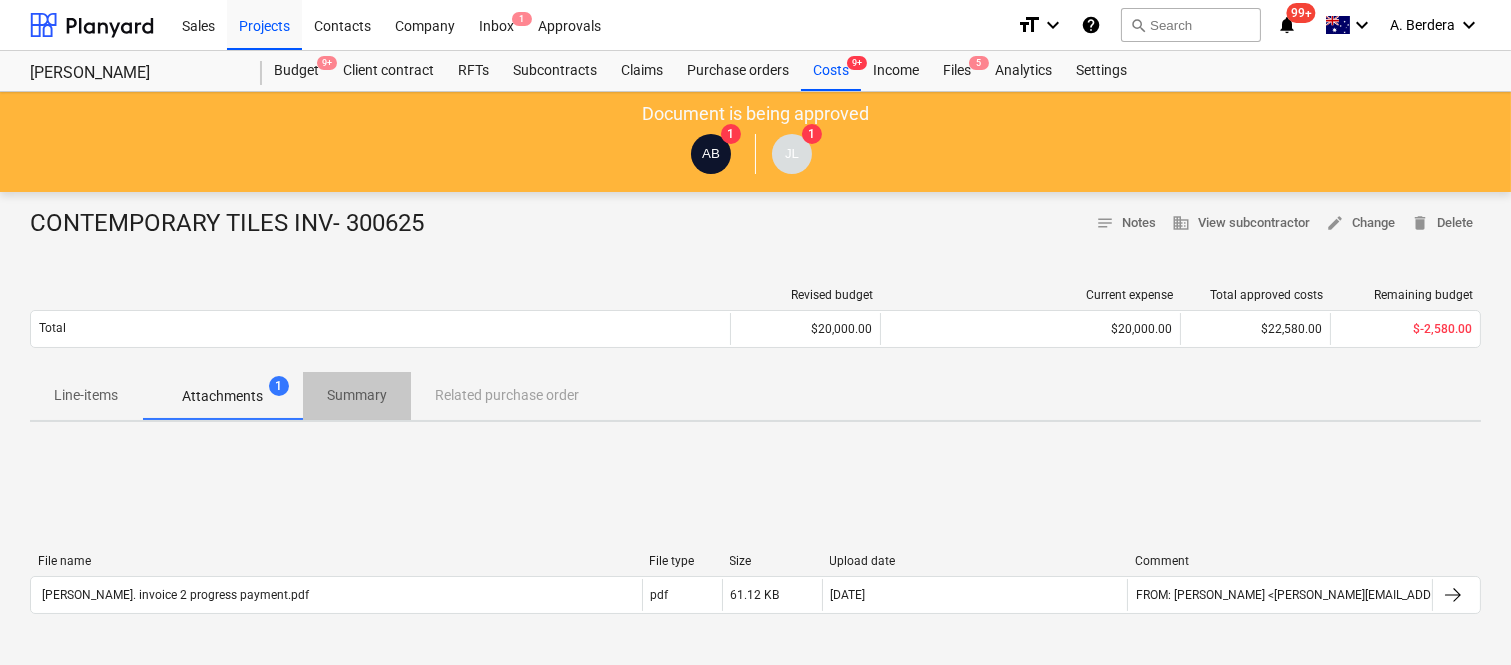 click on "Summary" at bounding box center (357, 395) 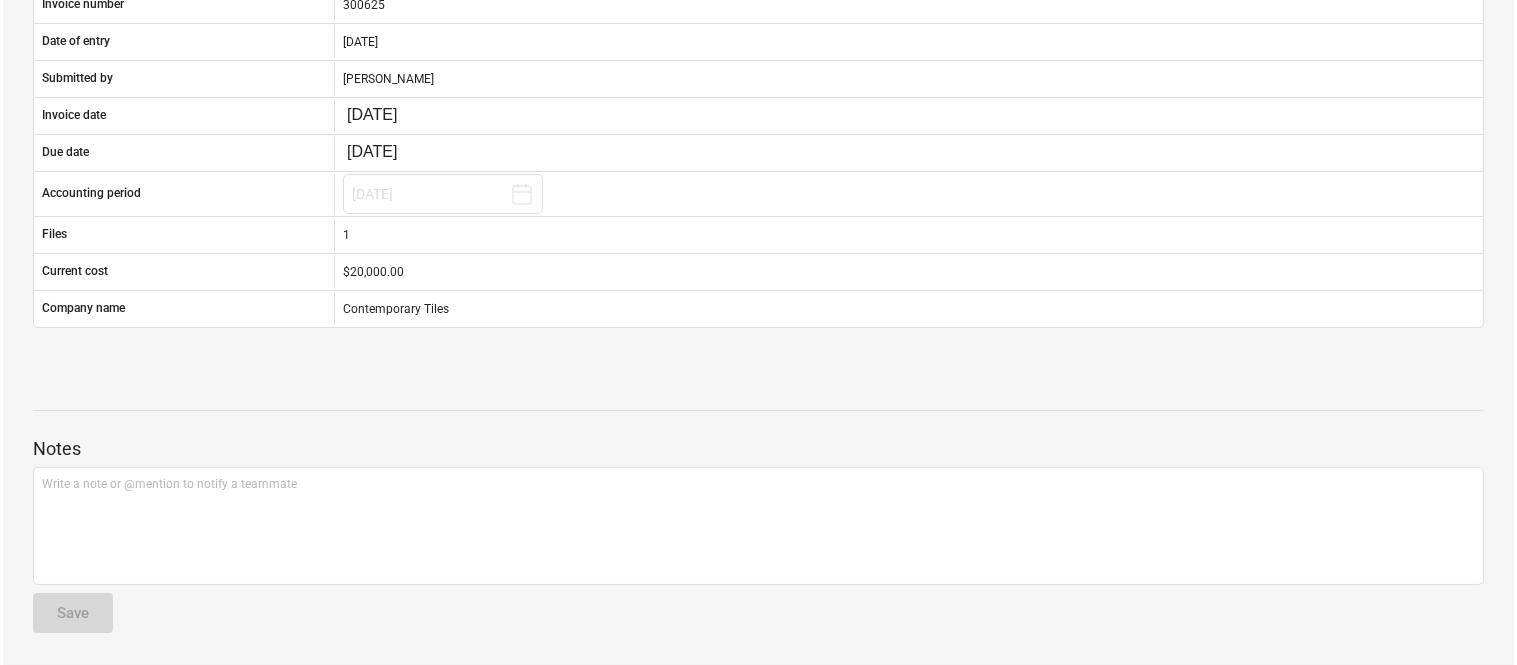 scroll, scrollTop: 0, scrollLeft: 0, axis: both 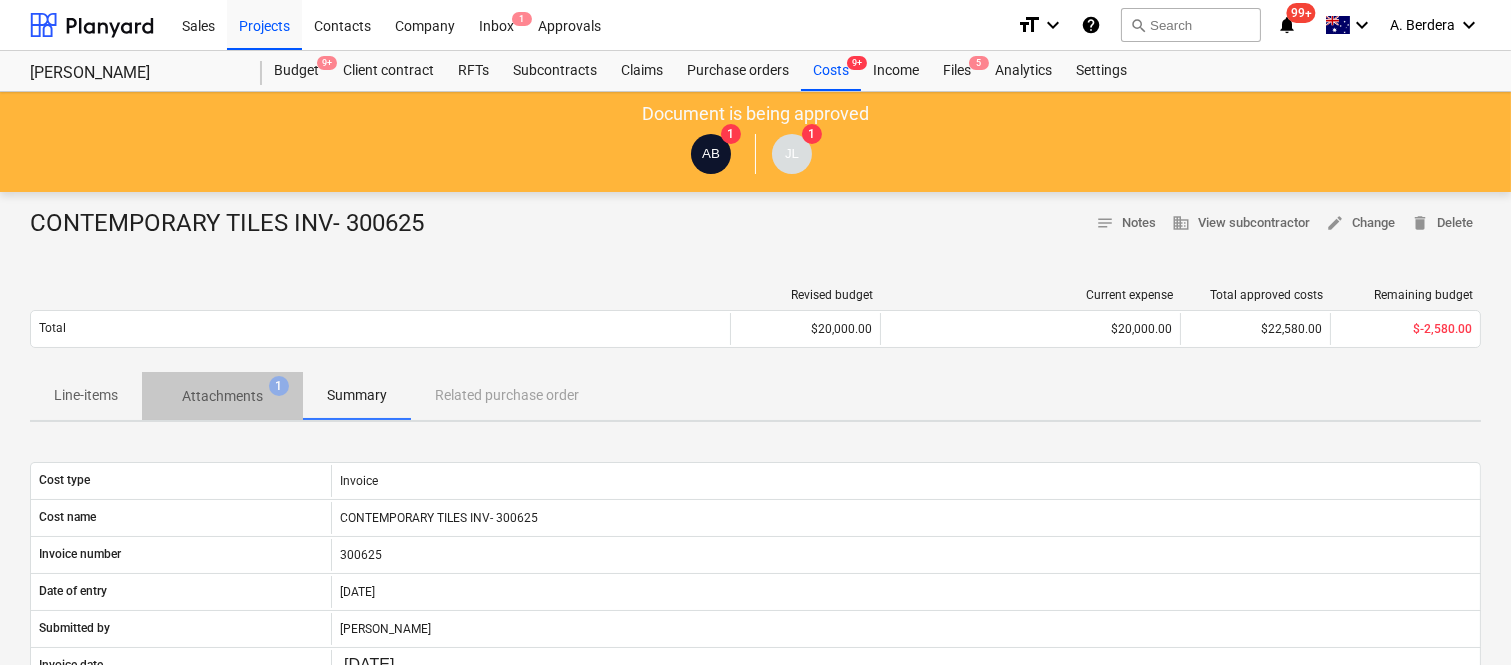 click on "Attachments" at bounding box center [222, 396] 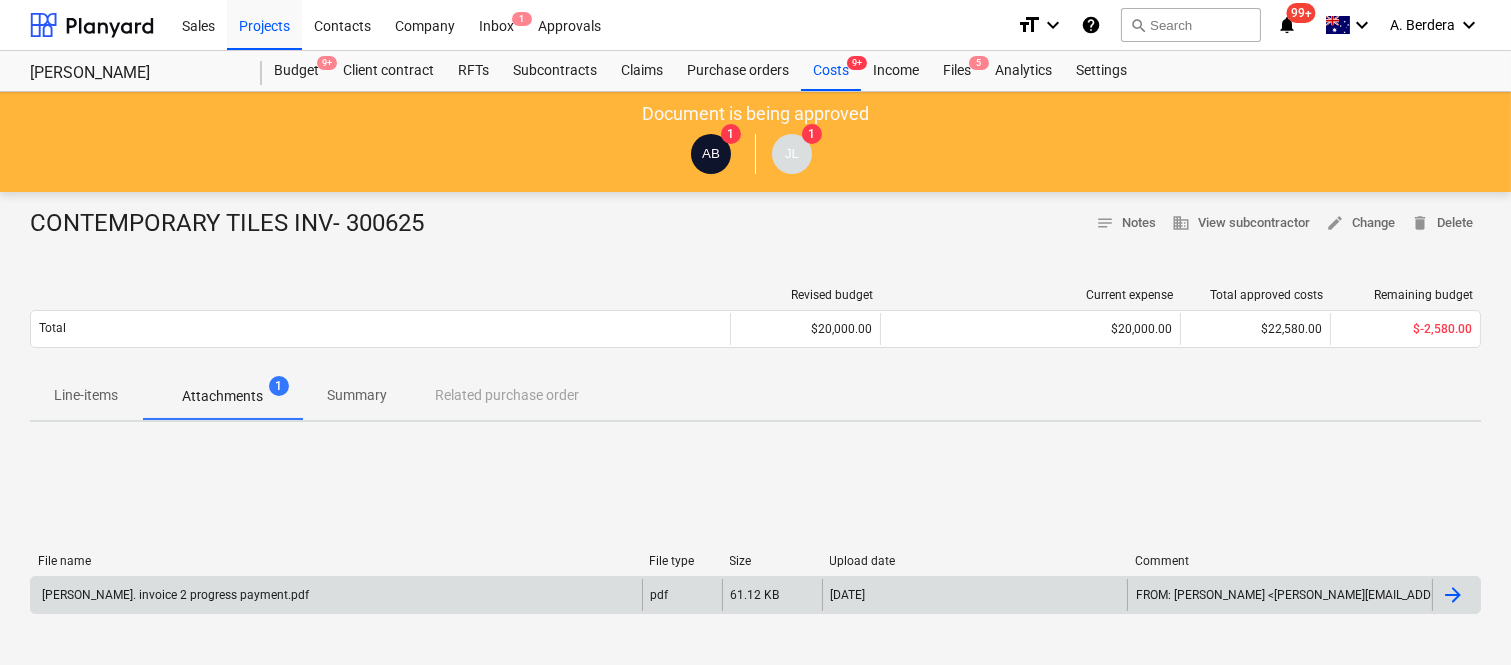 click on "[PERSON_NAME]. invoice 2 progress payment.pdf" at bounding box center (336, 595) 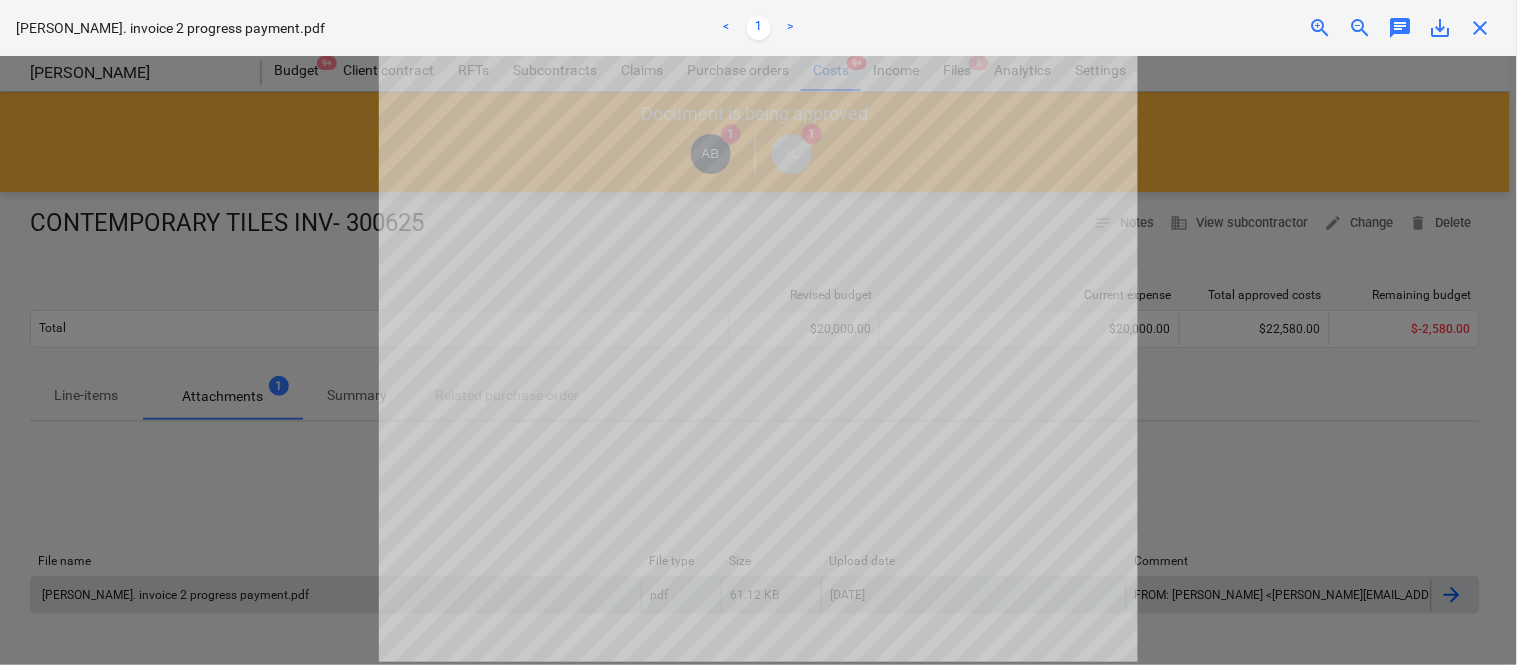 scroll, scrollTop: 0, scrollLeft: 0, axis: both 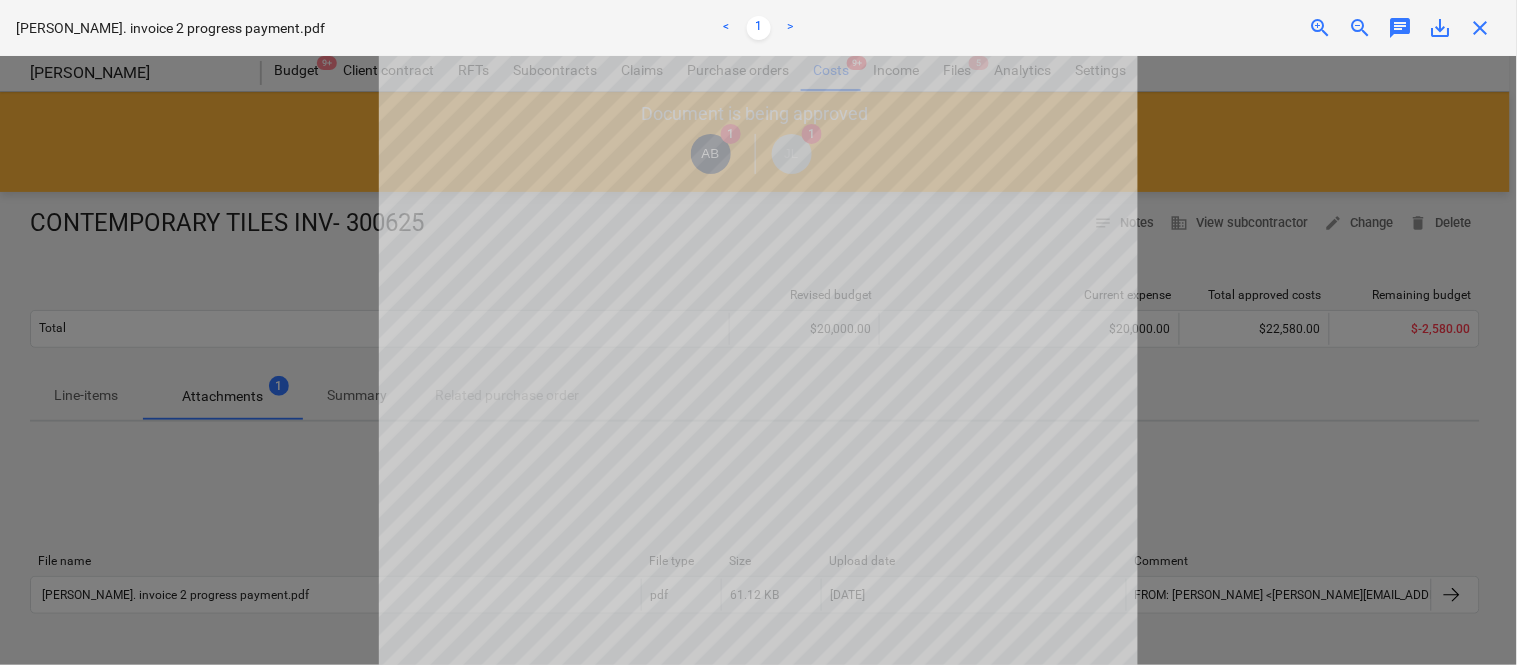click on "close" at bounding box center (1481, 28) 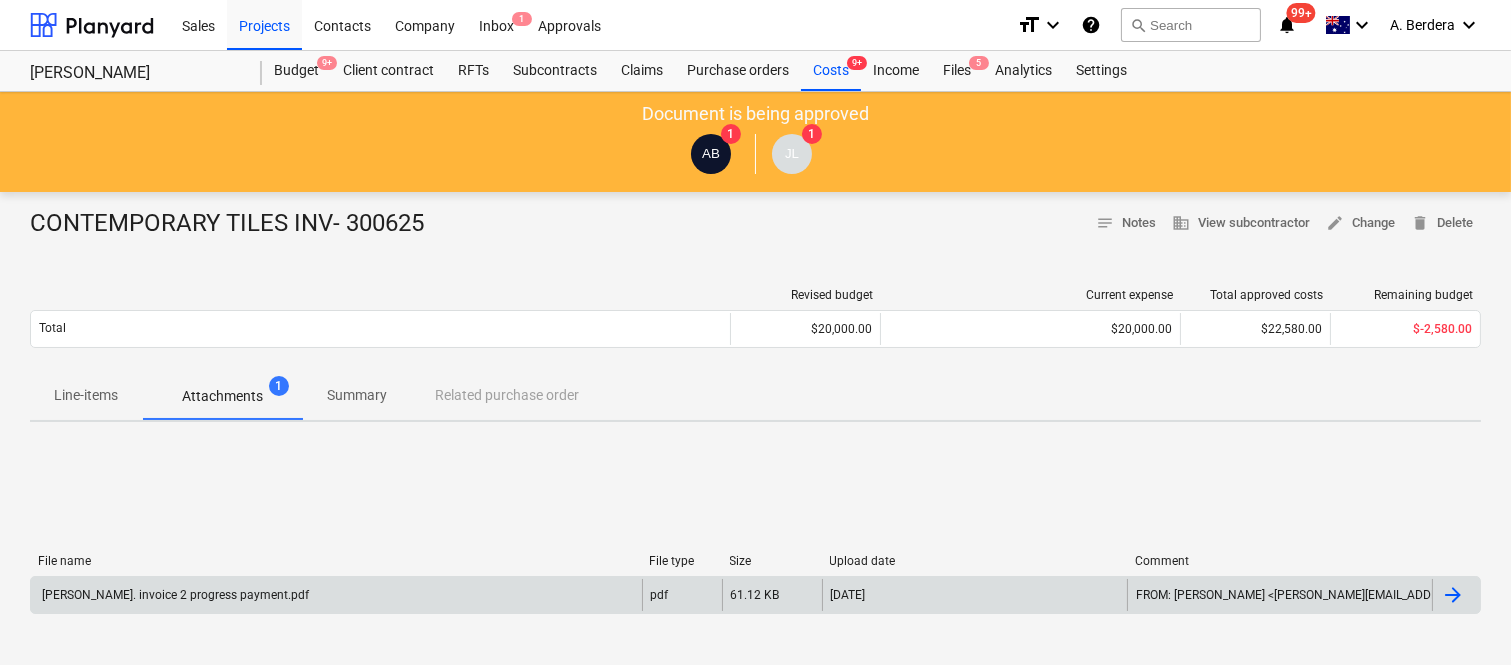 click on "[PERSON_NAME]. invoice 2 progress payment.pdf" at bounding box center (174, 595) 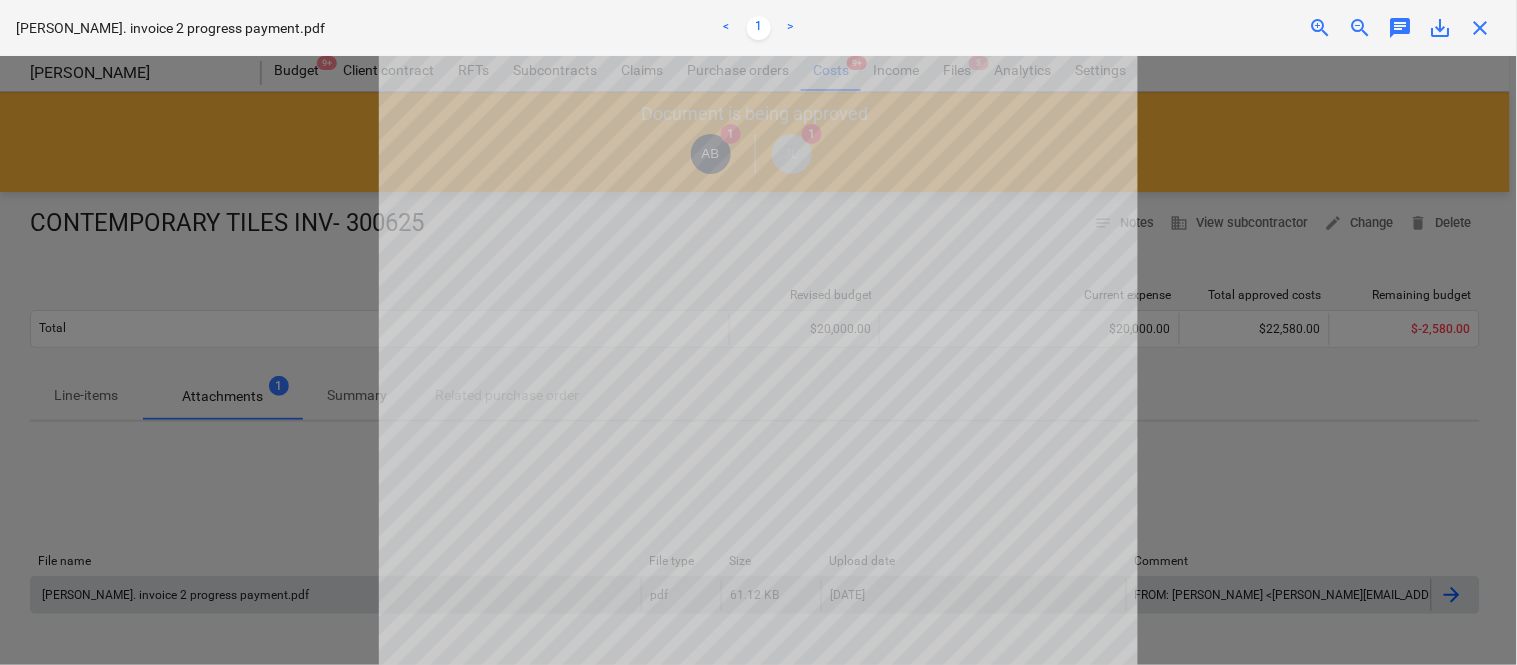 scroll, scrollTop: 468, scrollLeft: 0, axis: vertical 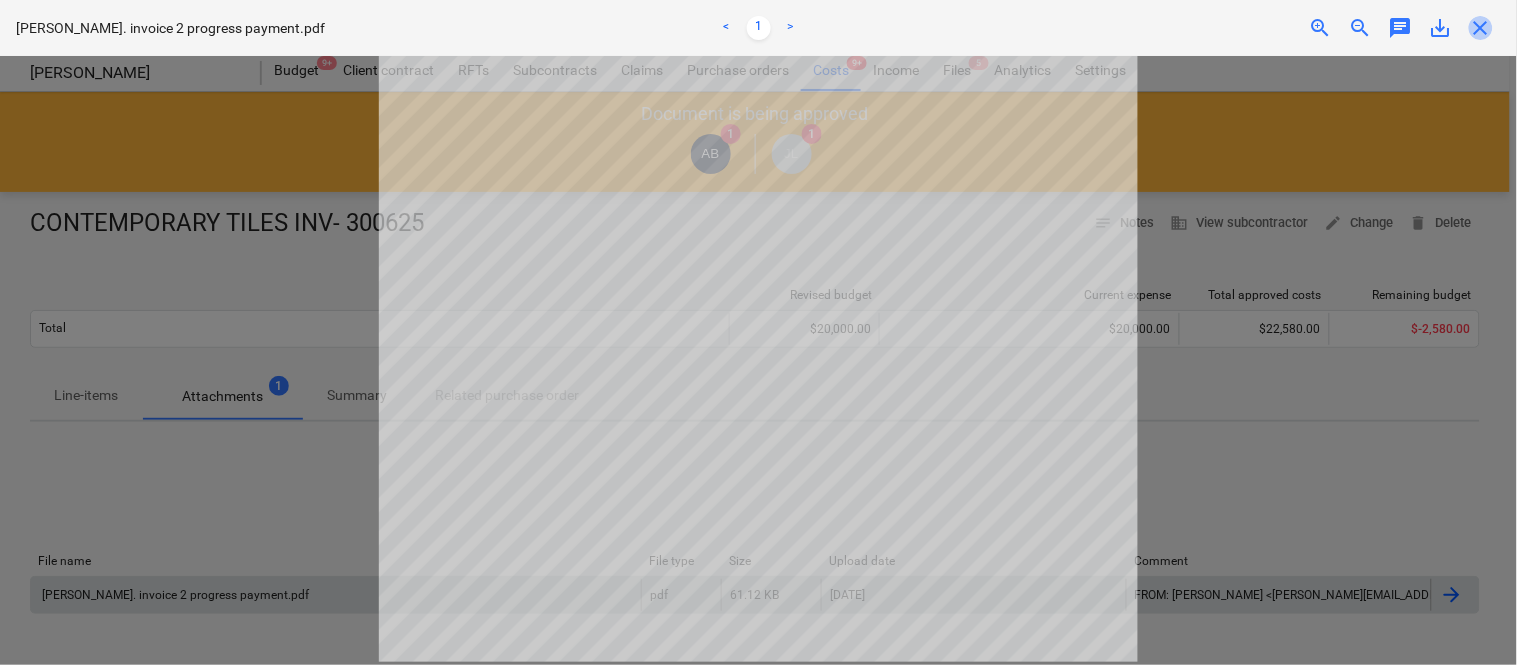 click on "close" at bounding box center (1481, 28) 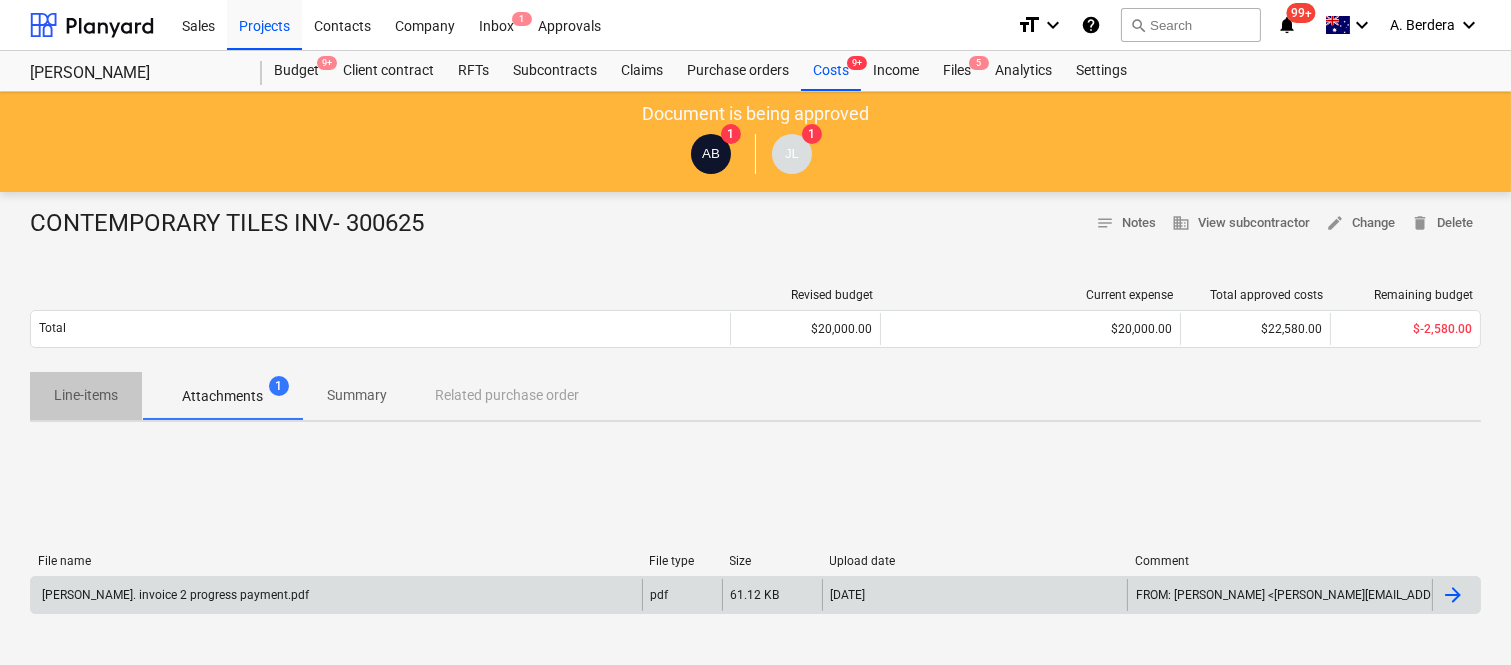 click on "Line-items" at bounding box center [86, 395] 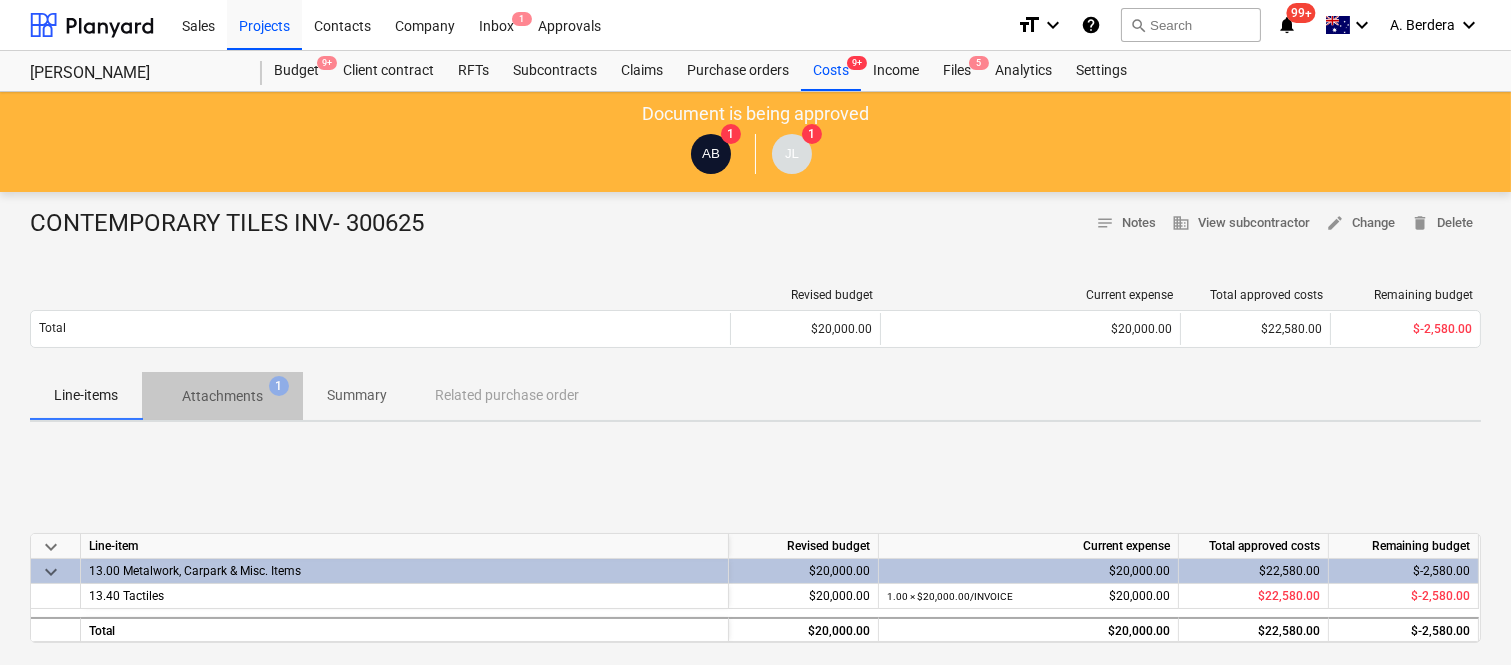 click on "Attachments" at bounding box center [222, 396] 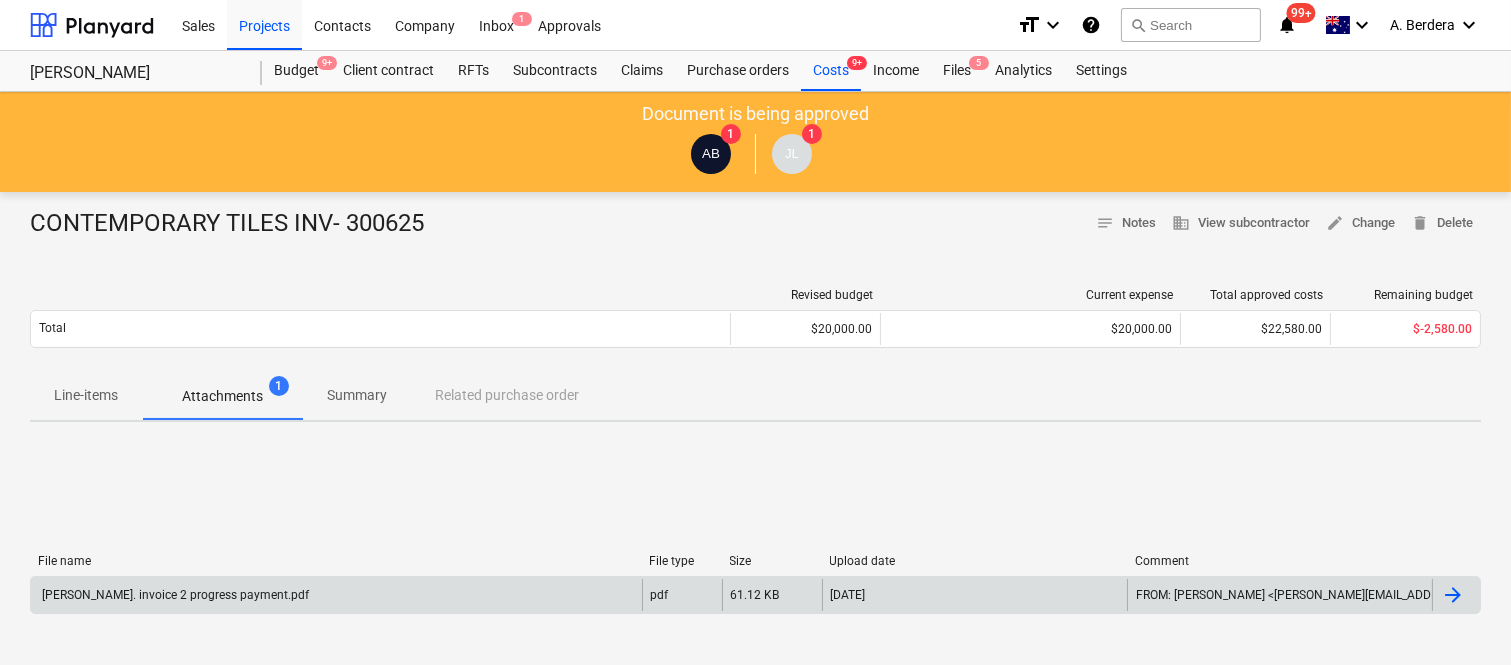 click on "[PERSON_NAME]. invoice 2 progress payment.pdf" at bounding box center [336, 595] 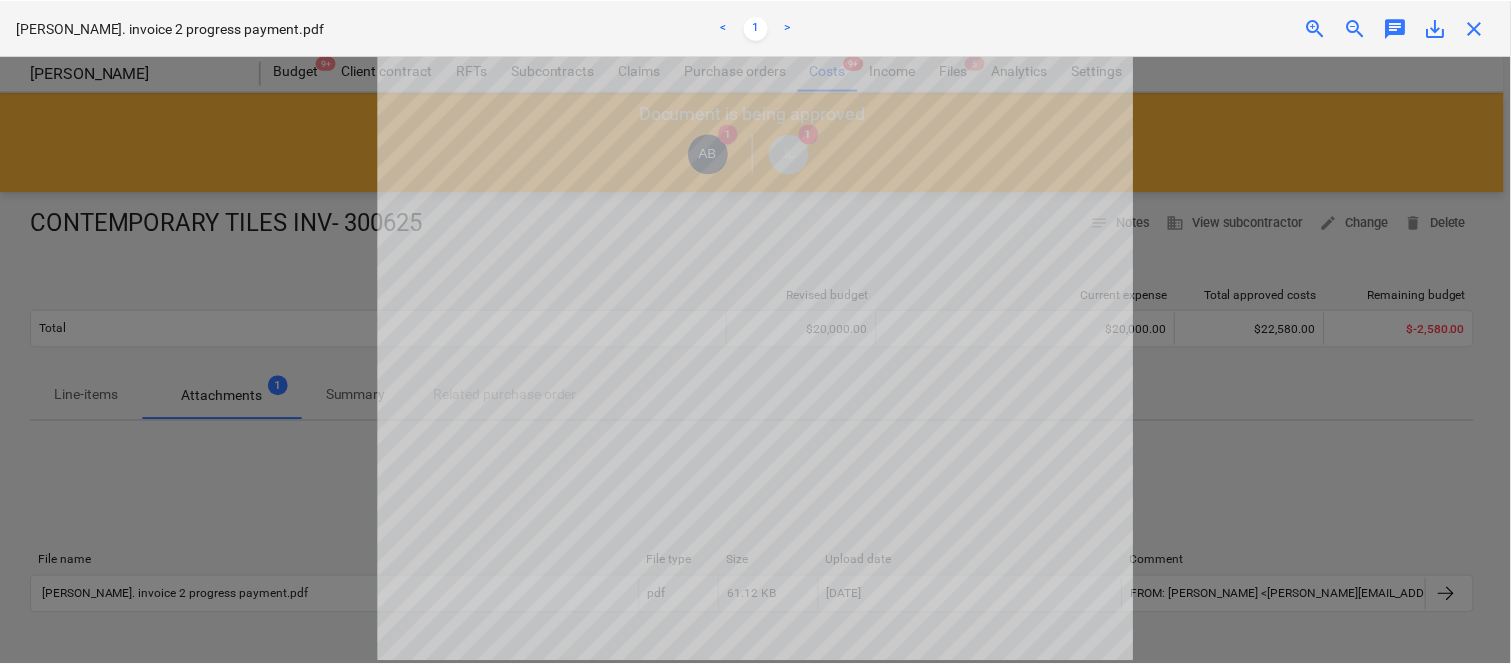 scroll, scrollTop: 0, scrollLeft: 0, axis: both 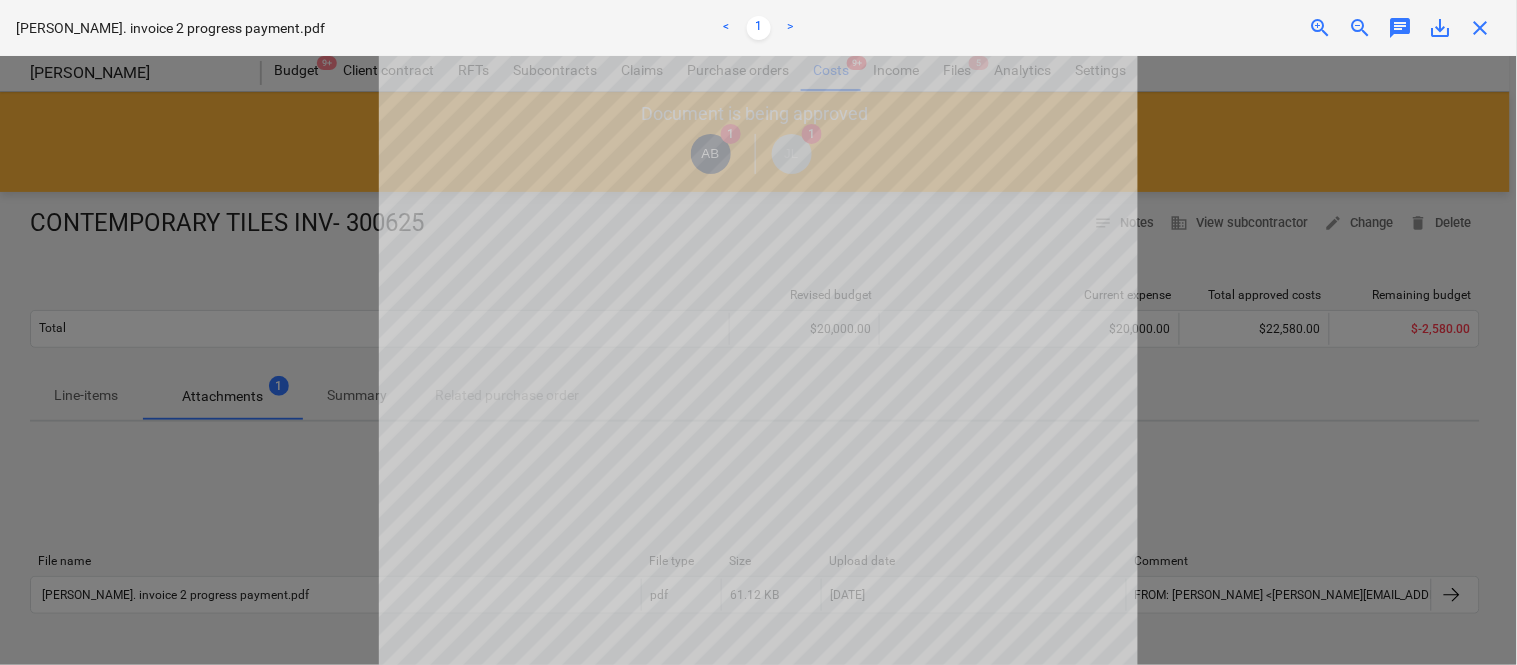 click on "close" at bounding box center [1481, 28] 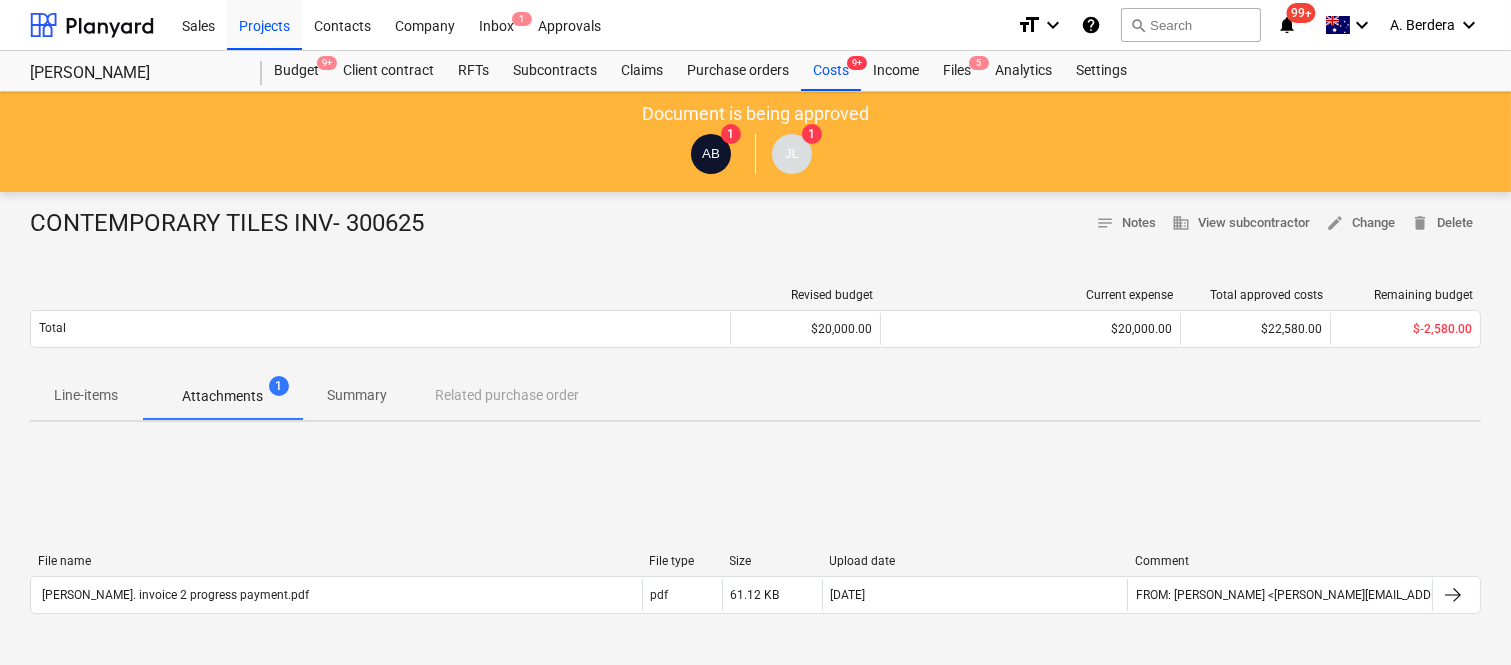 click on "Summary" at bounding box center [357, 395] 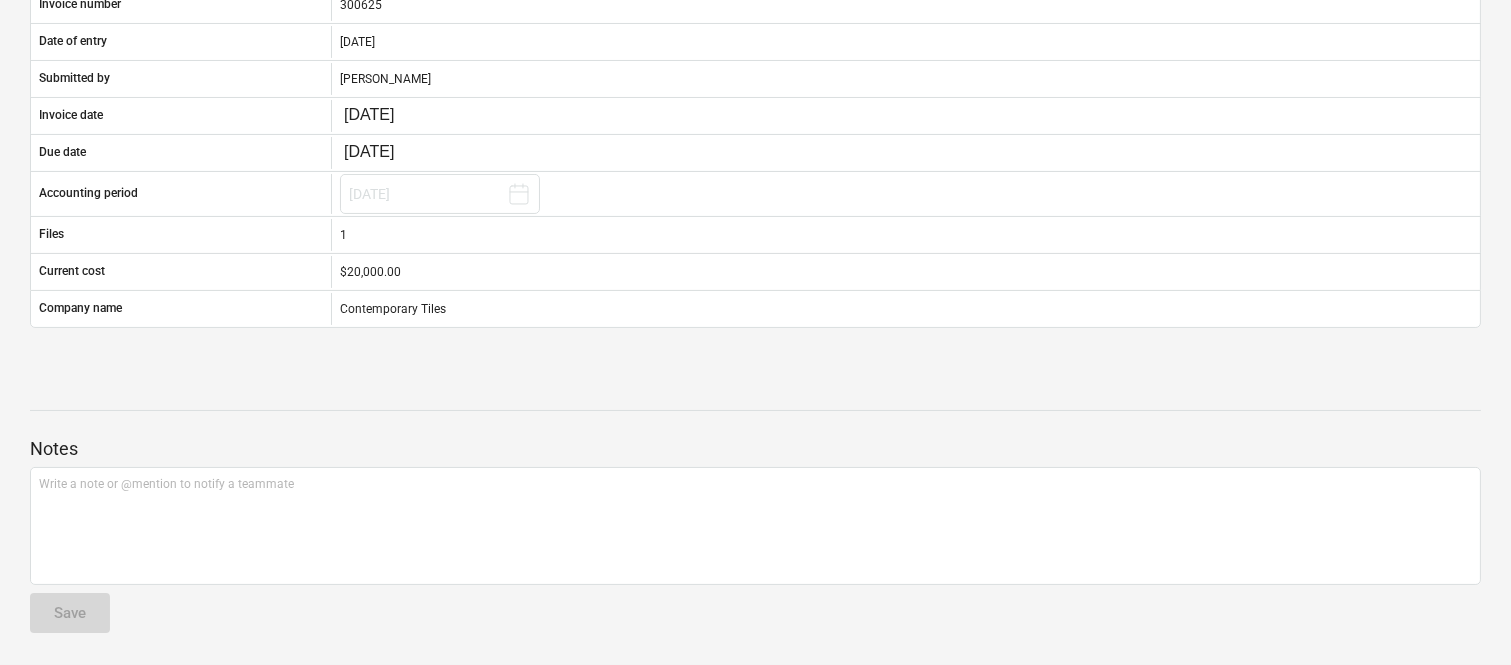scroll, scrollTop: 0, scrollLeft: 0, axis: both 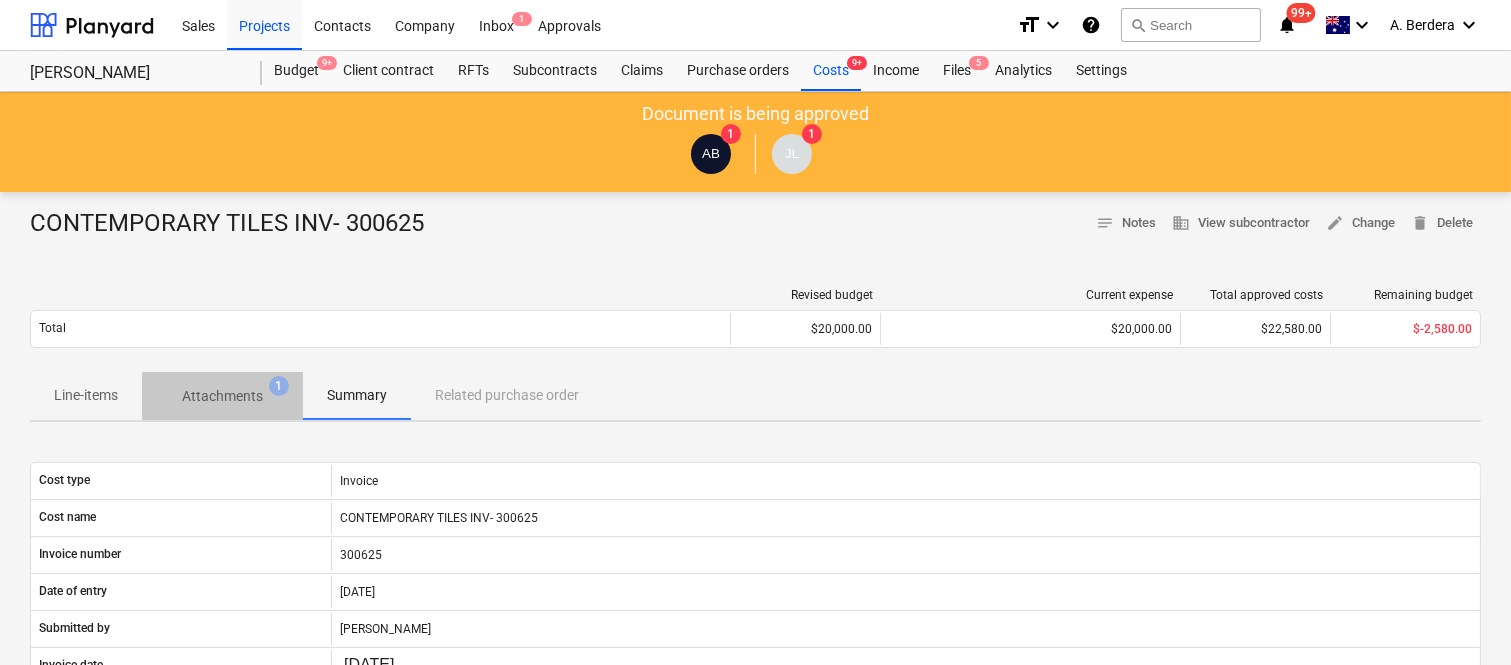 click on "Attachments" at bounding box center [222, 396] 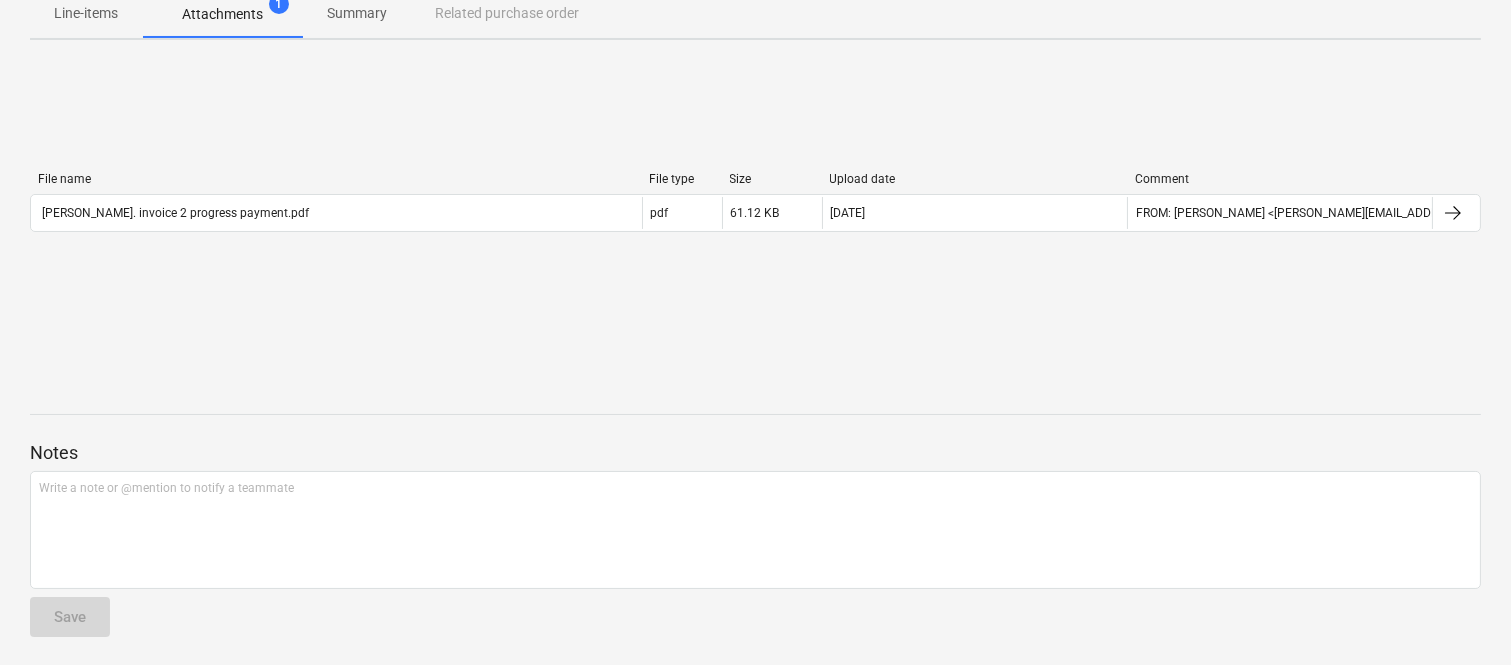 scroll, scrollTop: 385, scrollLeft: 0, axis: vertical 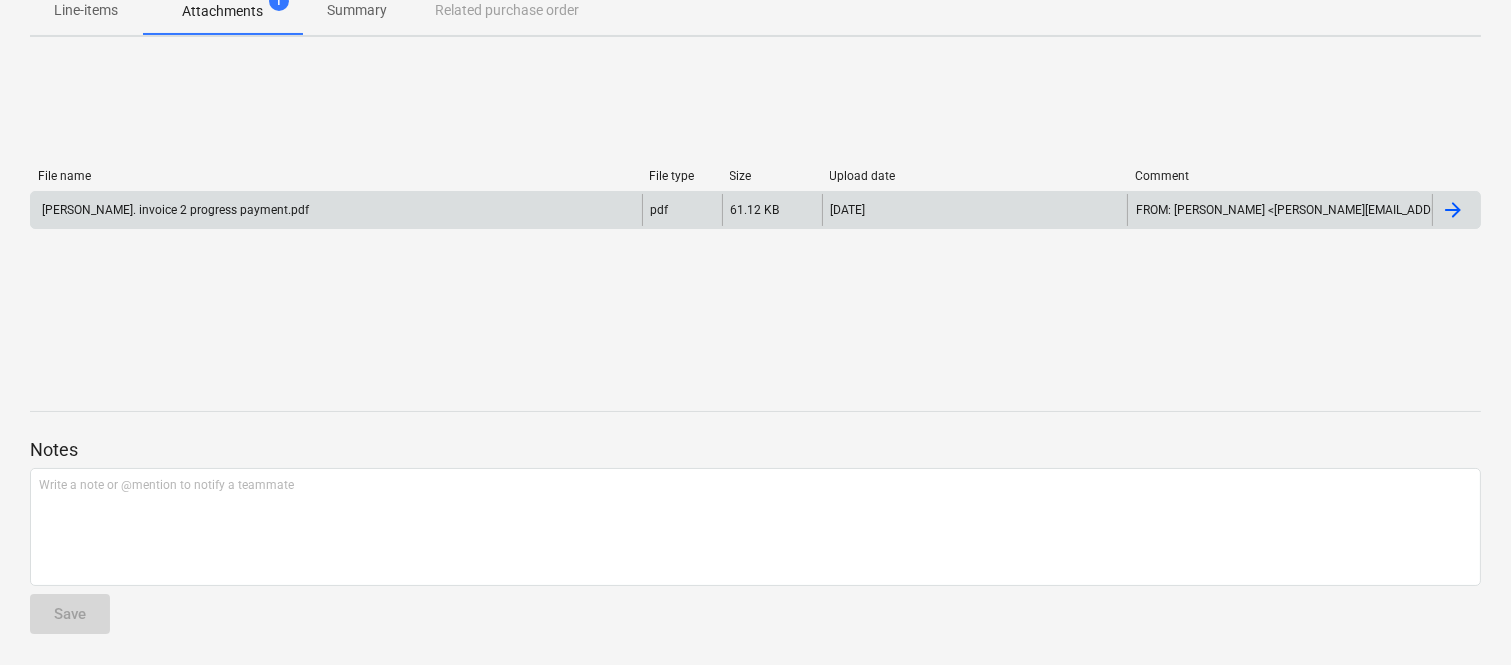 click on "[PERSON_NAME]. invoice 2 progress payment.pdf" at bounding box center [336, 210] 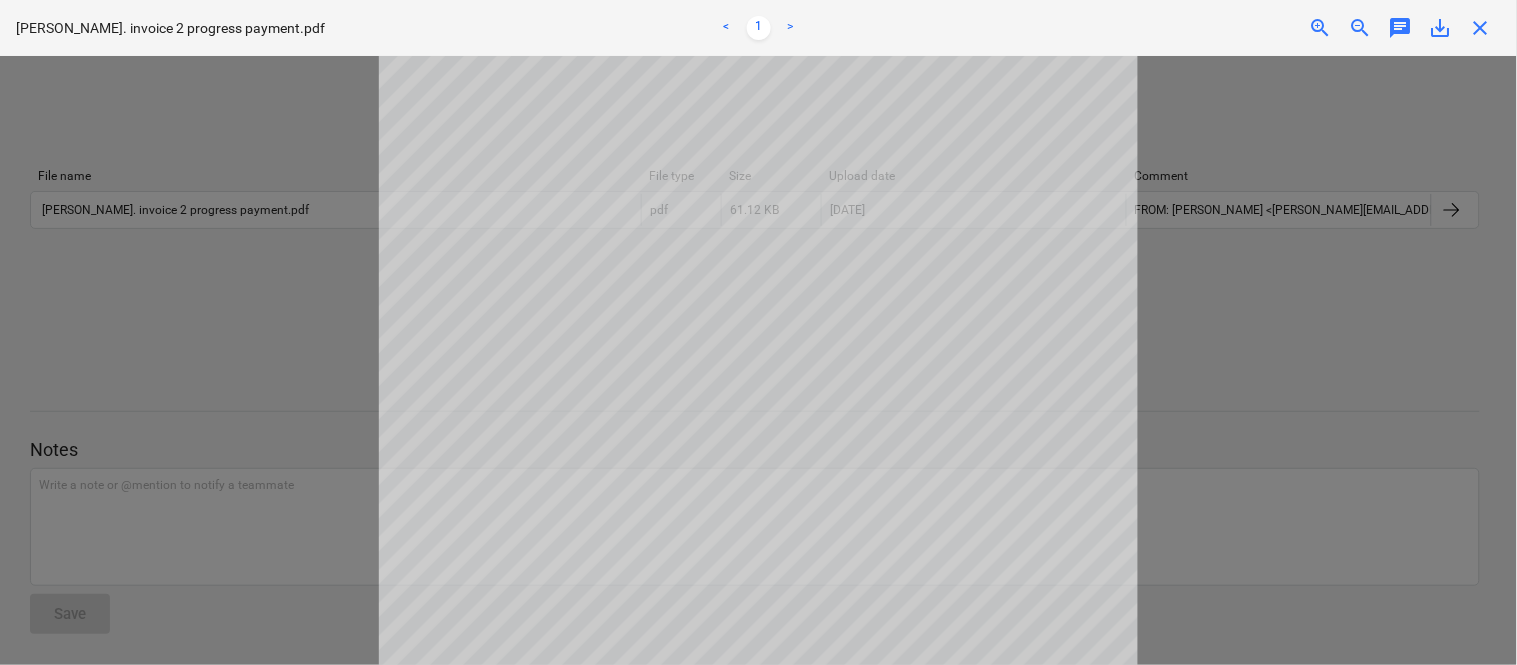 click on "close" at bounding box center (1481, 28) 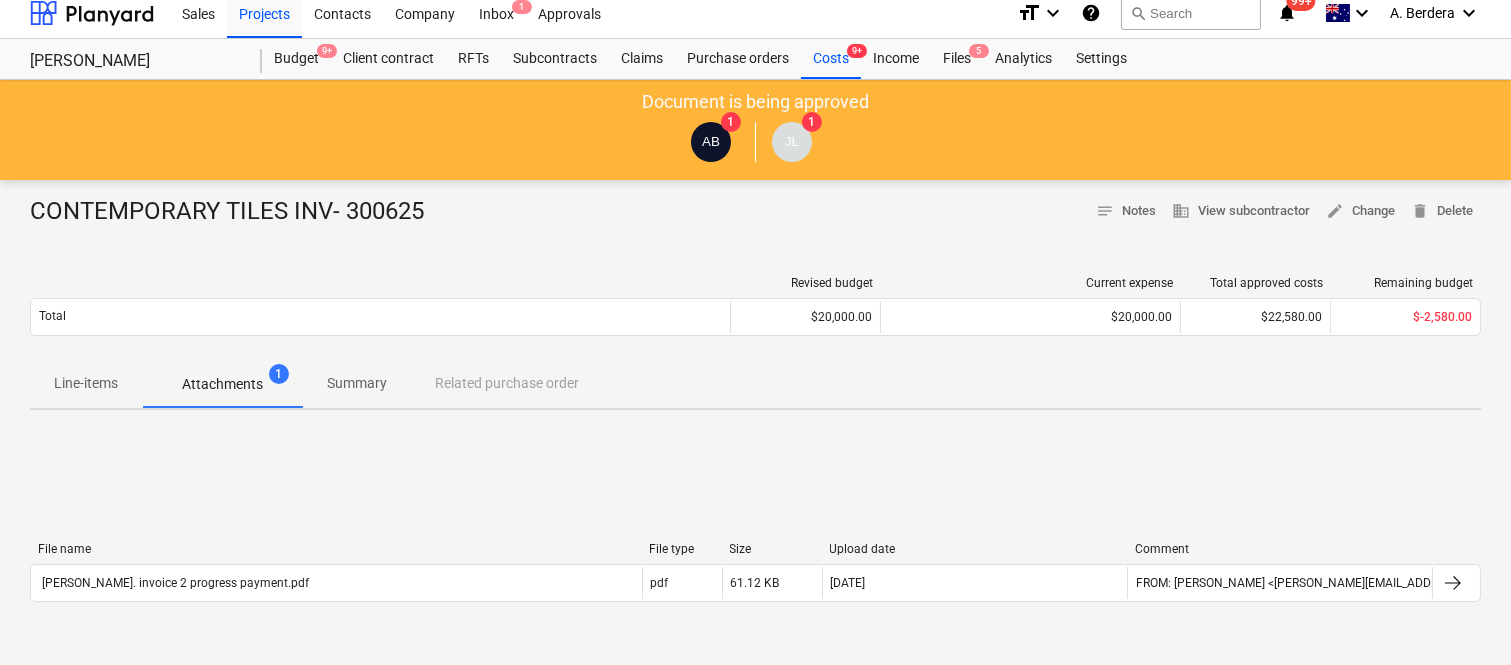 scroll, scrollTop: 0, scrollLeft: 0, axis: both 